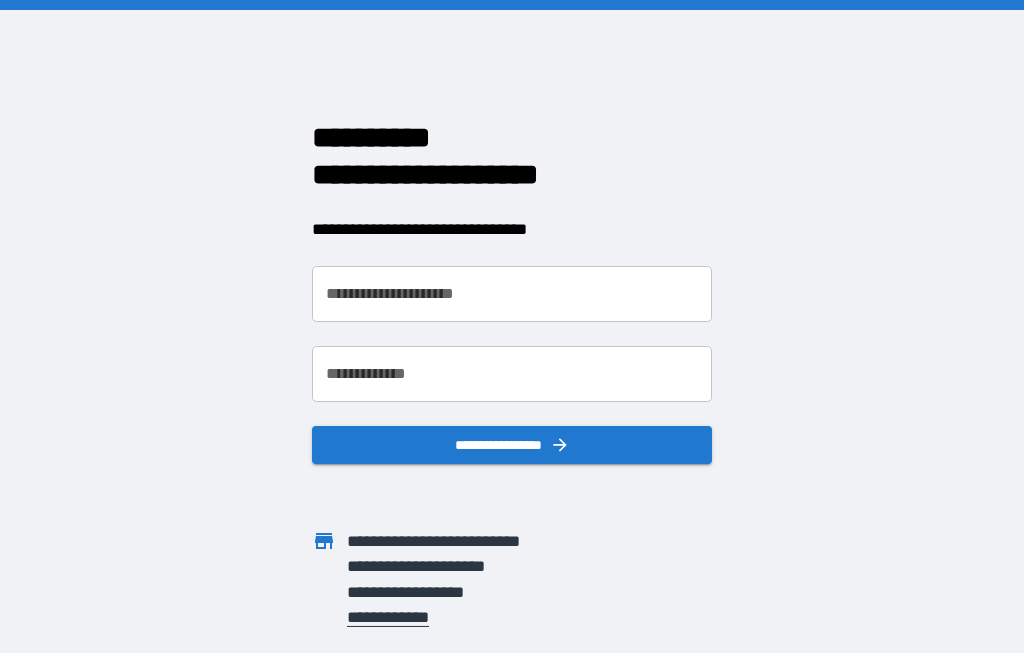 scroll, scrollTop: 0, scrollLeft: 0, axis: both 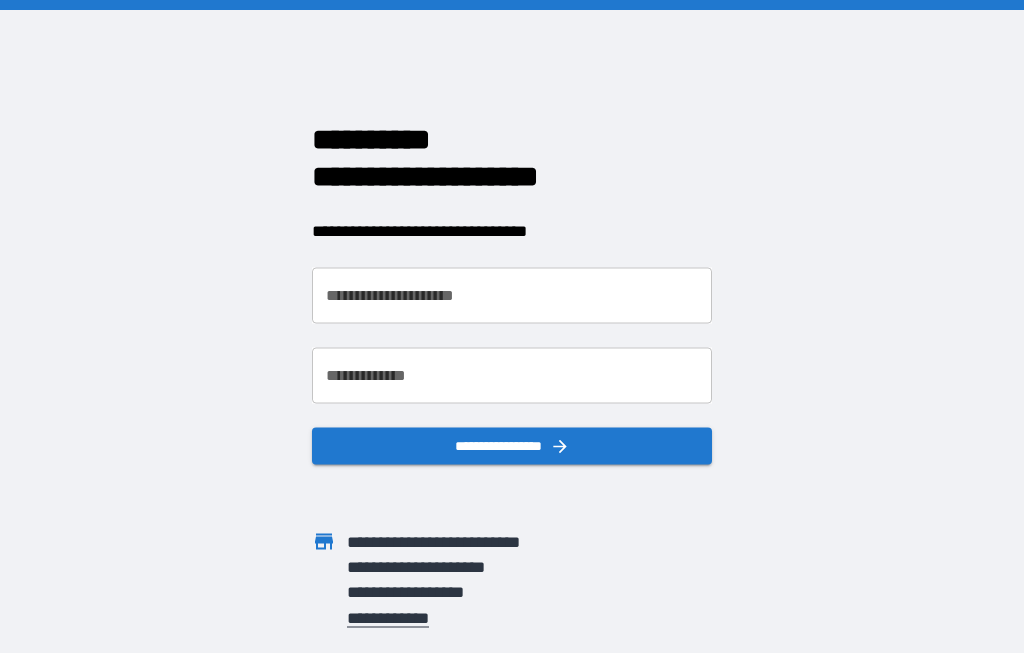 click on "**********" at bounding box center [512, 295] 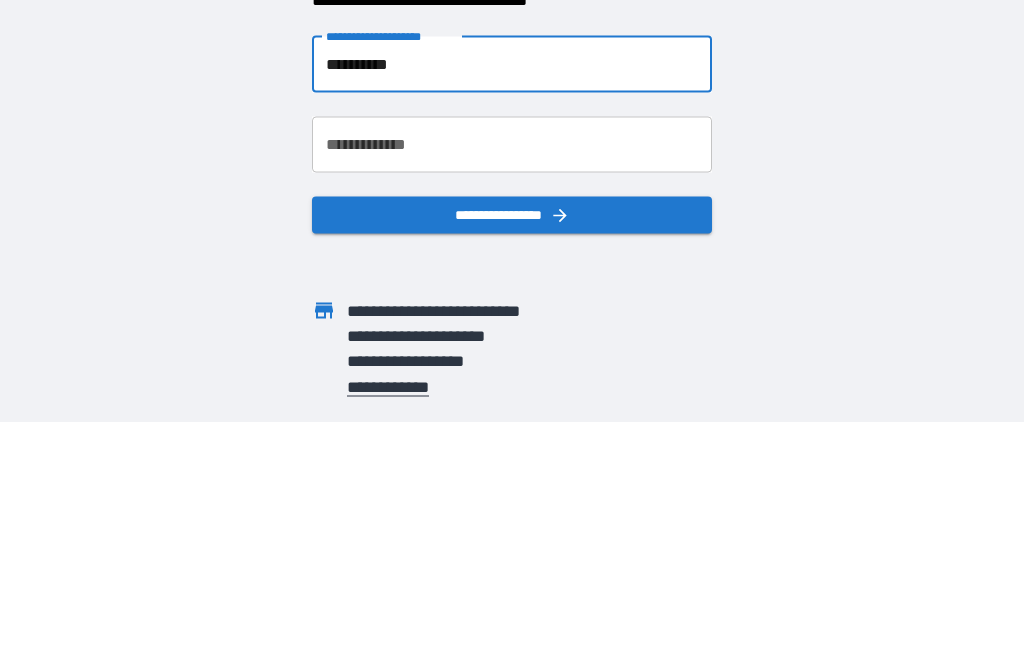 type on "**********" 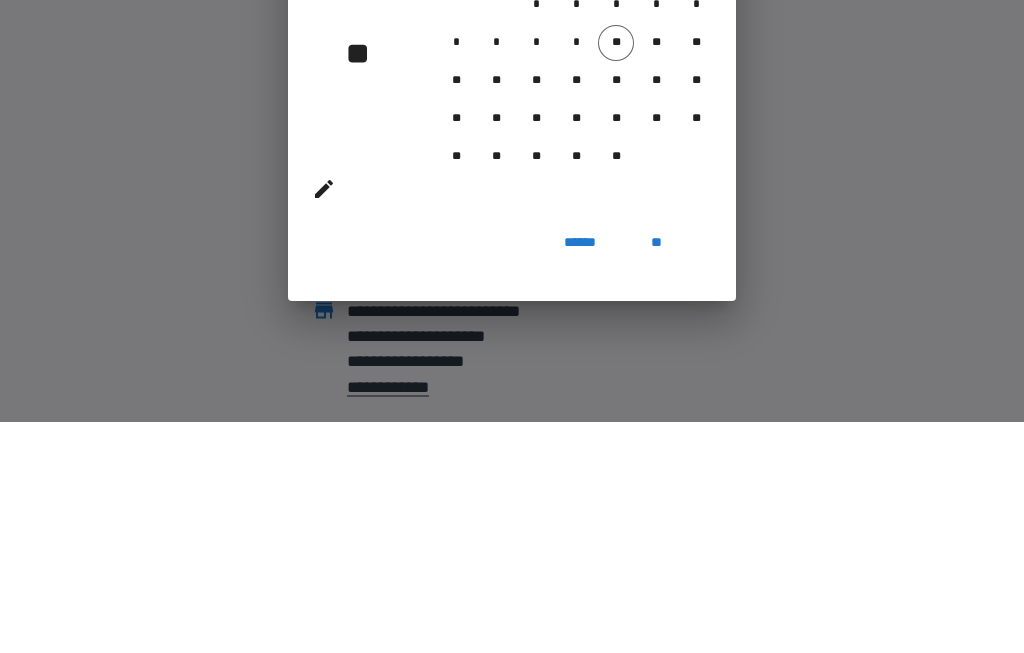 scroll, scrollTop: 75, scrollLeft: 0, axis: vertical 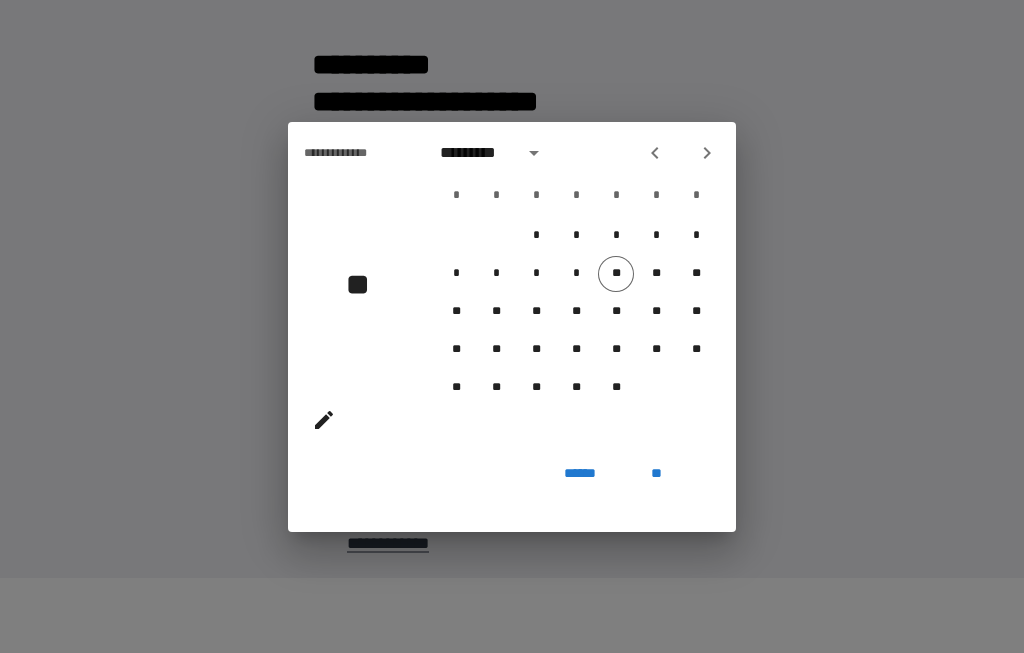 click 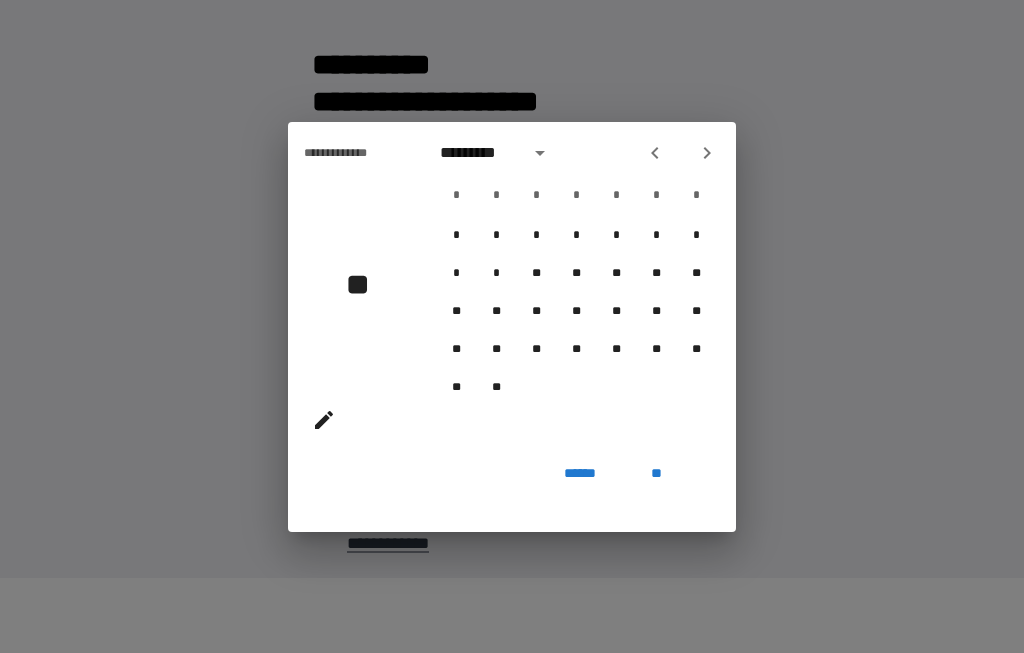 click on "*" at bounding box center [496, 236] 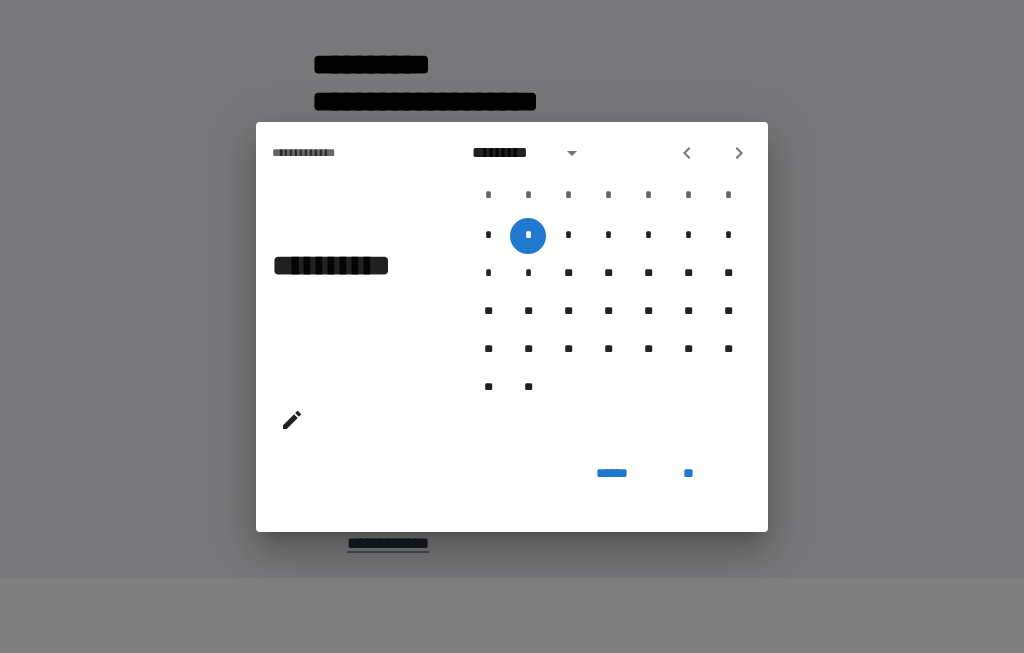 click on "*" at bounding box center [648, 236] 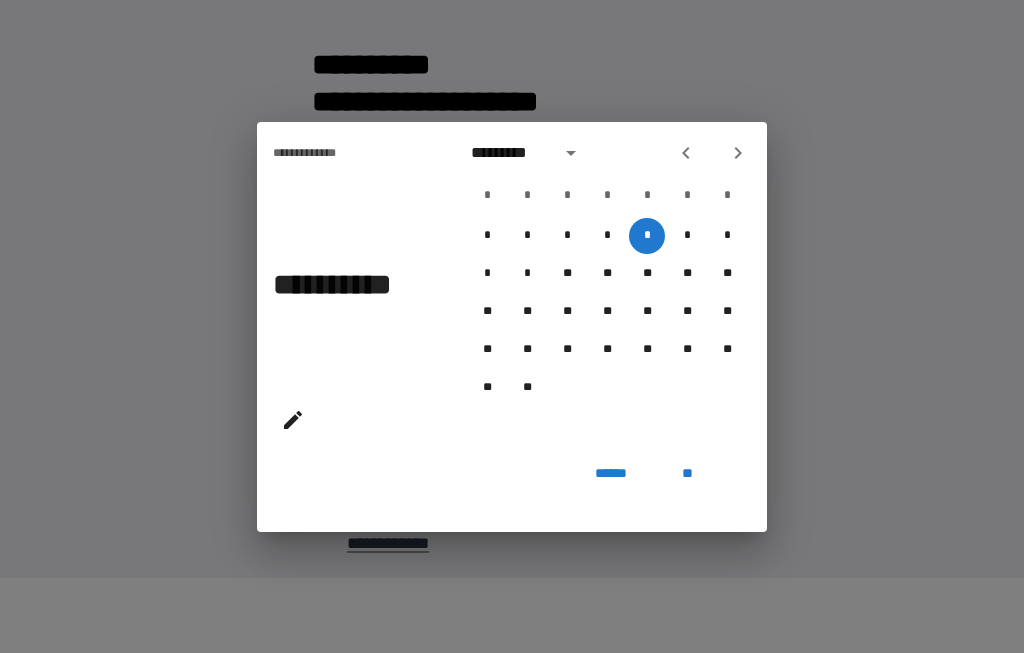 click on "*" at bounding box center [687, 236] 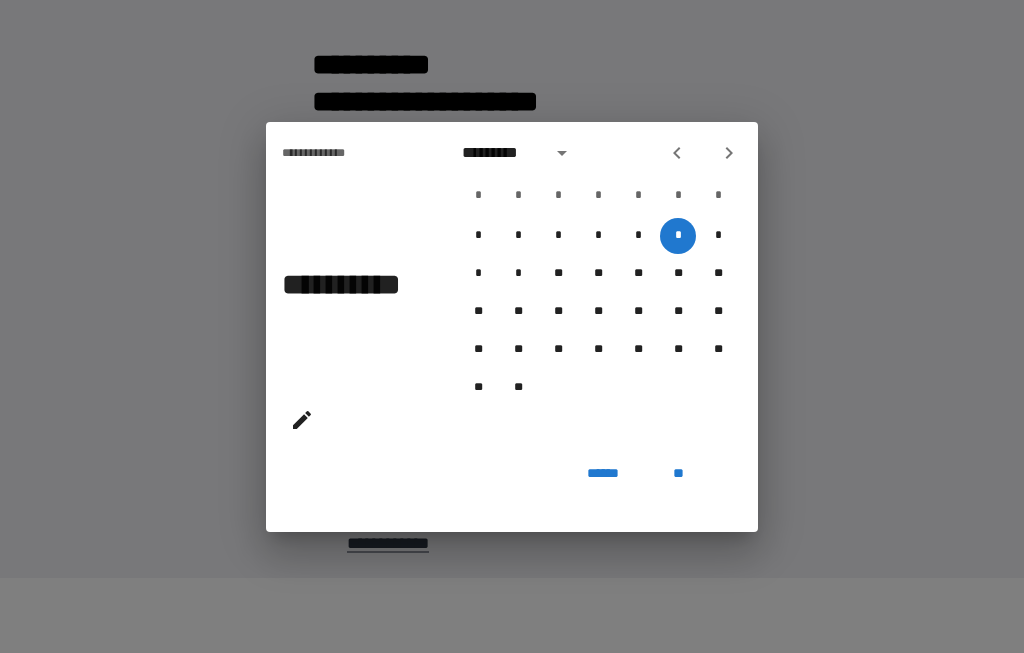 click on "*" at bounding box center (518, 236) 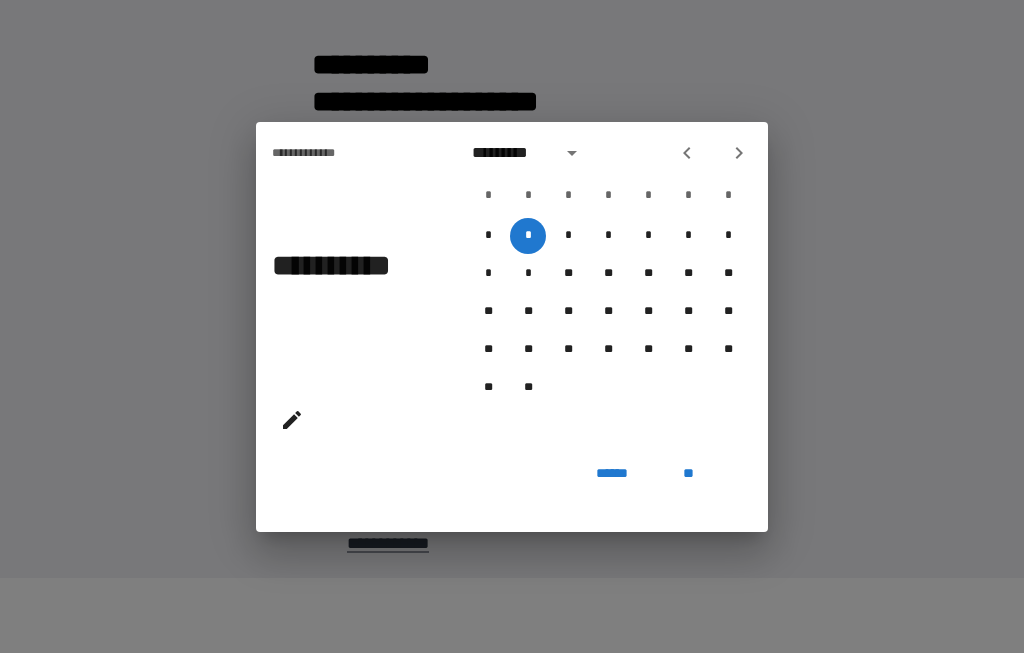 click on "*" at bounding box center (688, 236) 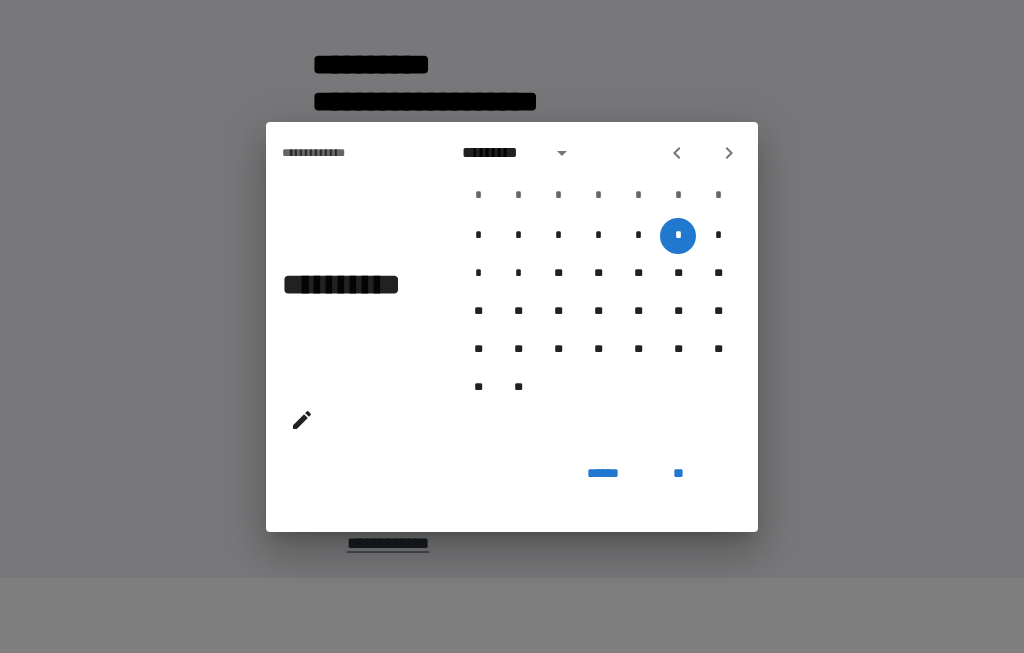click on "** **" at bounding box center [598, 388] 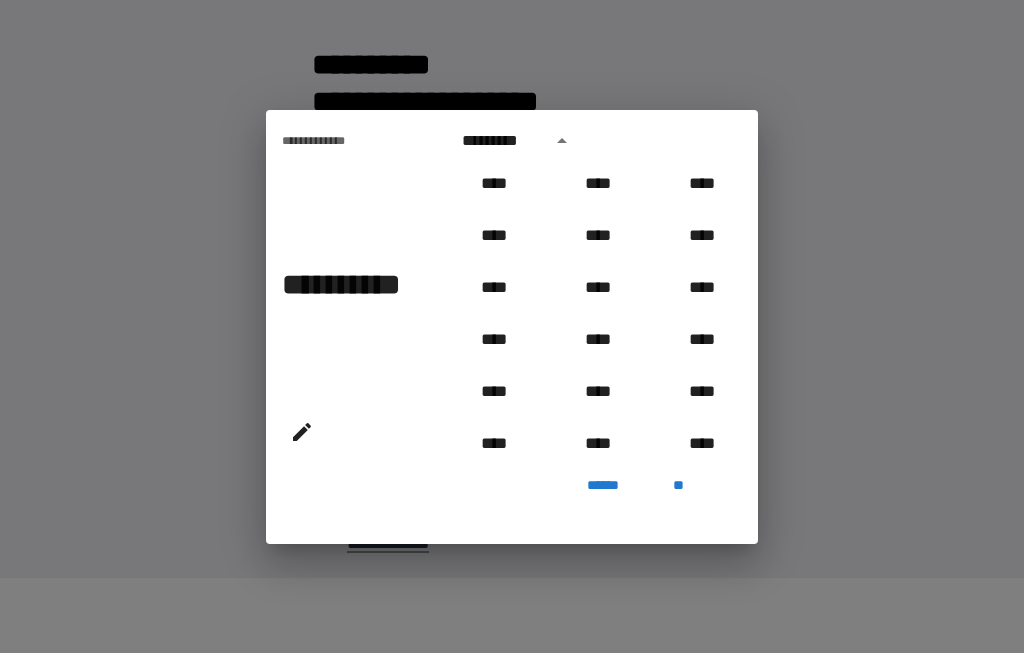 scroll, scrollTop: 837, scrollLeft: 0, axis: vertical 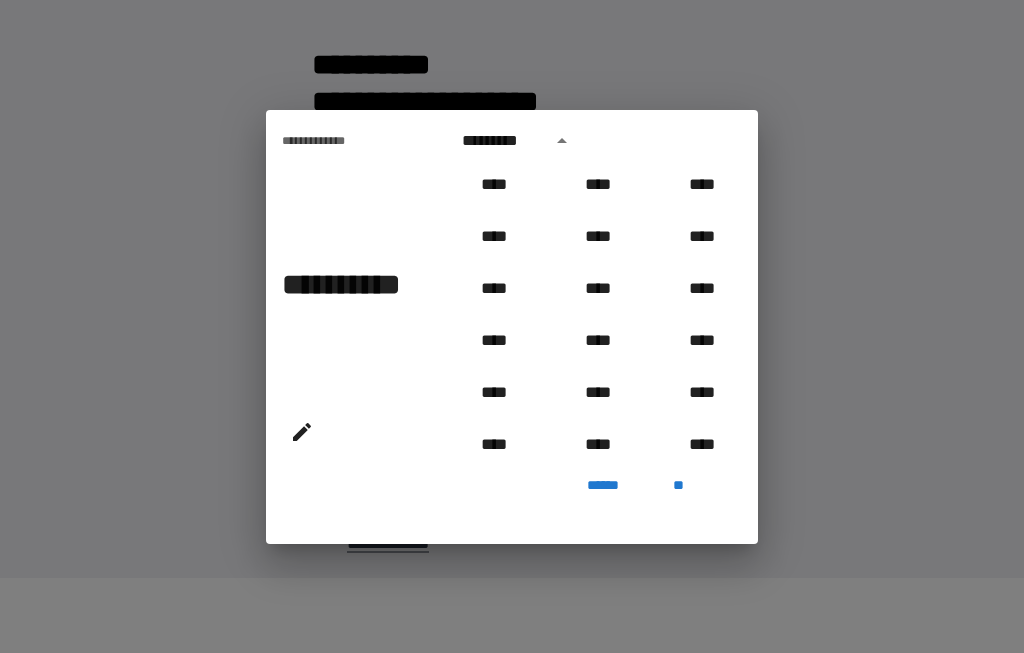 click on "****" at bounding box center (494, 341) 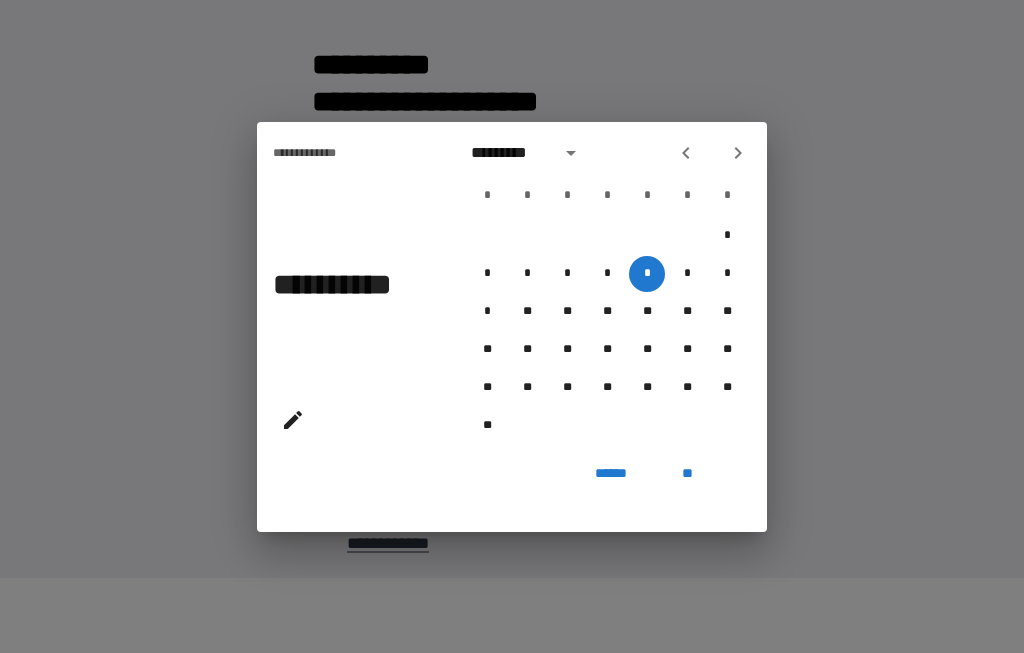 click on "**" at bounding box center (607, 388) 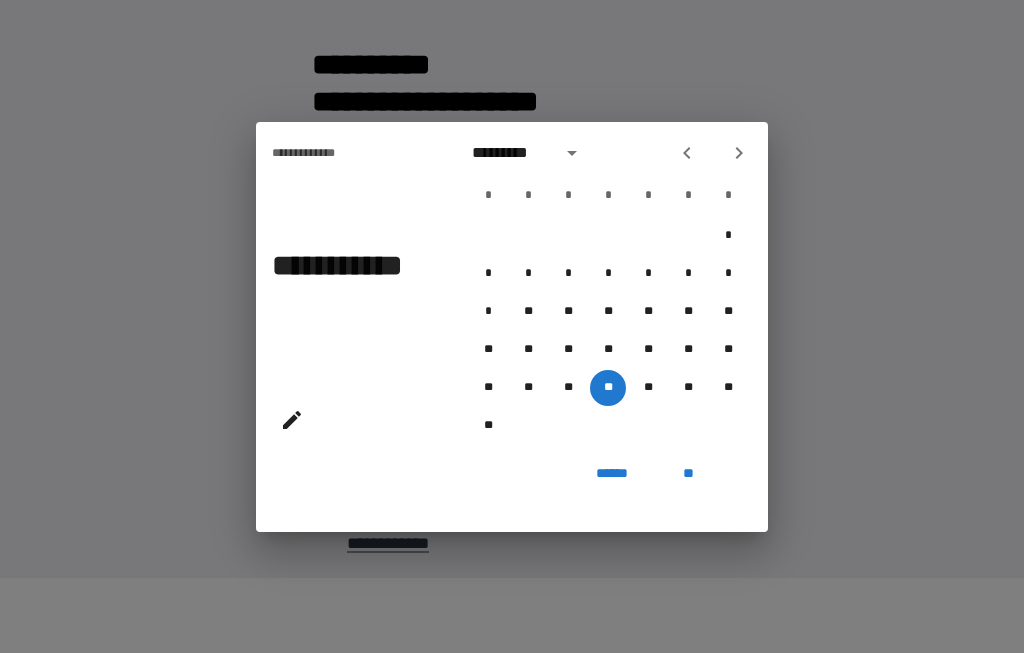 click on "**" at bounding box center (688, 474) 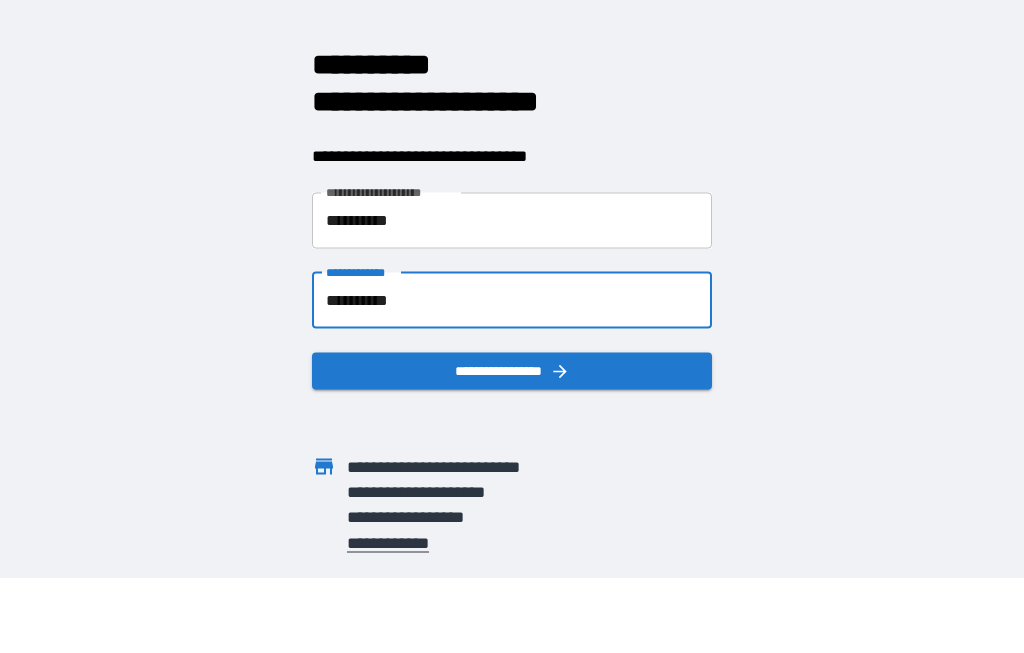 click 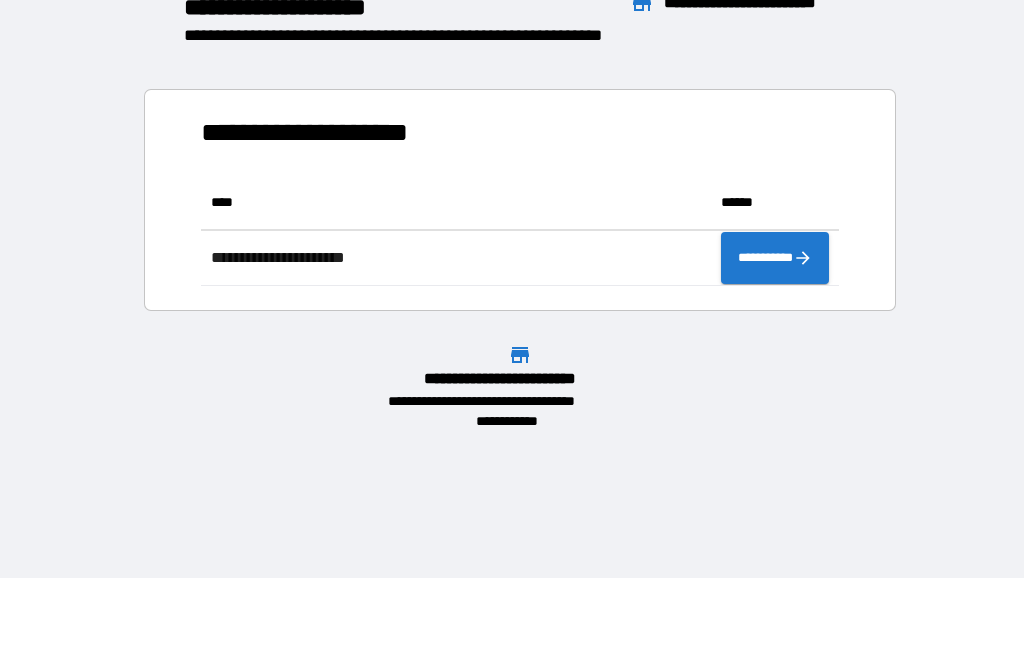 scroll, scrollTop: 111, scrollLeft: 638, axis: both 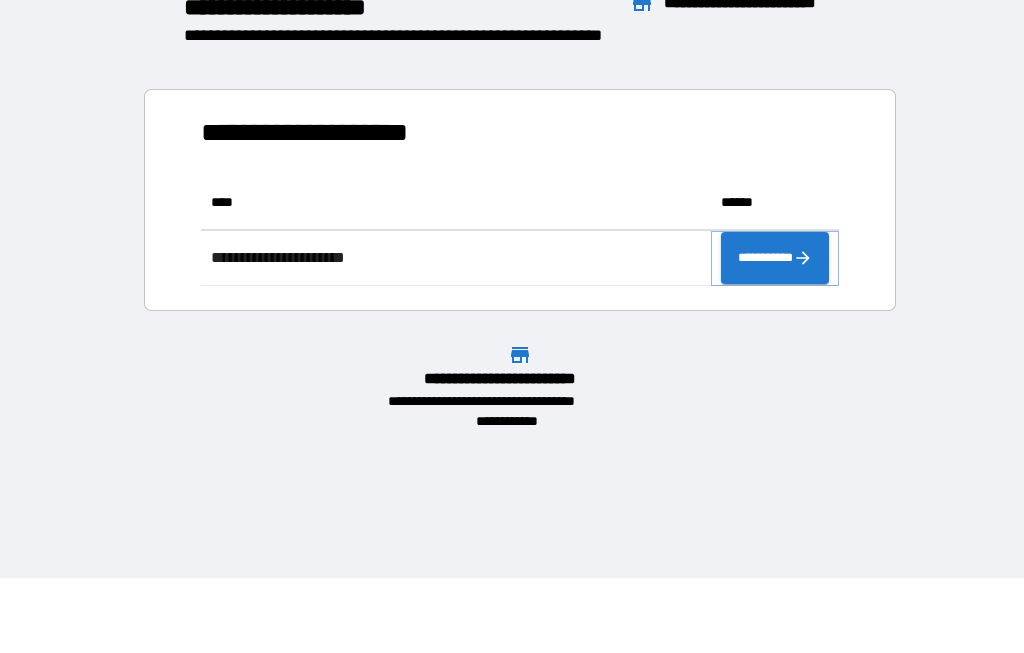 click on "**********" at bounding box center [775, 258] 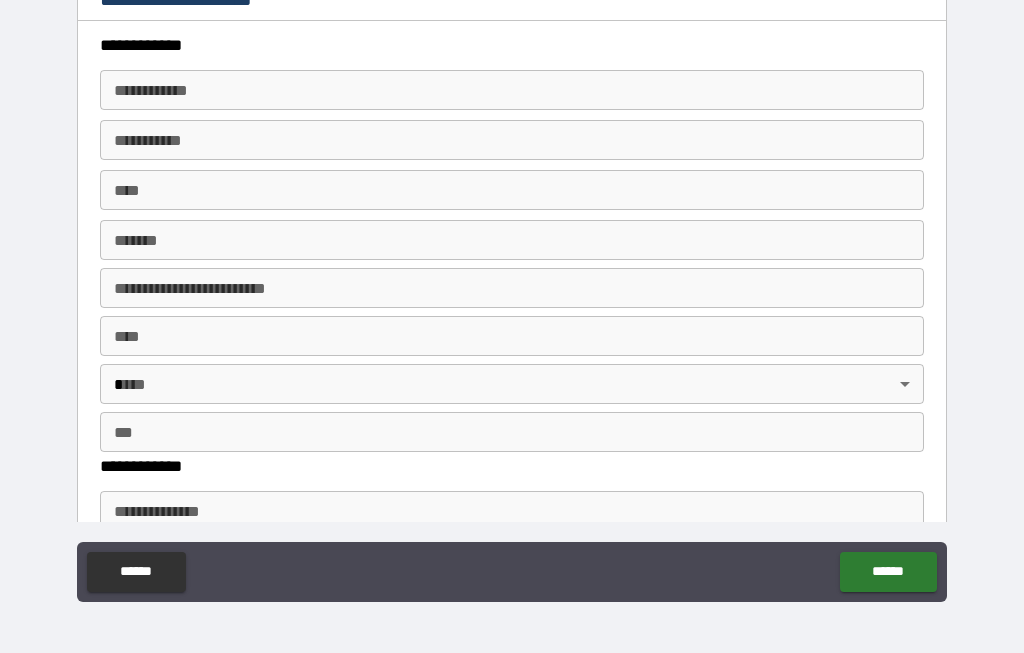 type on "*" 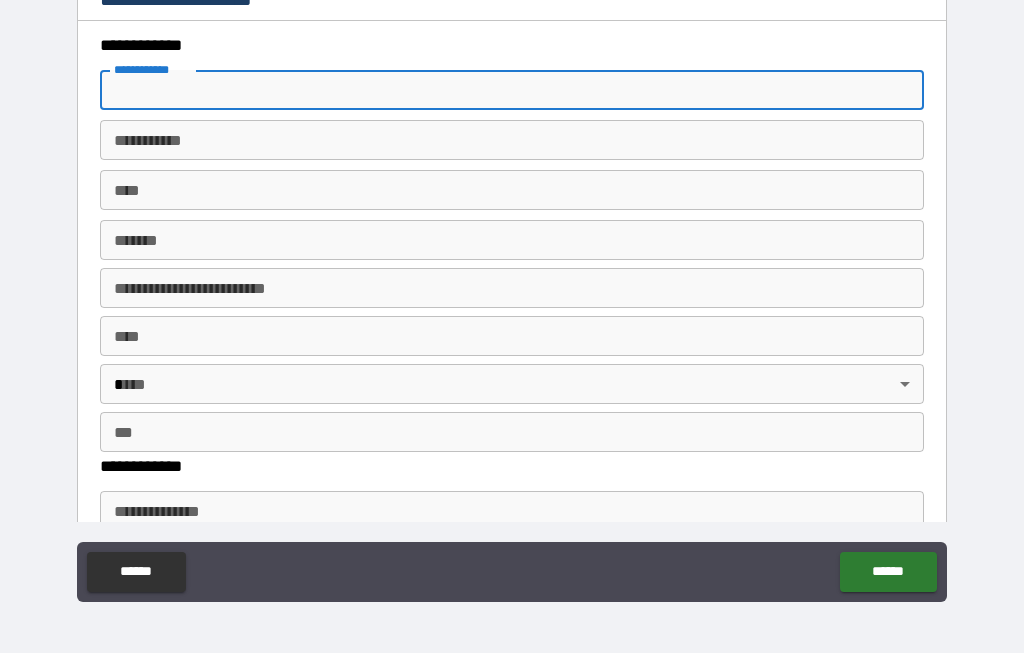type on "*" 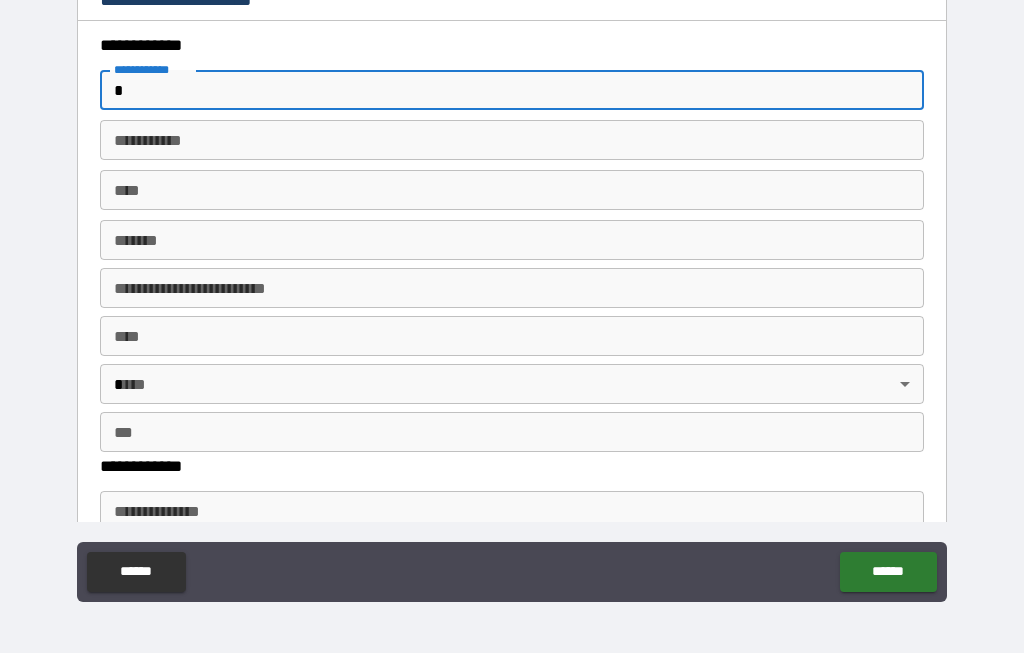 type on "**" 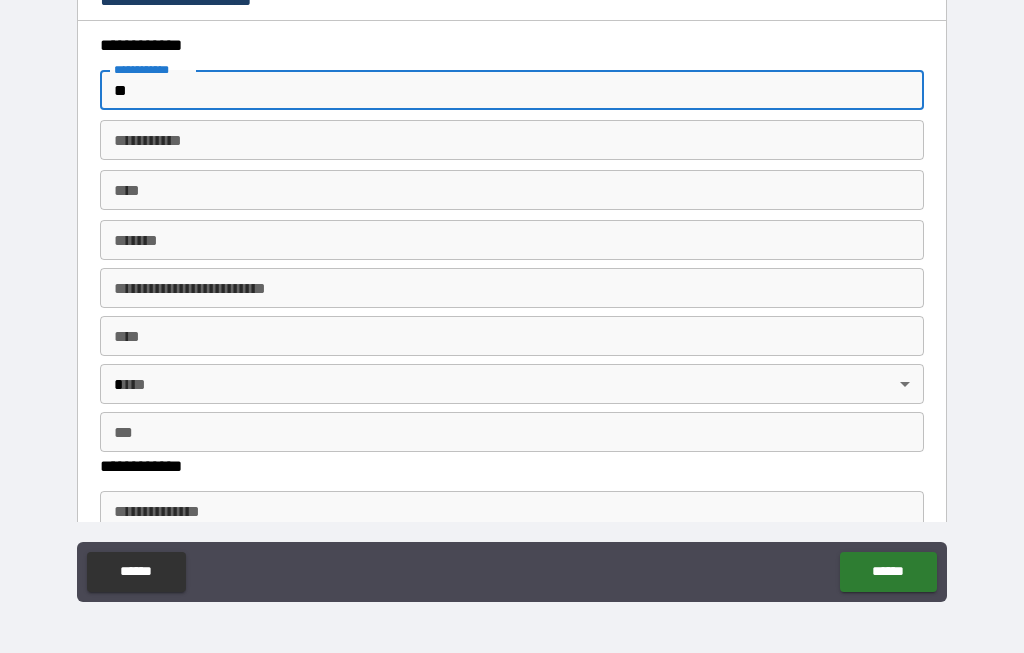 type on "*" 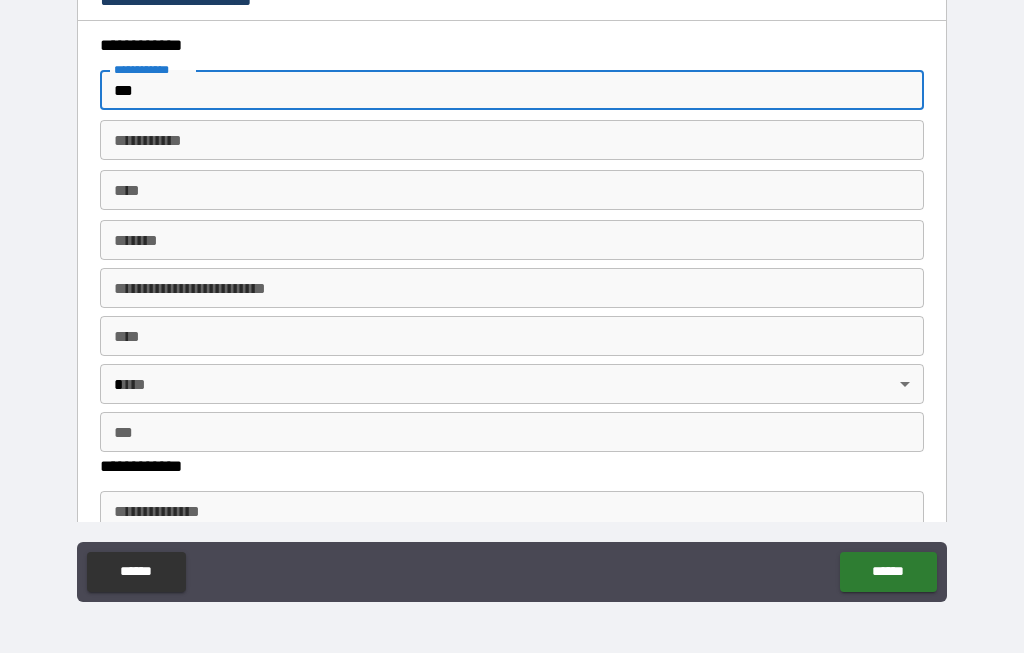 type on "****" 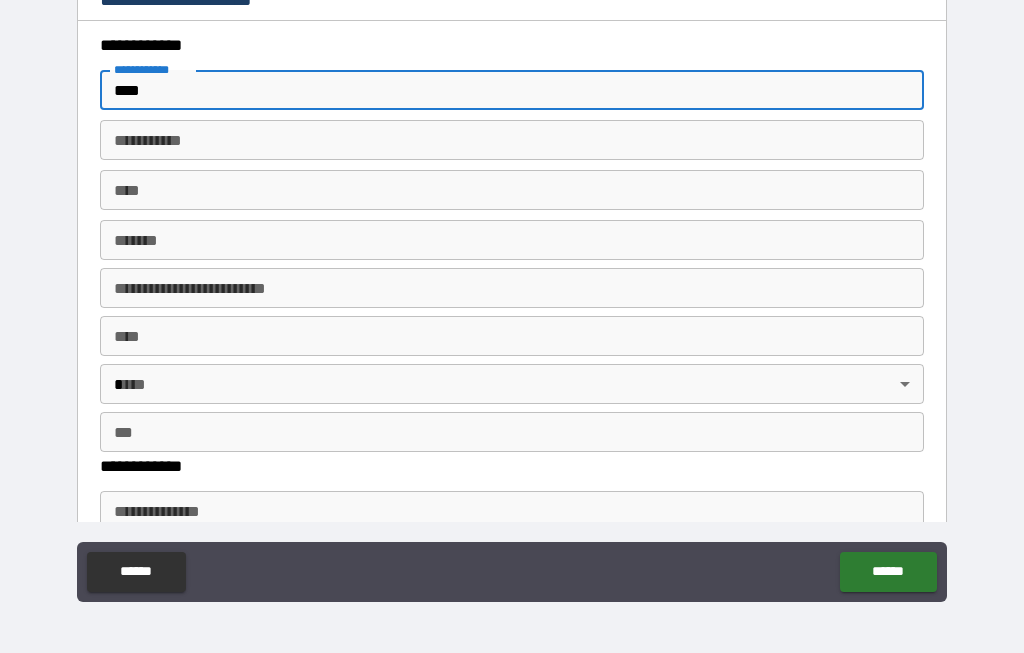 type on "*" 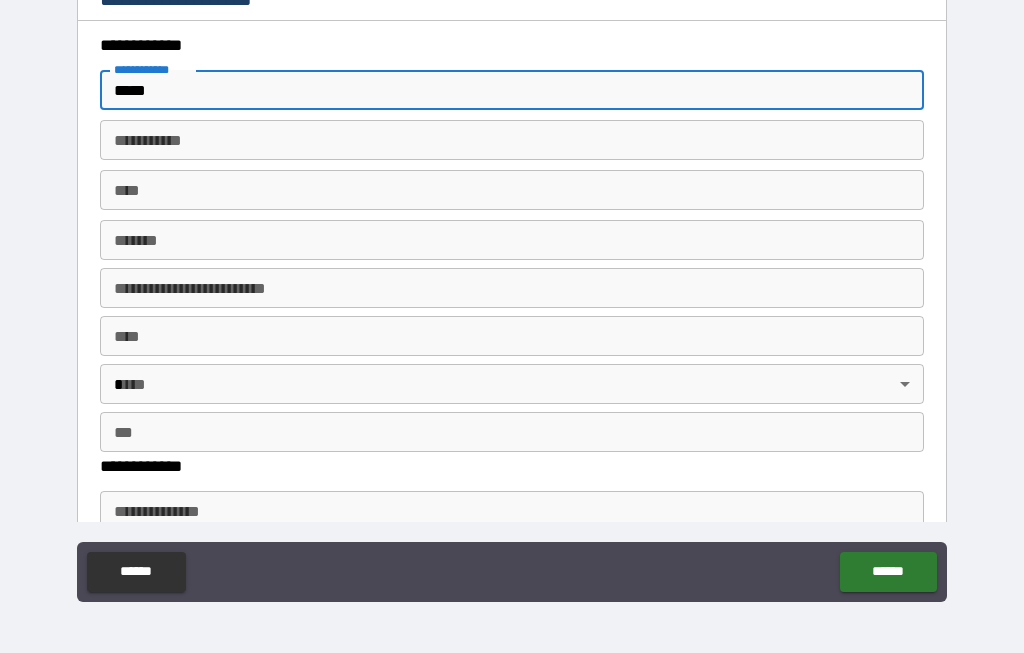 type on "*" 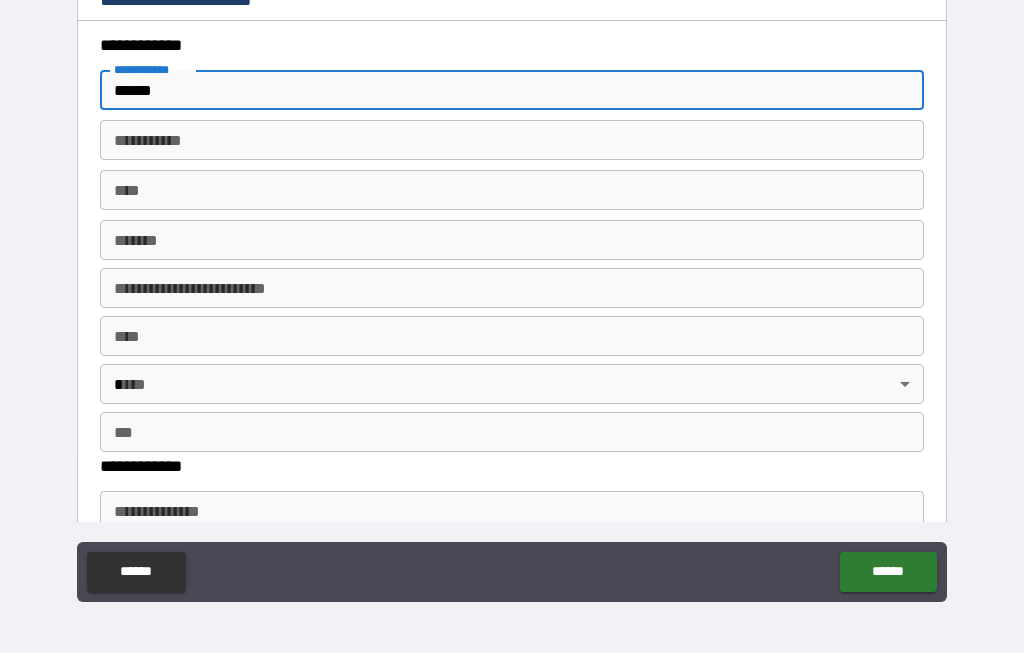 type on "*" 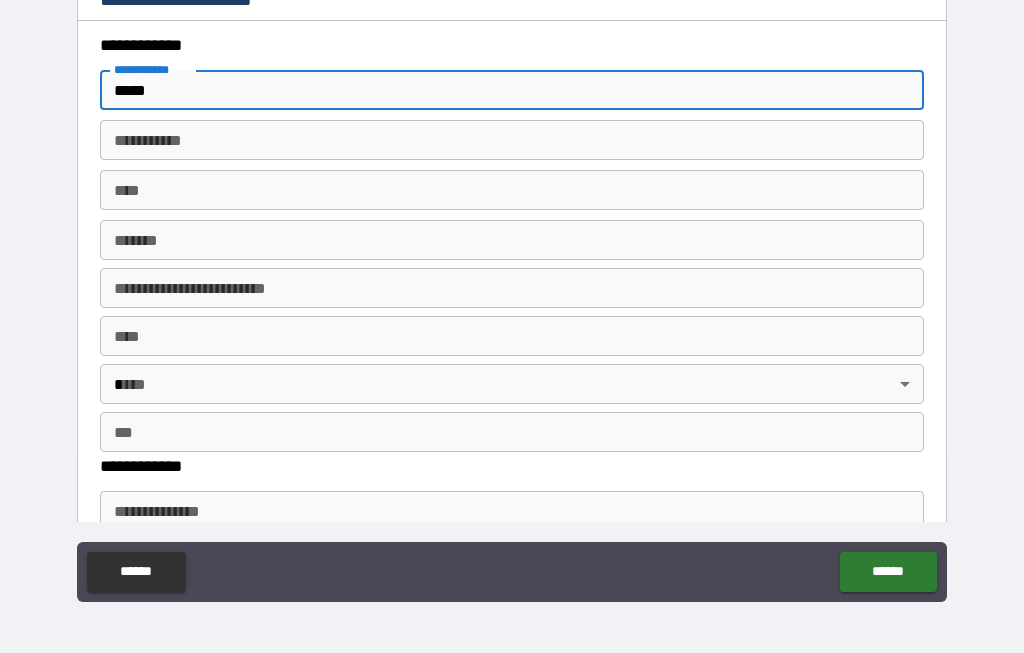 type on "*" 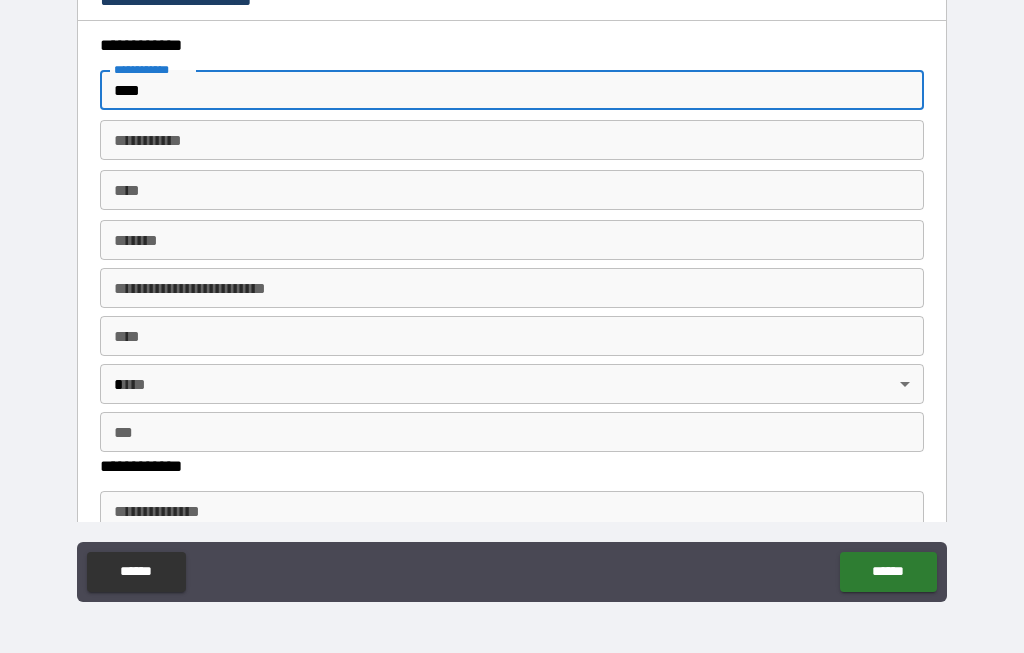 type on "*" 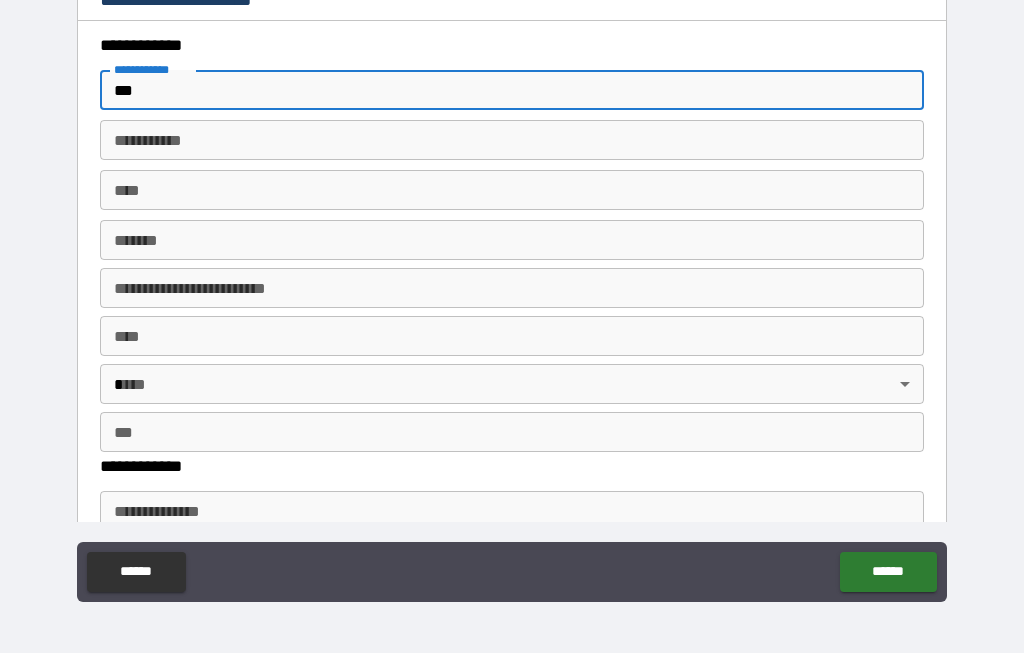 type on "*" 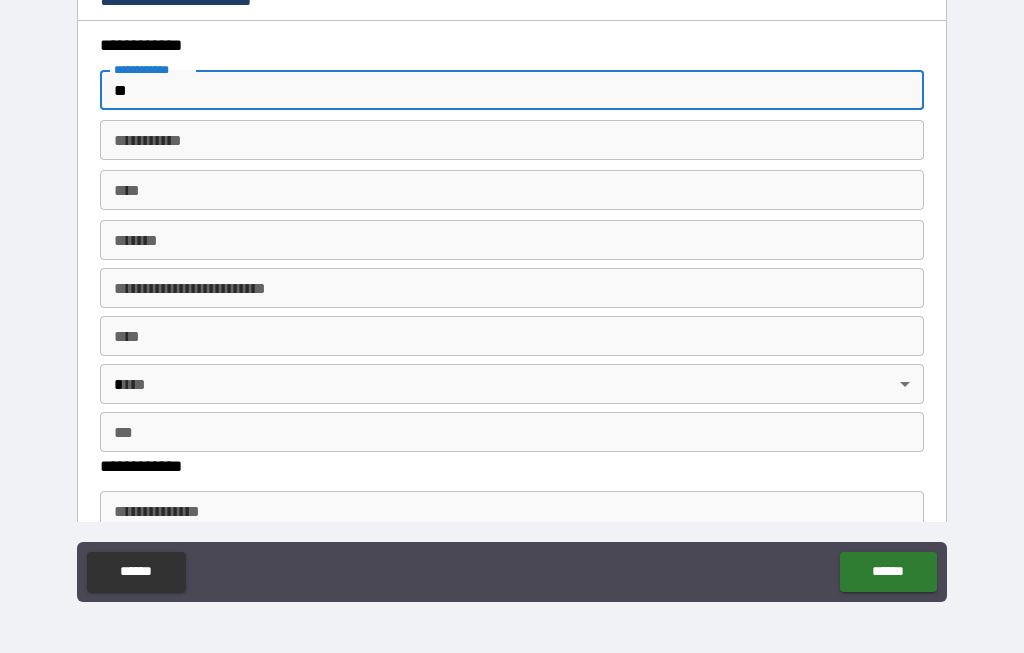 type on "*" 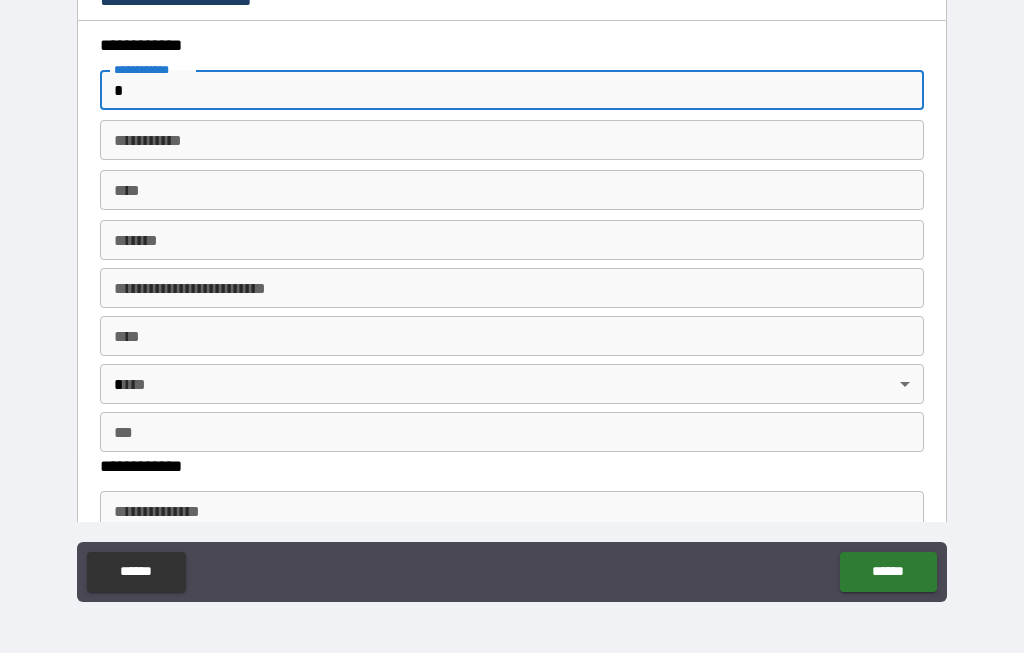 type on "*" 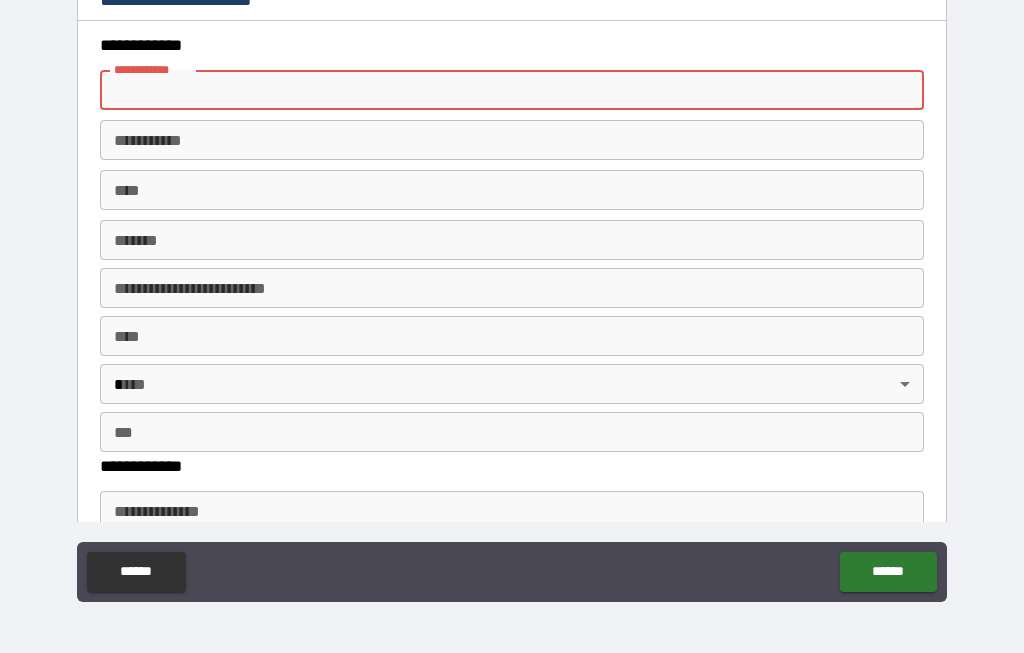 type on "*" 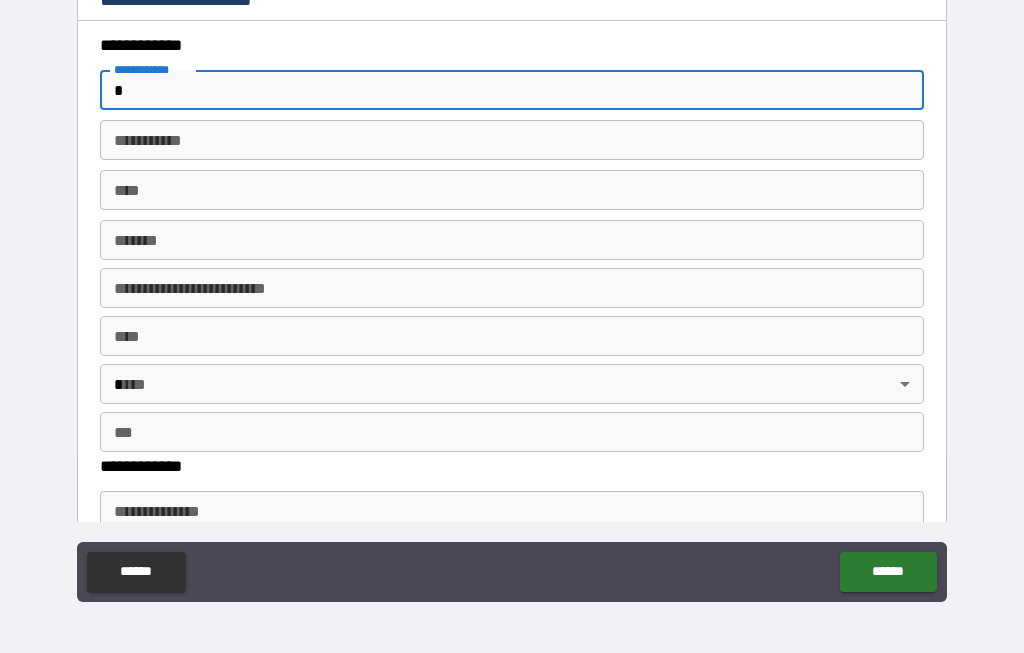 type on "*" 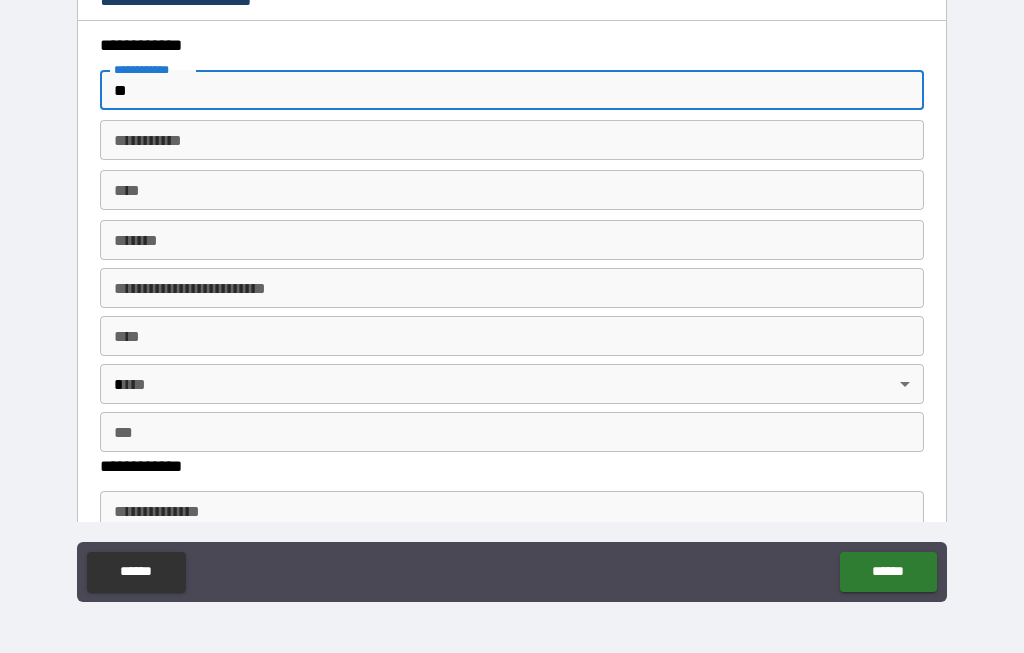 type on "***" 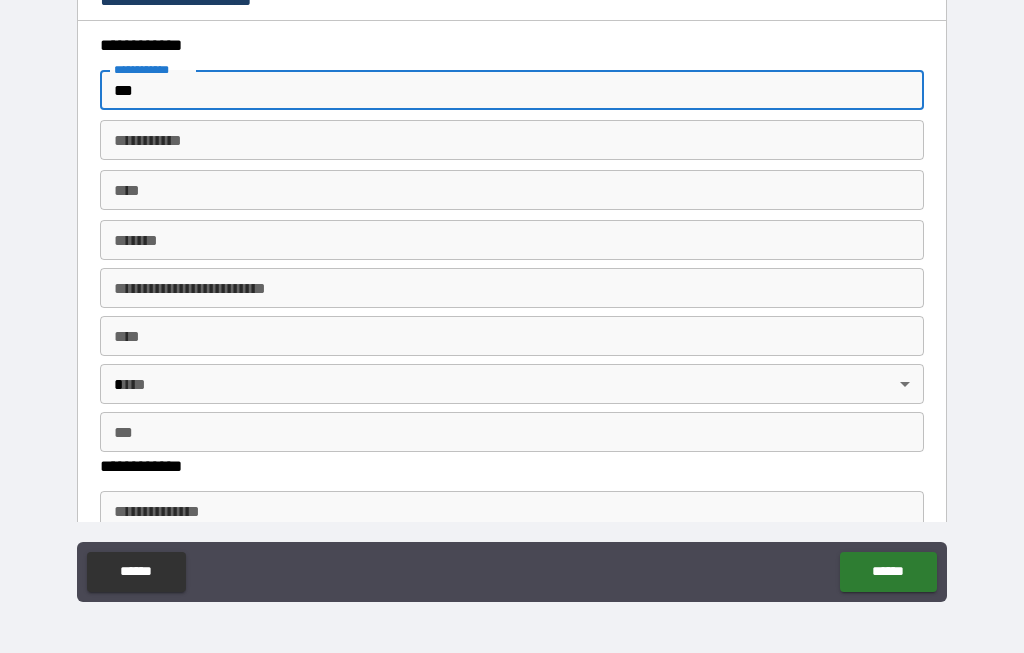 type on "*" 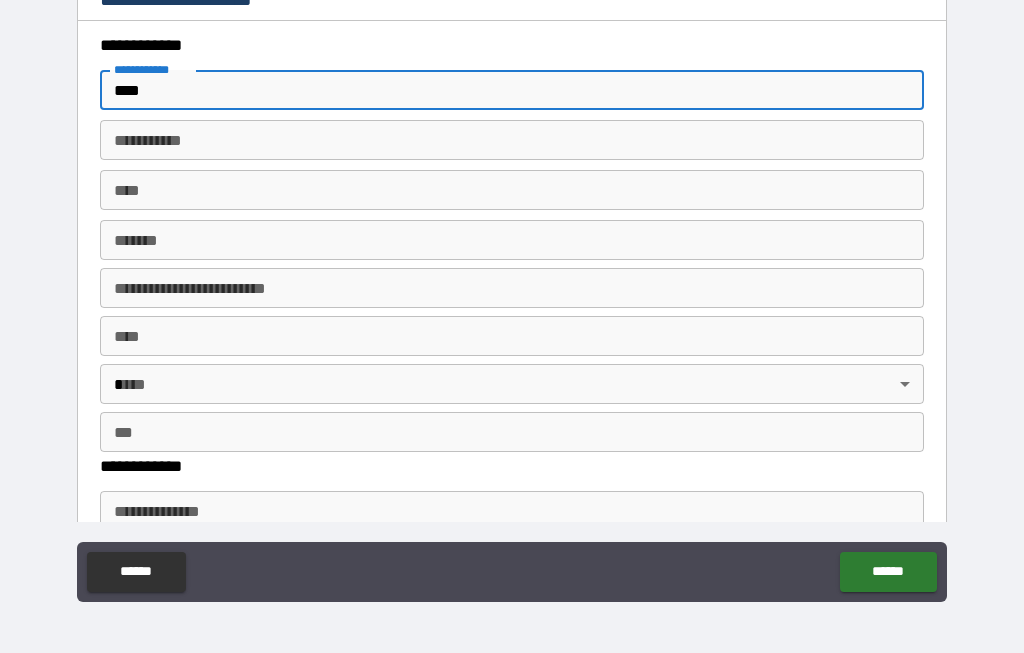type on "*****" 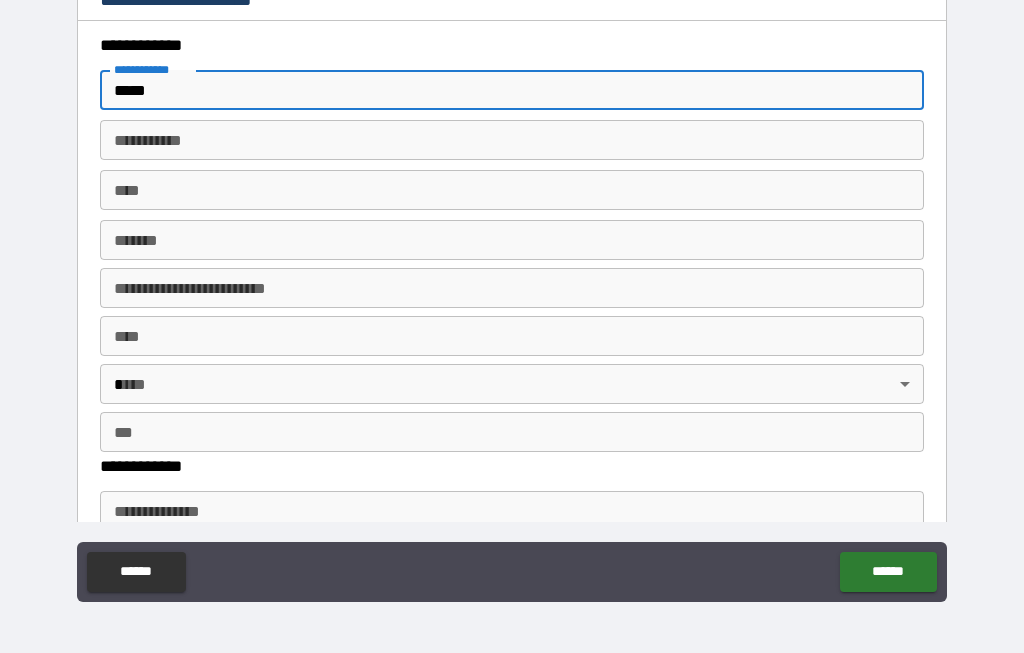 type on "*" 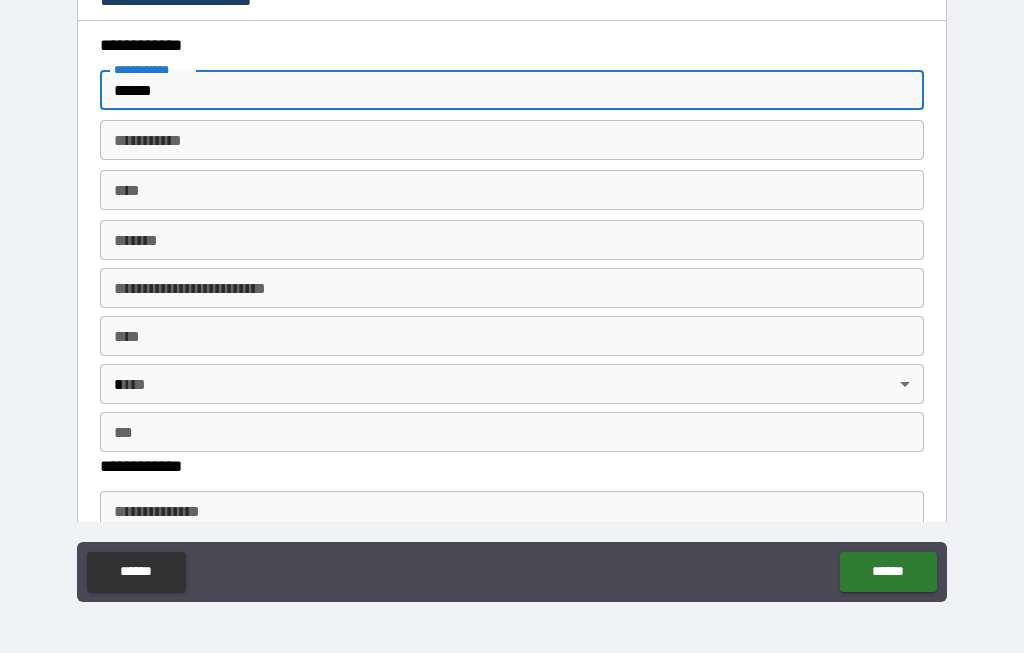 type on "*" 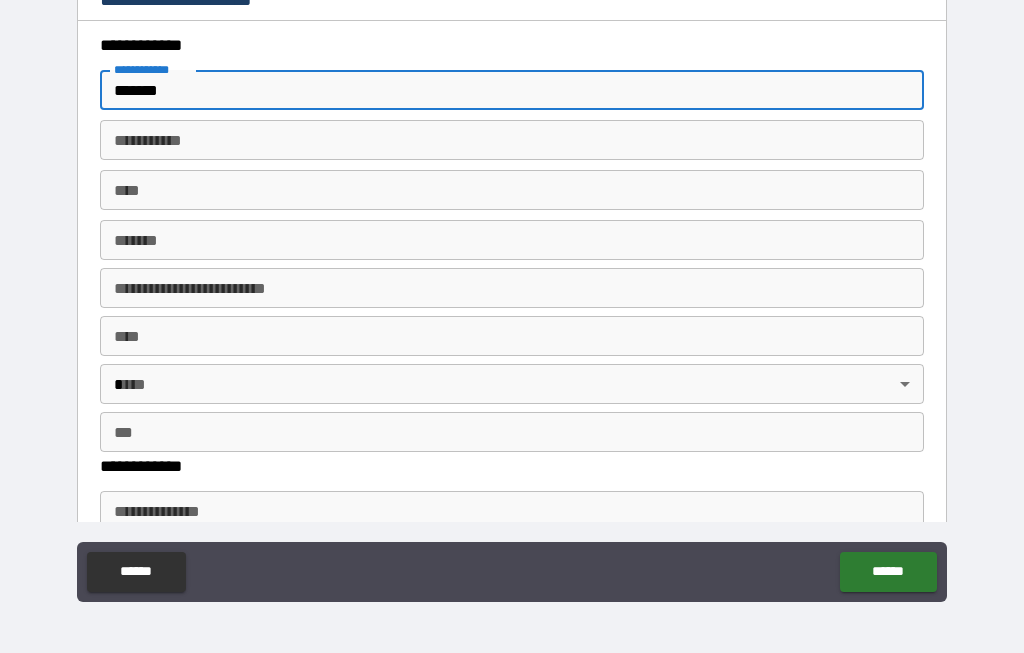 type on "*" 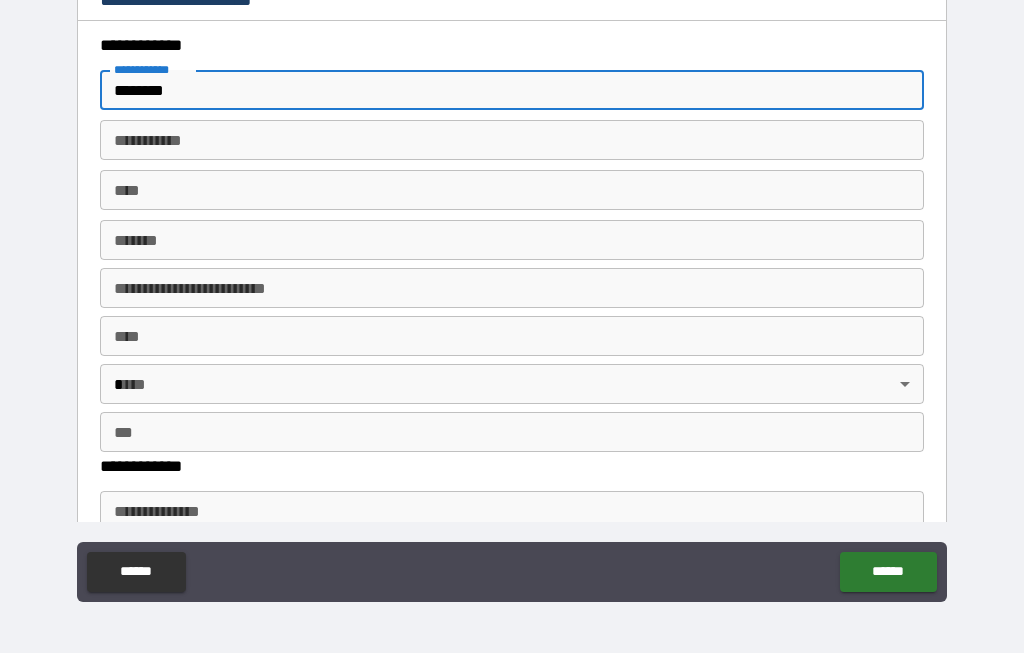 type on "*" 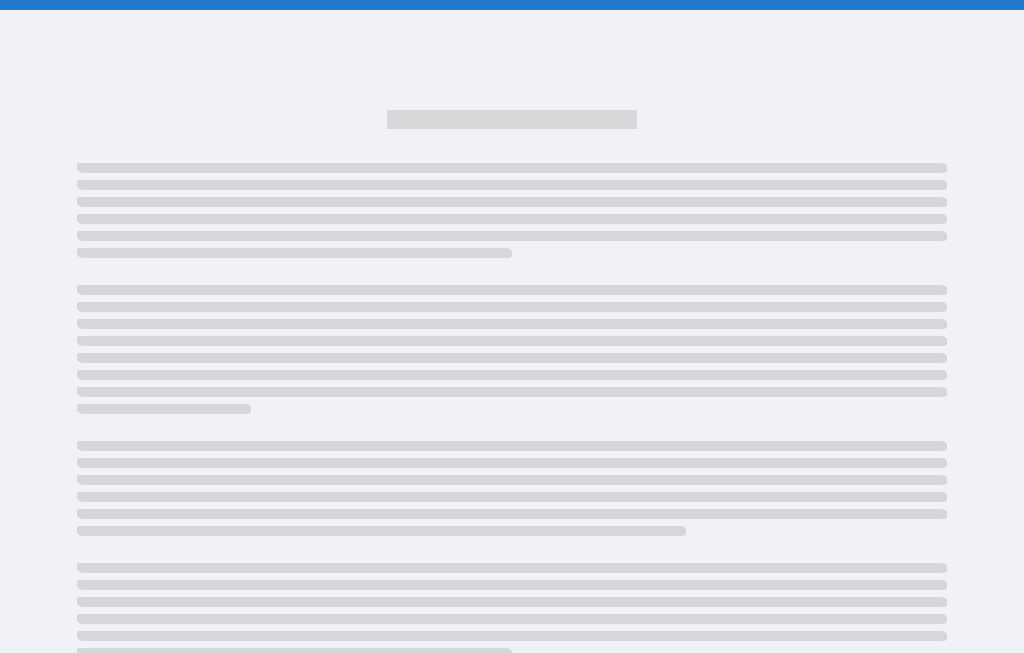 scroll, scrollTop: 0, scrollLeft: 0, axis: both 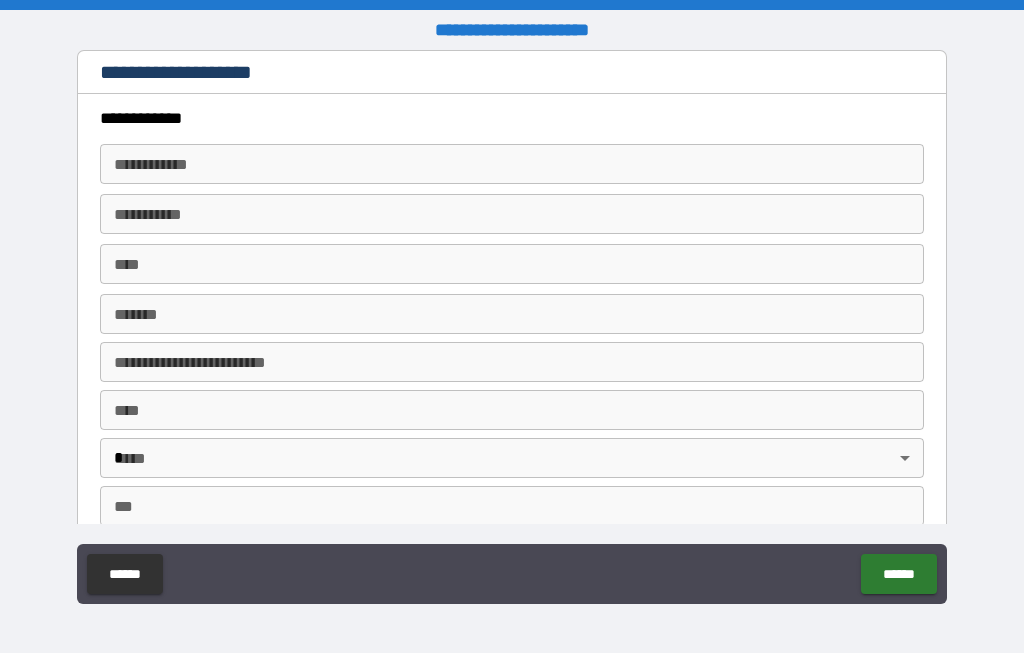 type on "*" 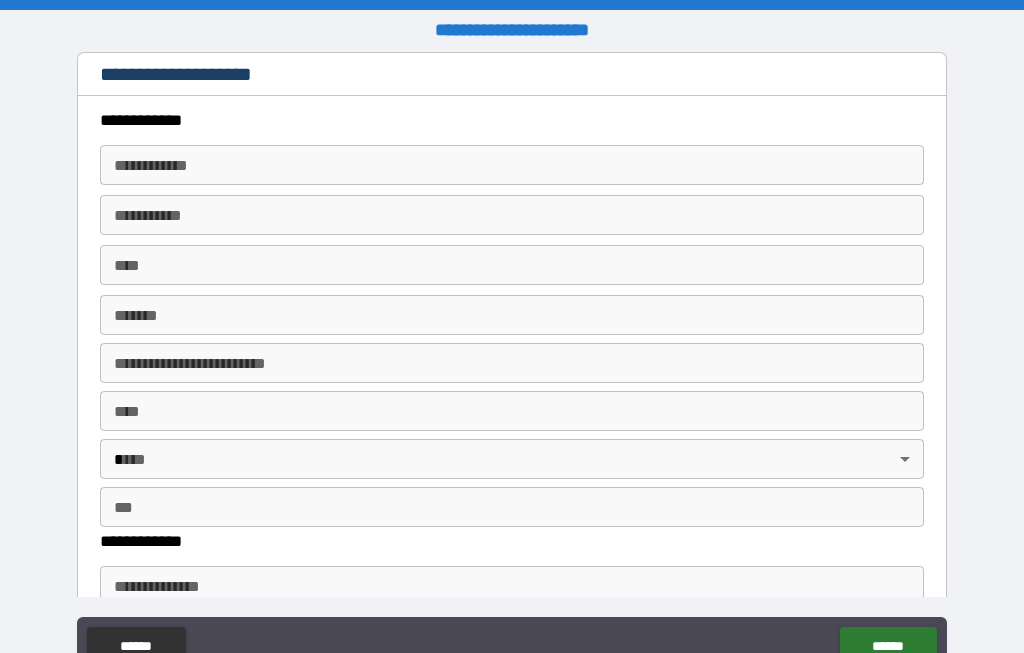 click on "**********" at bounding box center [512, 165] 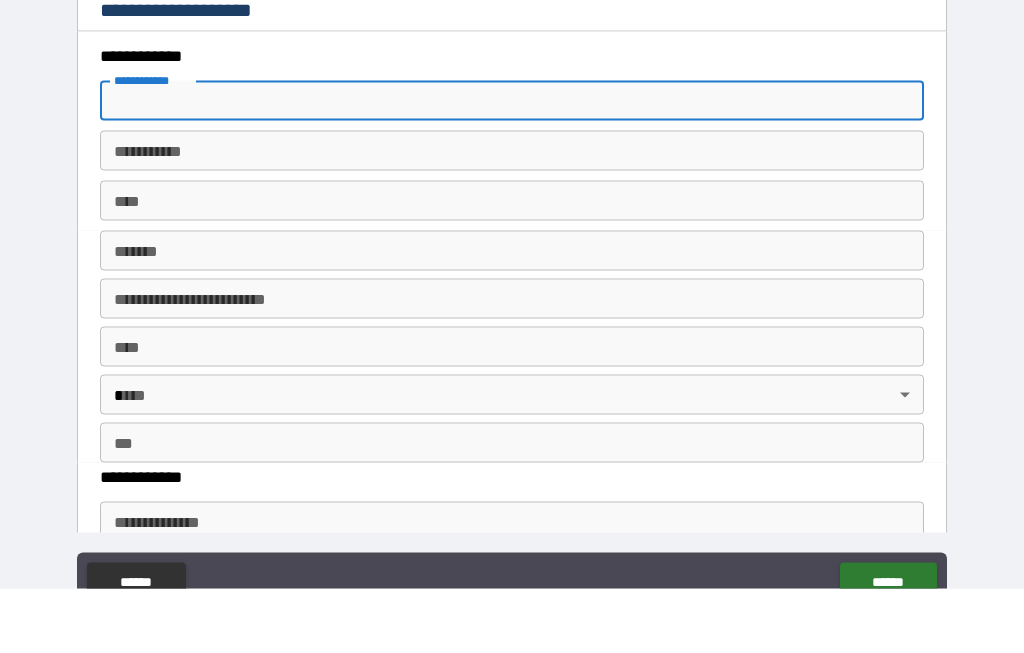 type on "*" 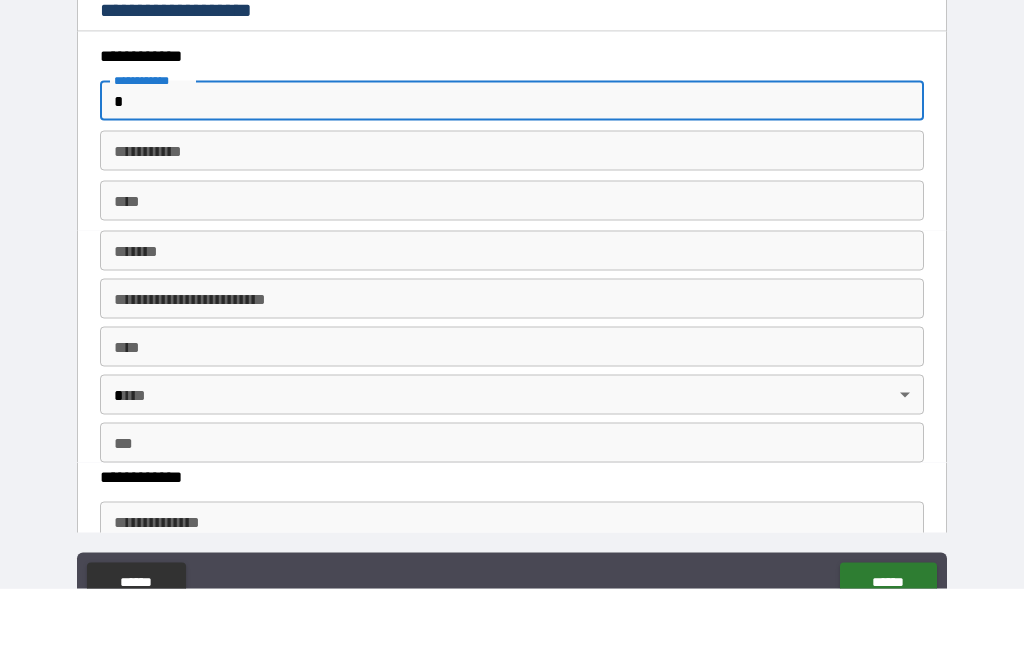 type on "*" 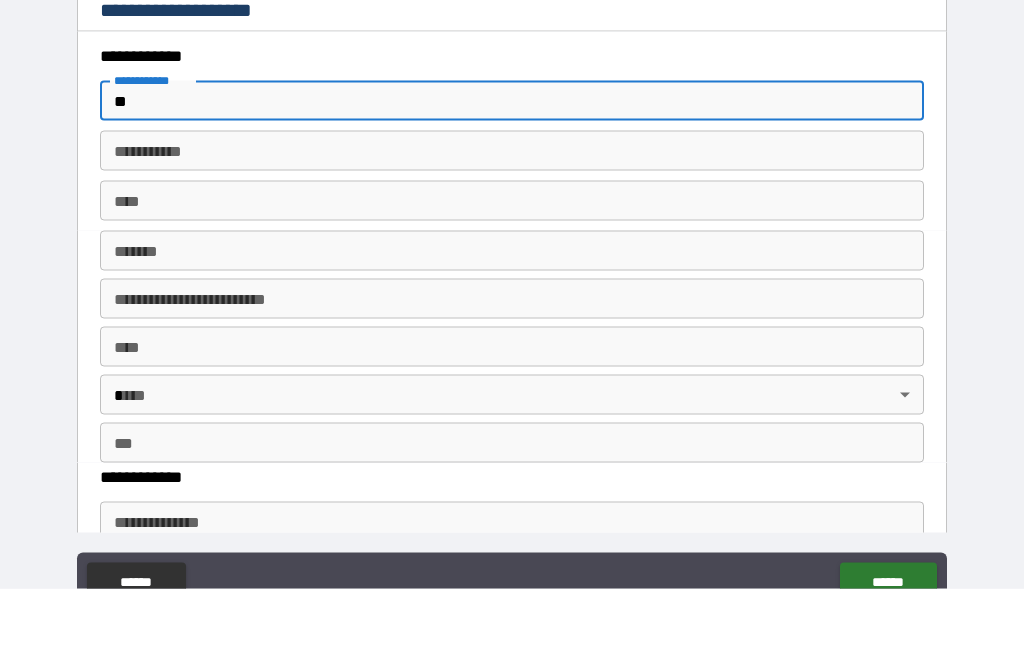 type on "***" 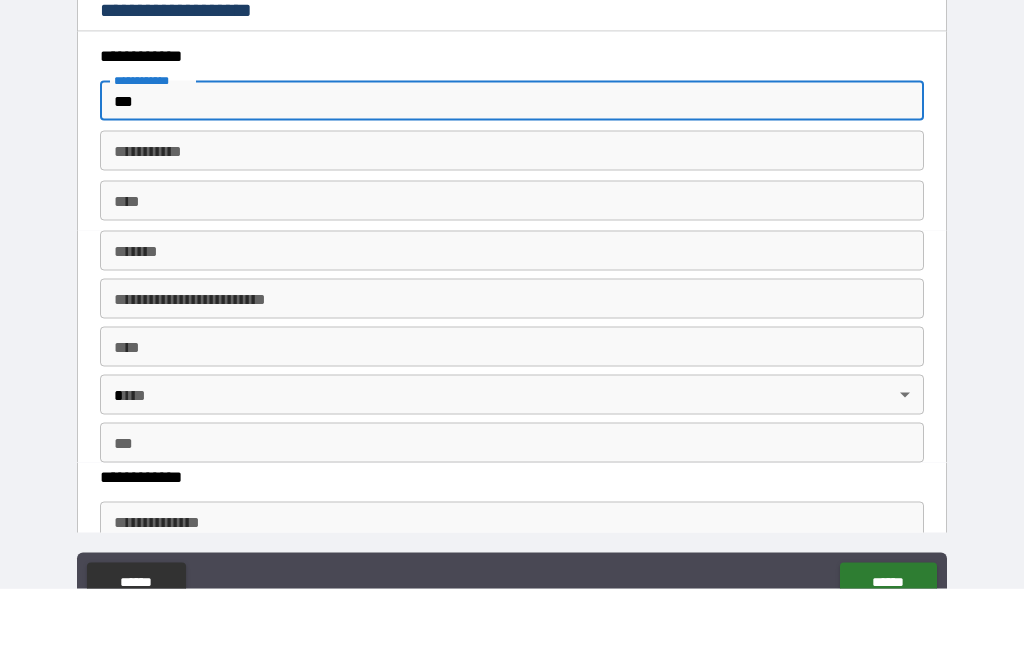 type on "*" 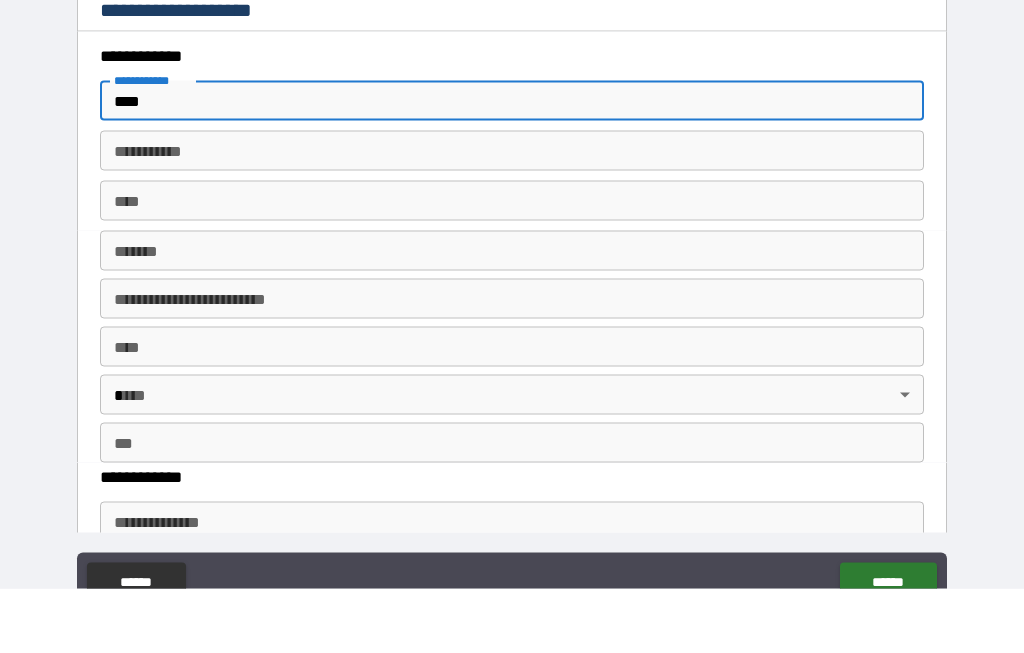 type on "*****" 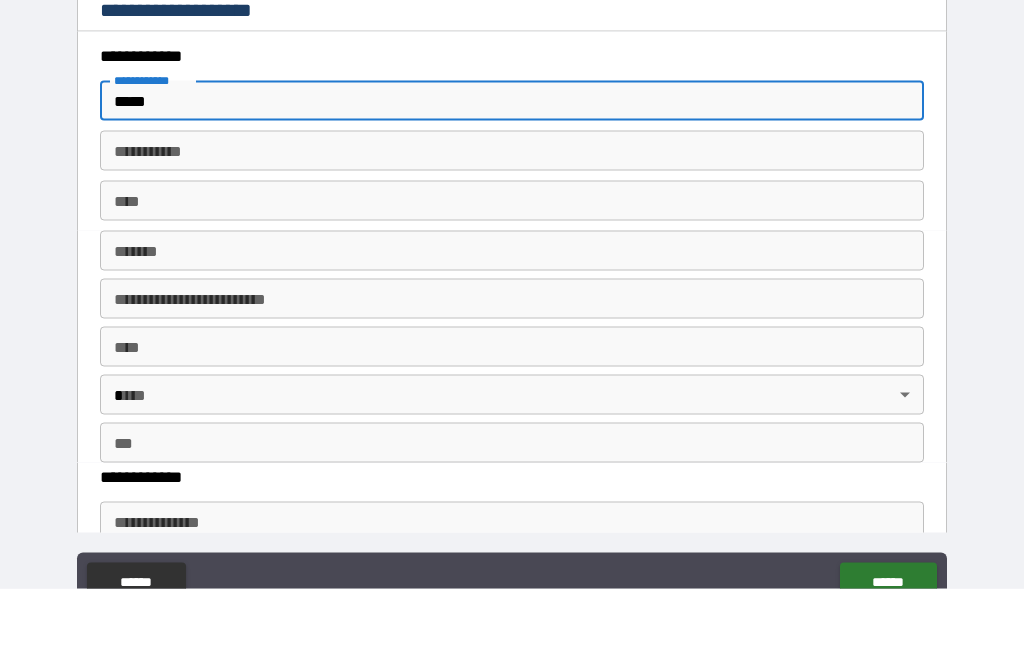 type on "*" 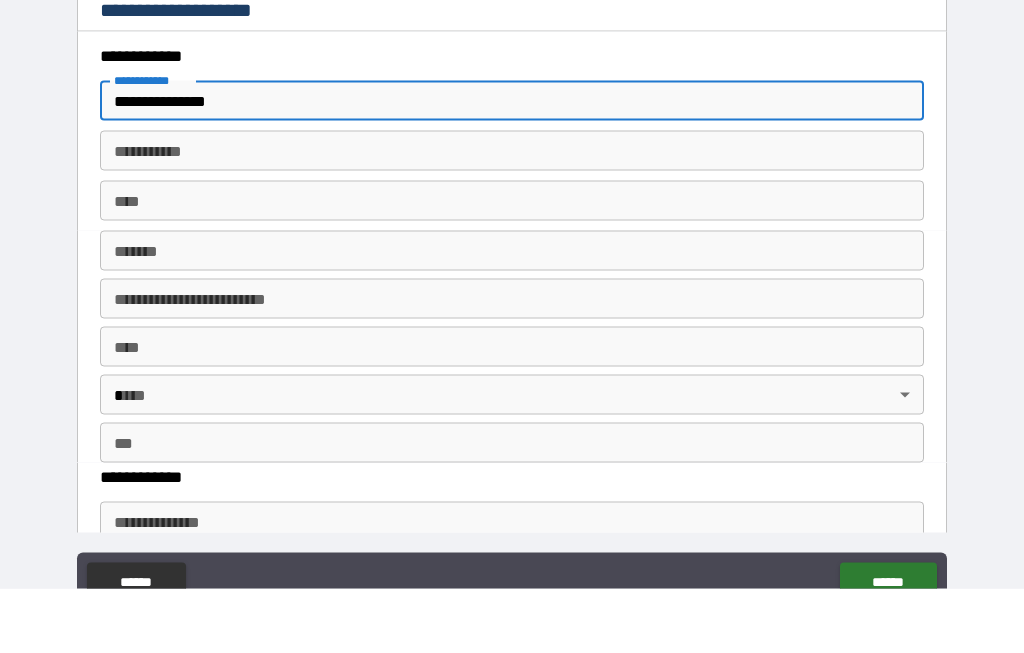 type on "**********" 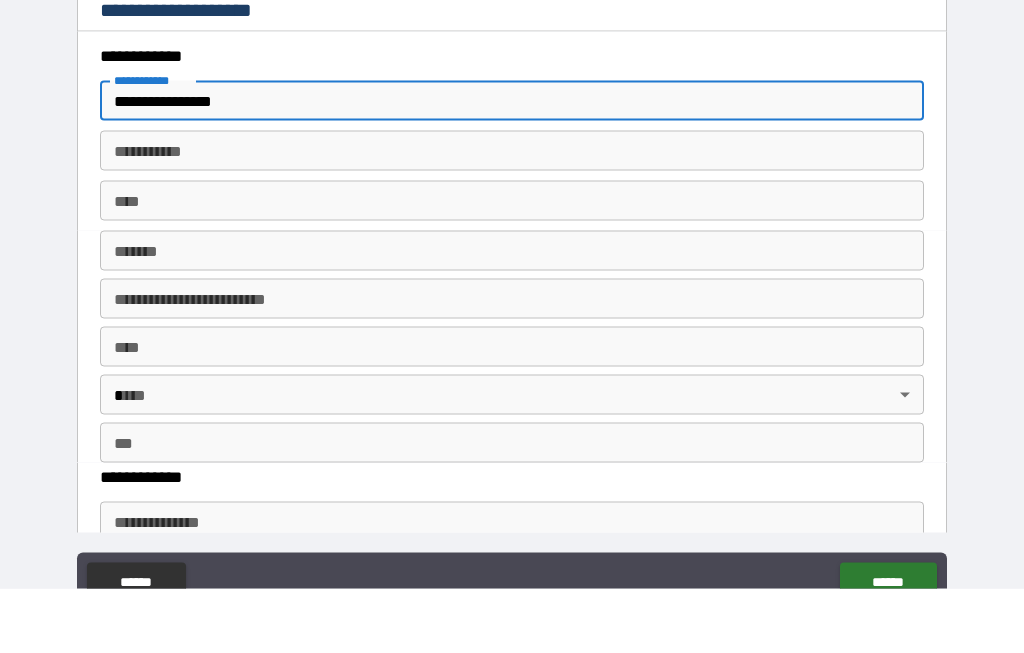 type on "*" 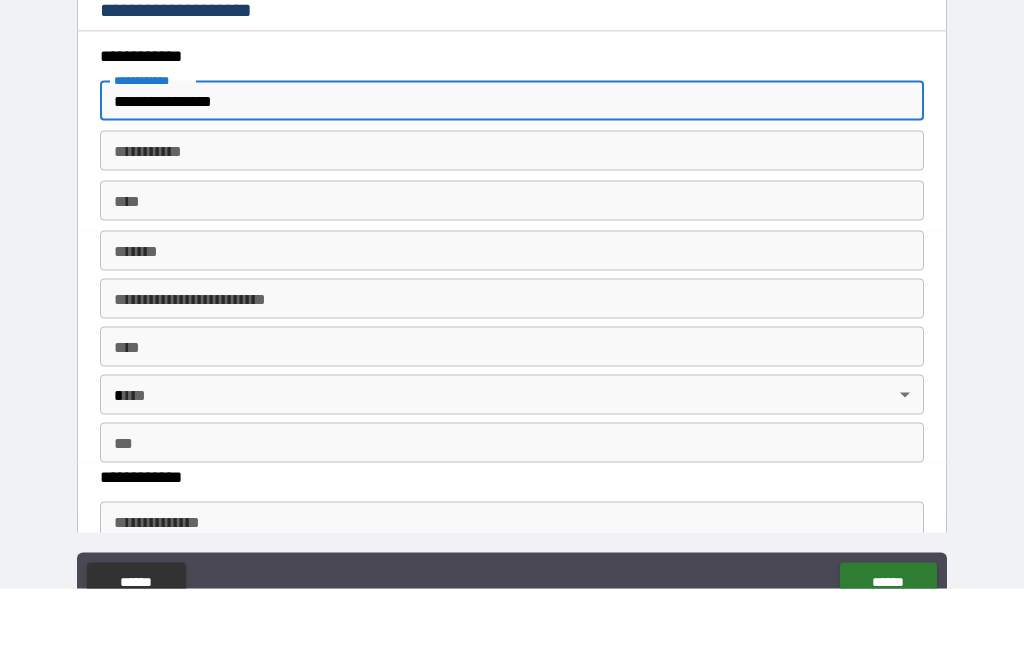 type on "**********" 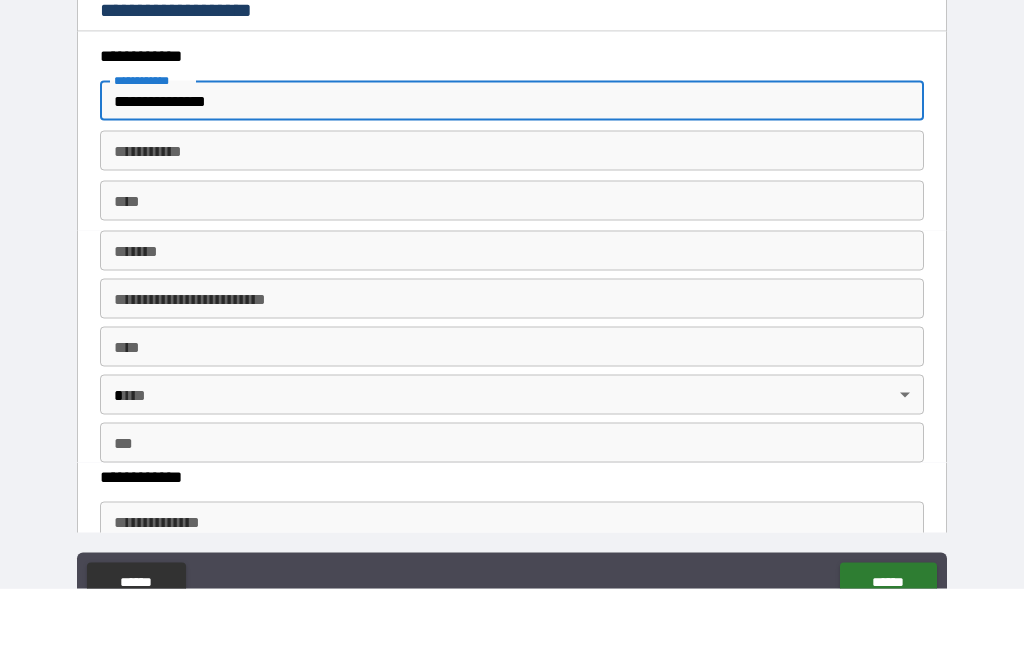 type on "*" 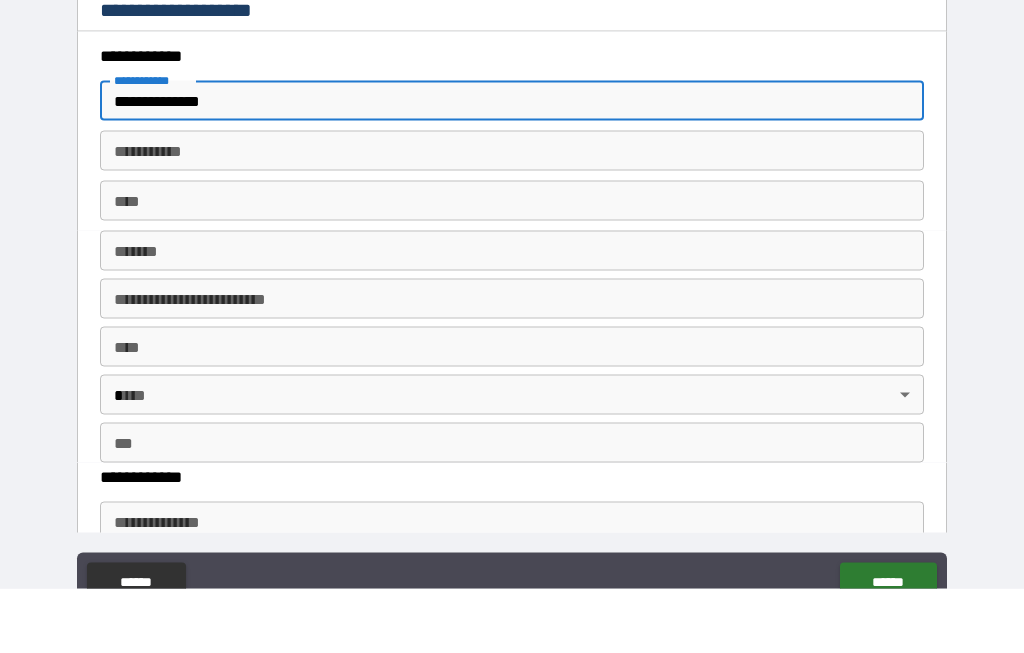type on "**********" 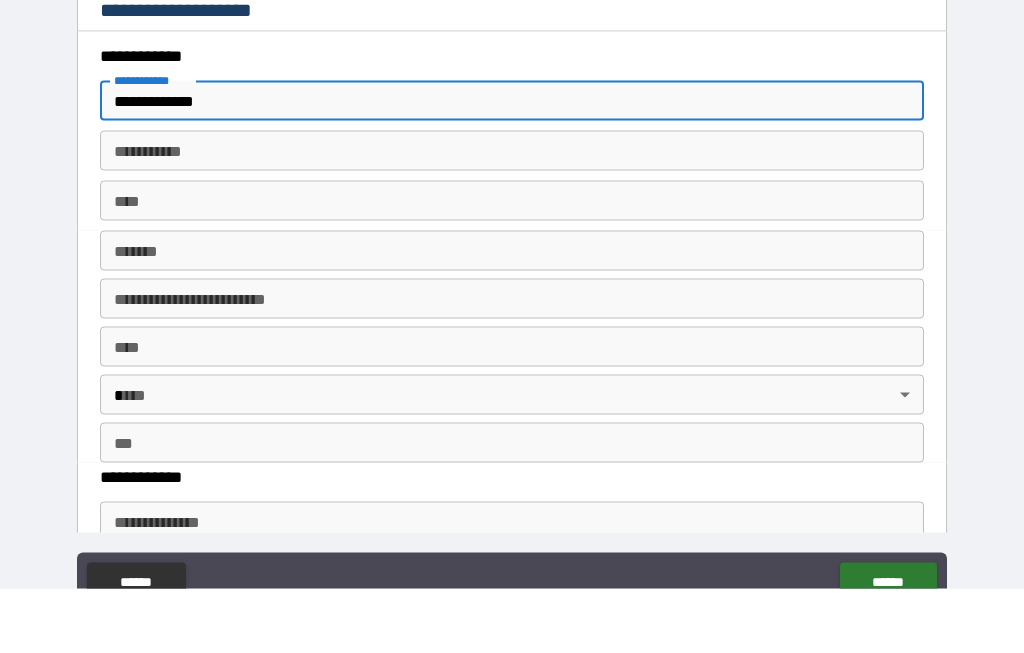 type on "**********" 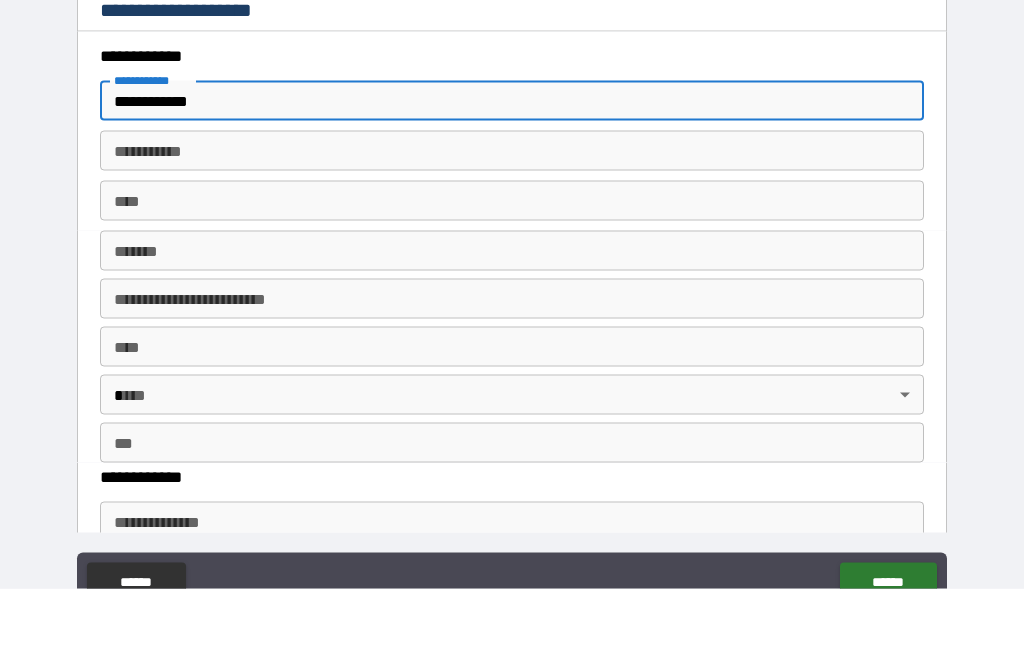 type on "*" 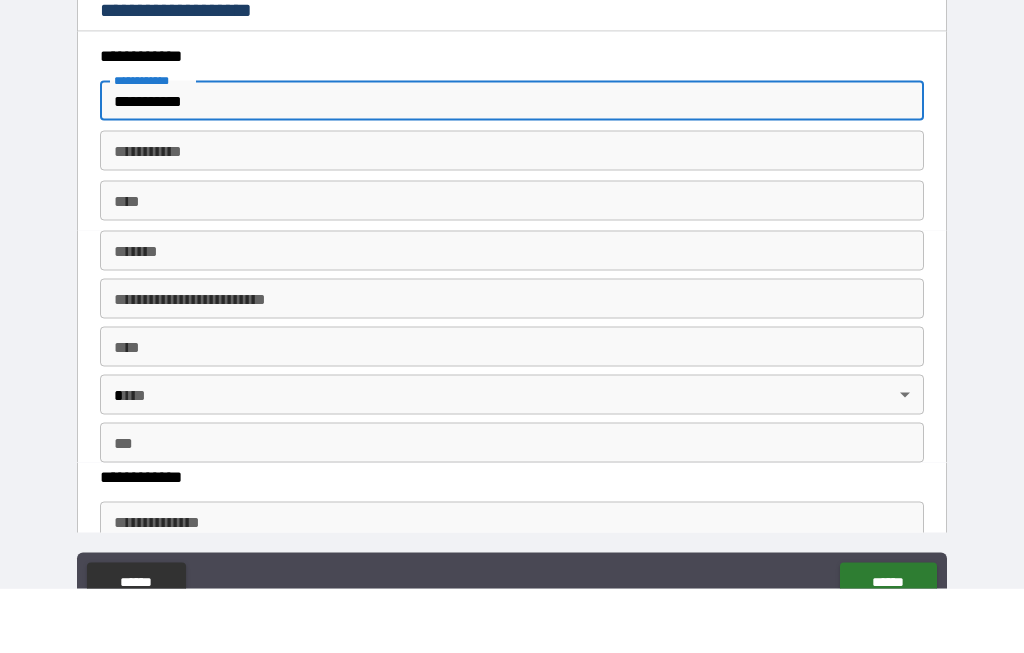type on "**********" 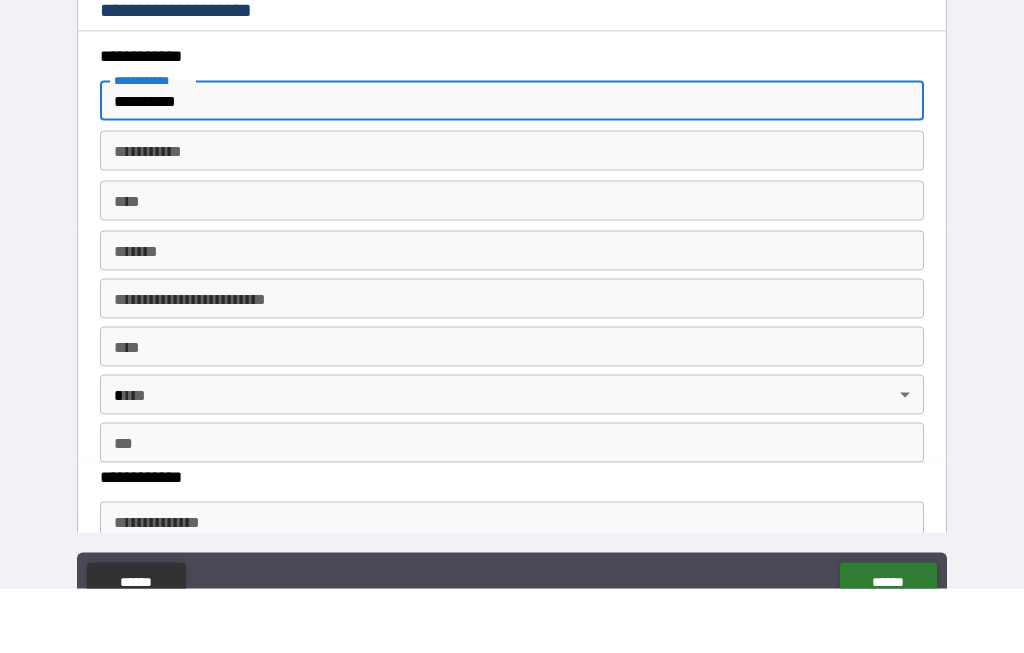 type on "*********" 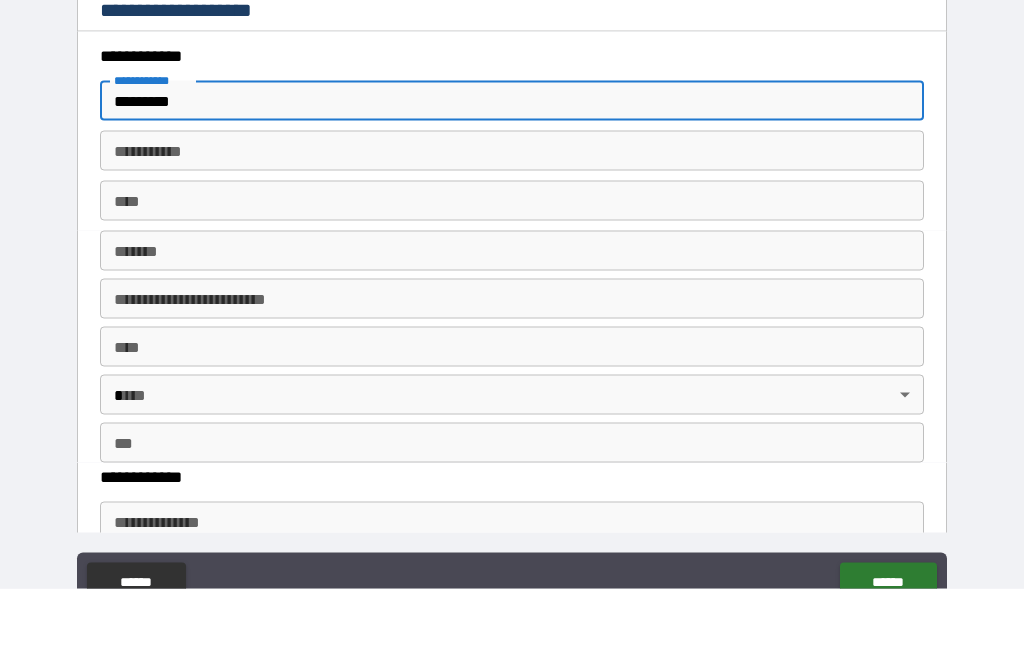 type on "********" 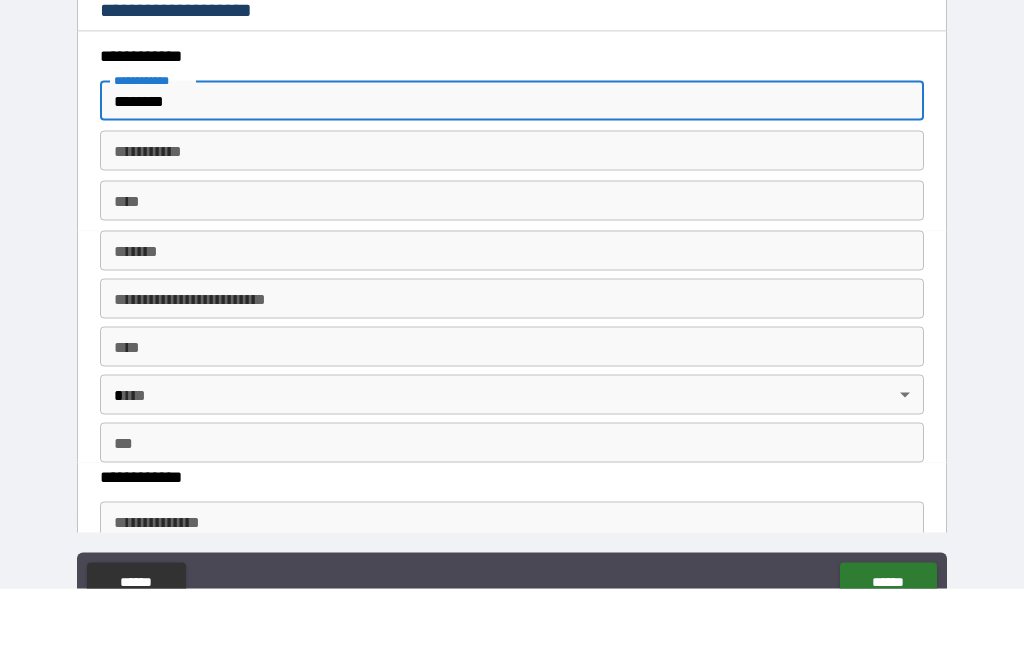 type on "*" 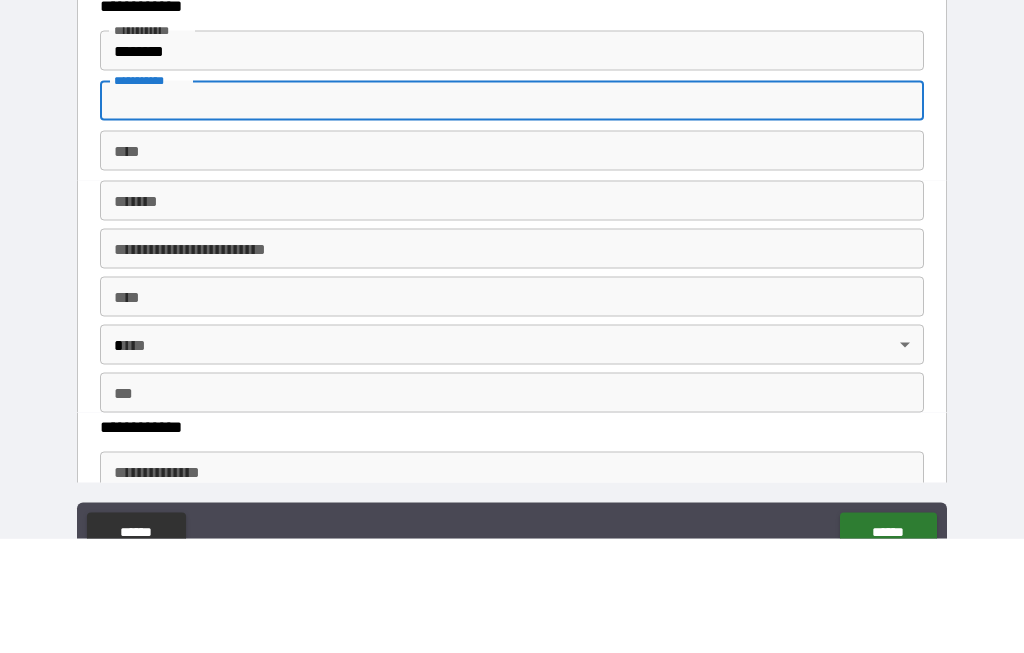 type on "*" 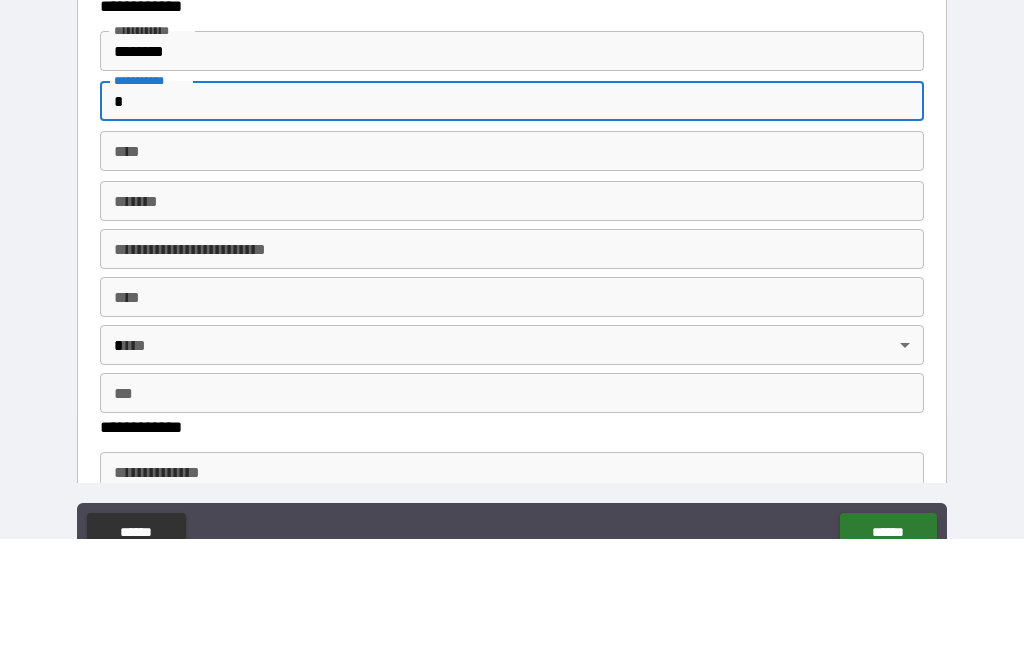 type on "**" 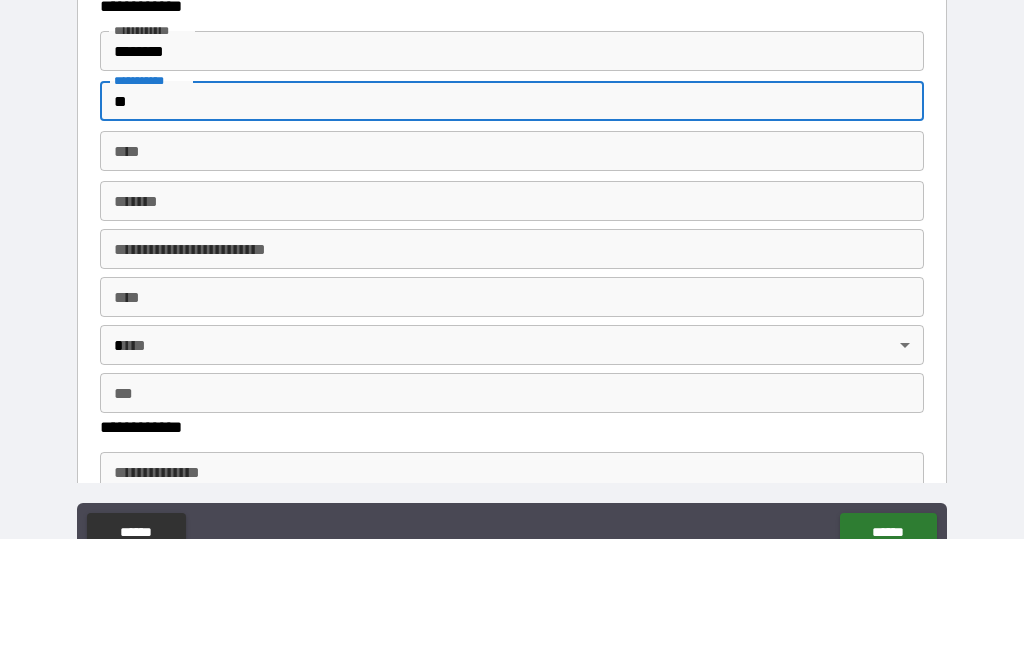 type on "*" 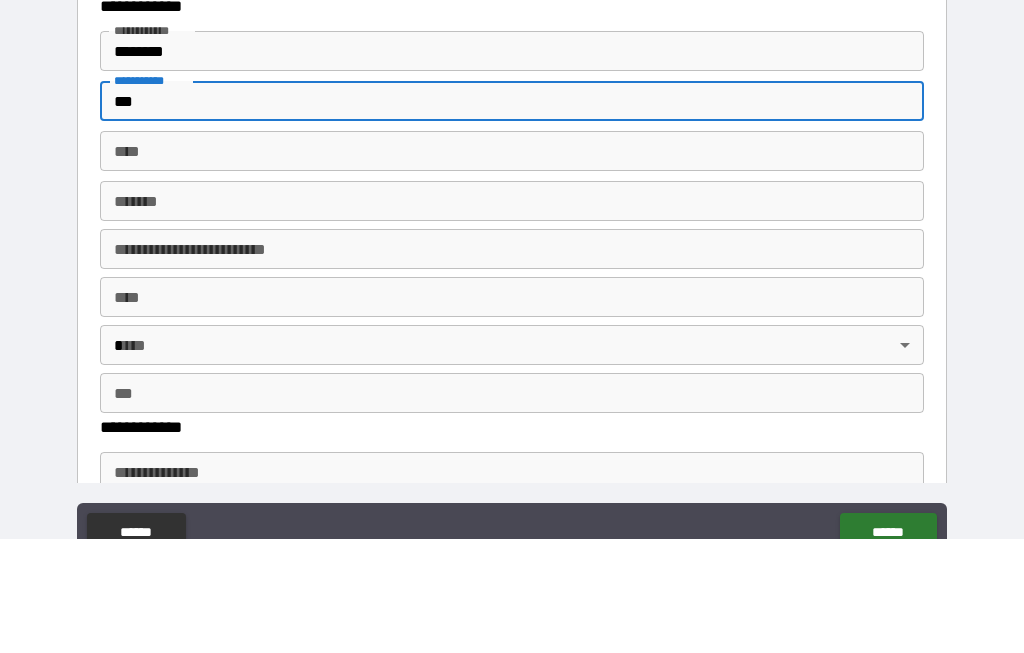 type on "****" 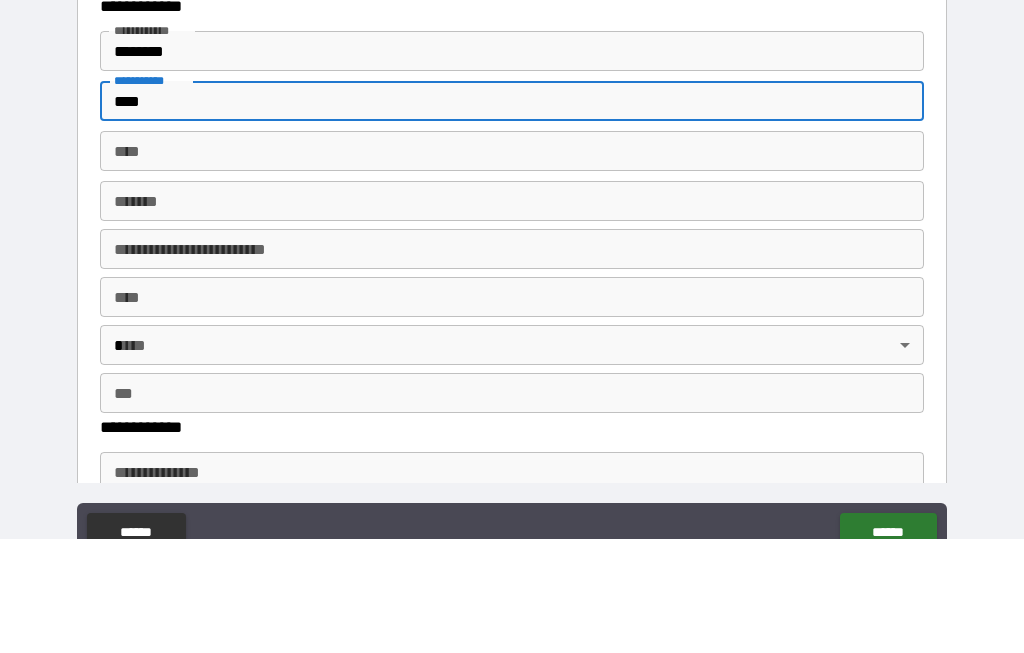 type on "*" 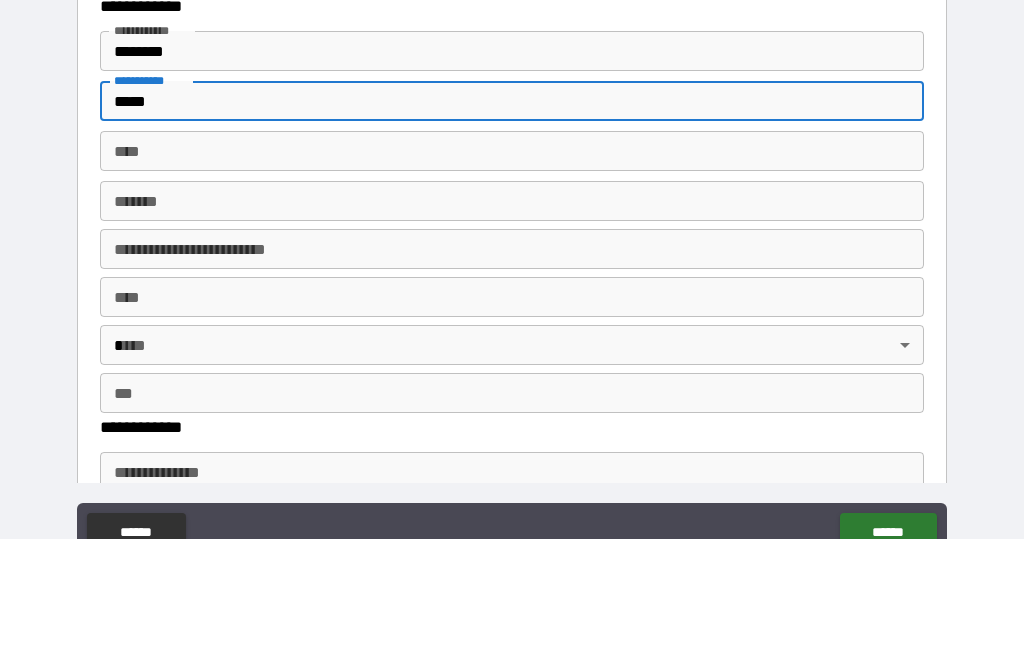 type on "******" 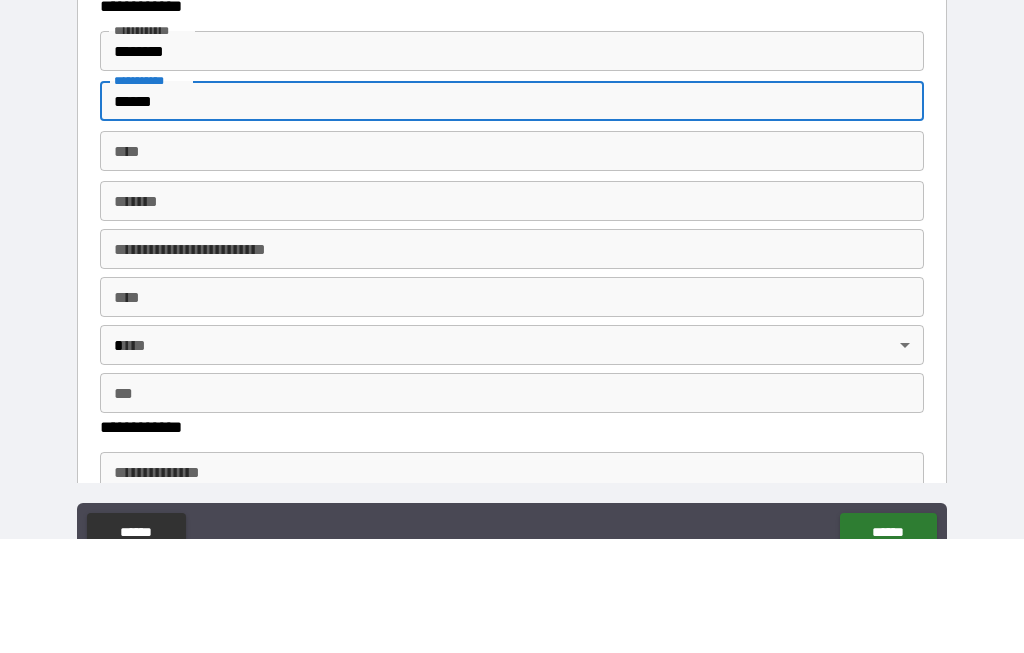 type on "*" 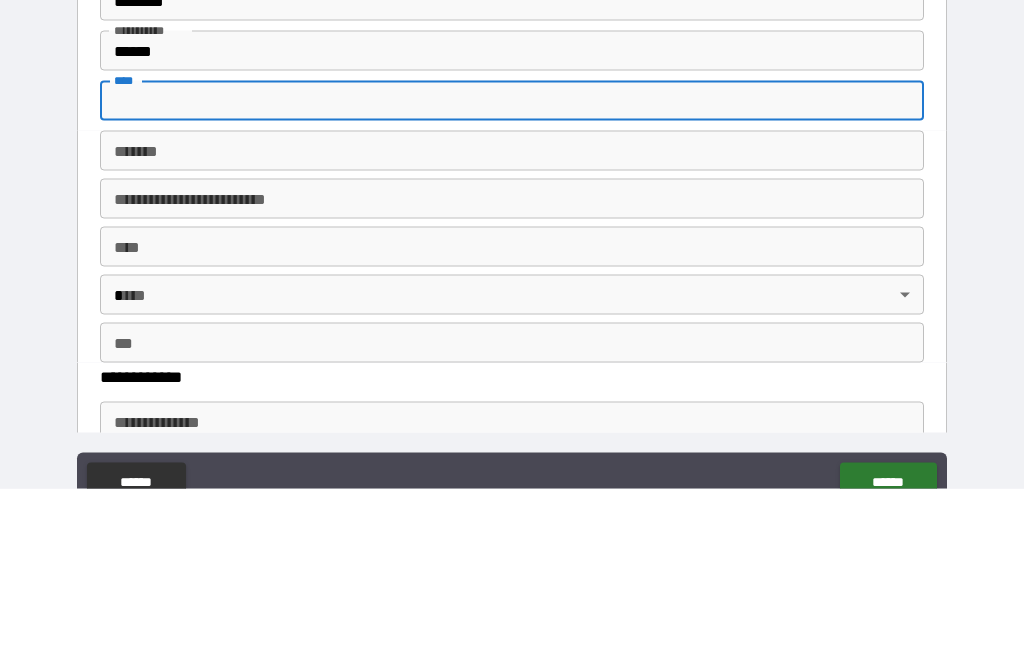 type on "*" 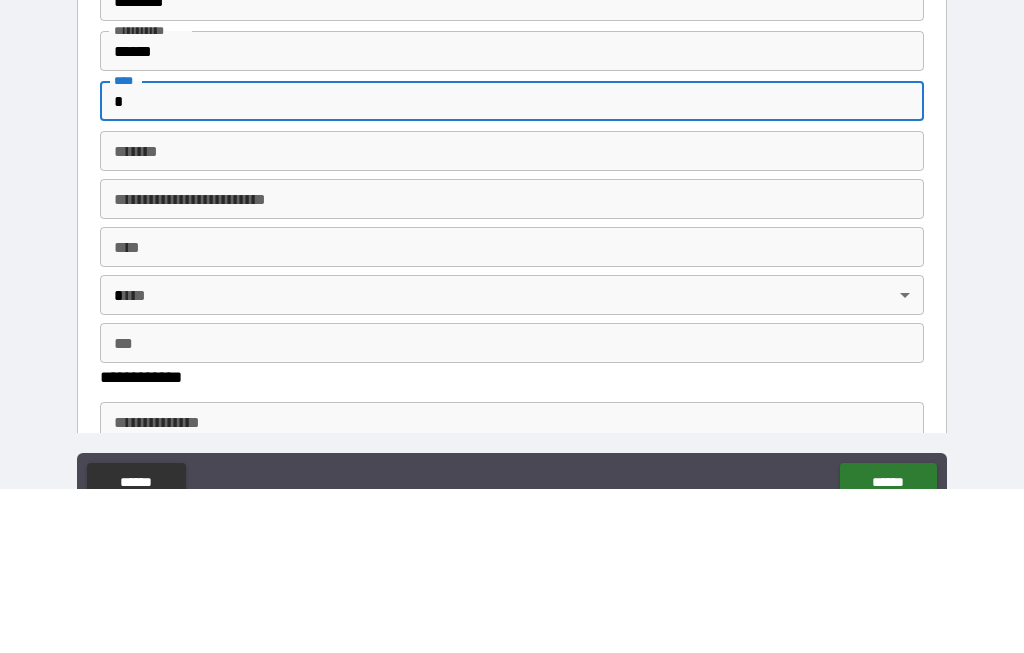 type on "*" 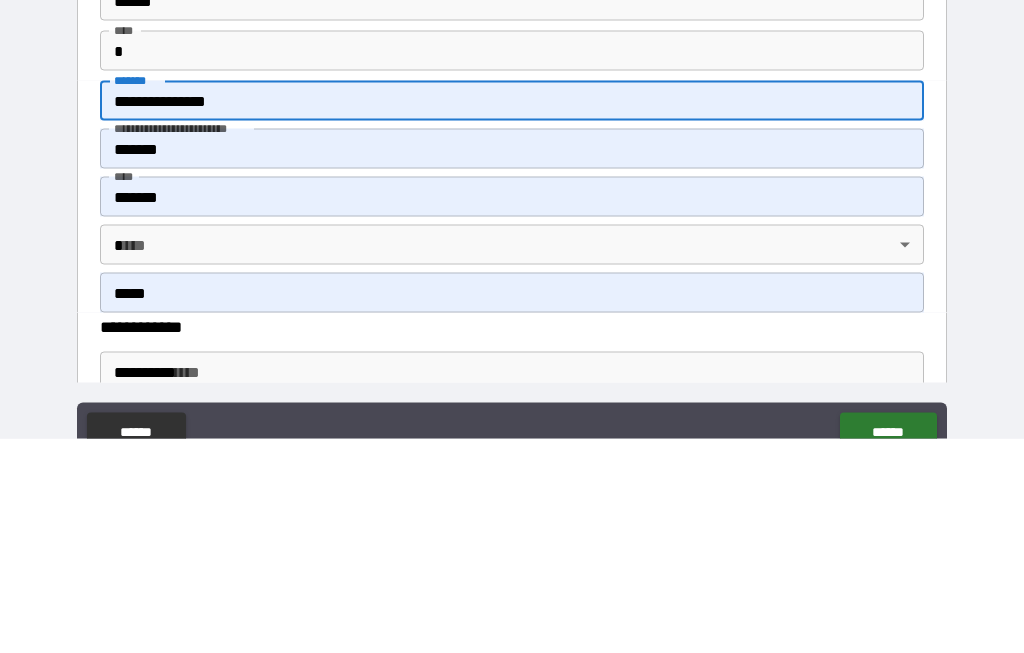scroll, scrollTop: 75, scrollLeft: 0, axis: vertical 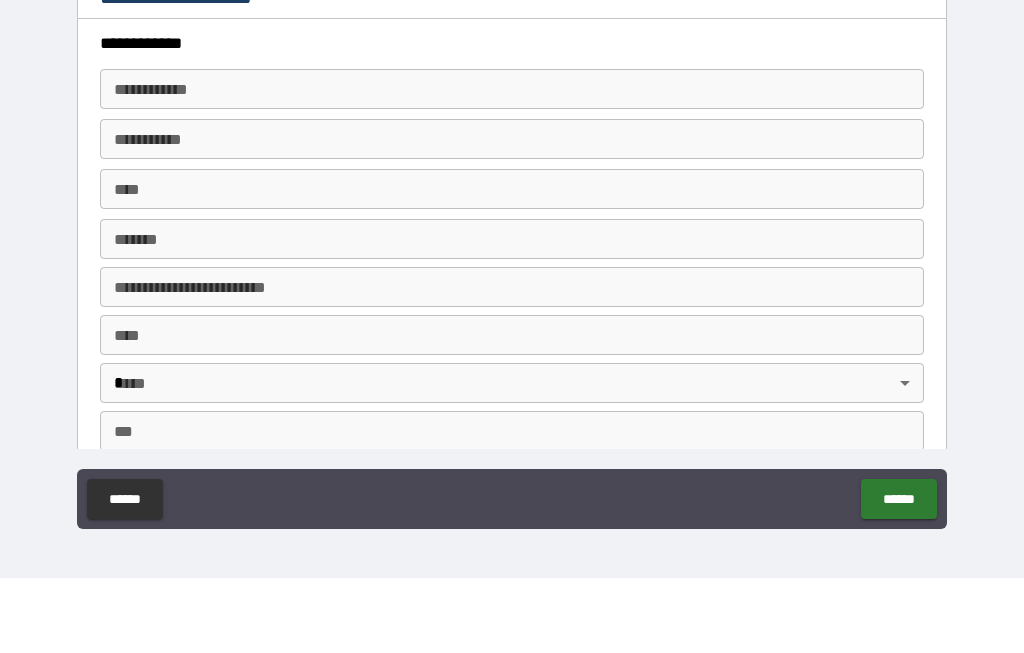 type on "*" 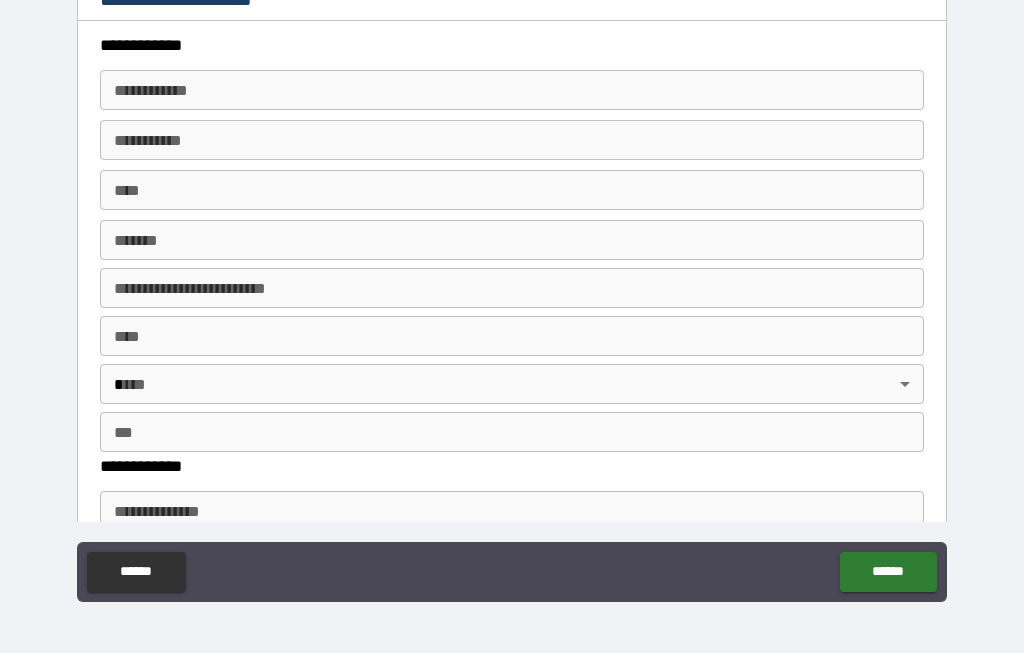 scroll, scrollTop: 75, scrollLeft: 0, axis: vertical 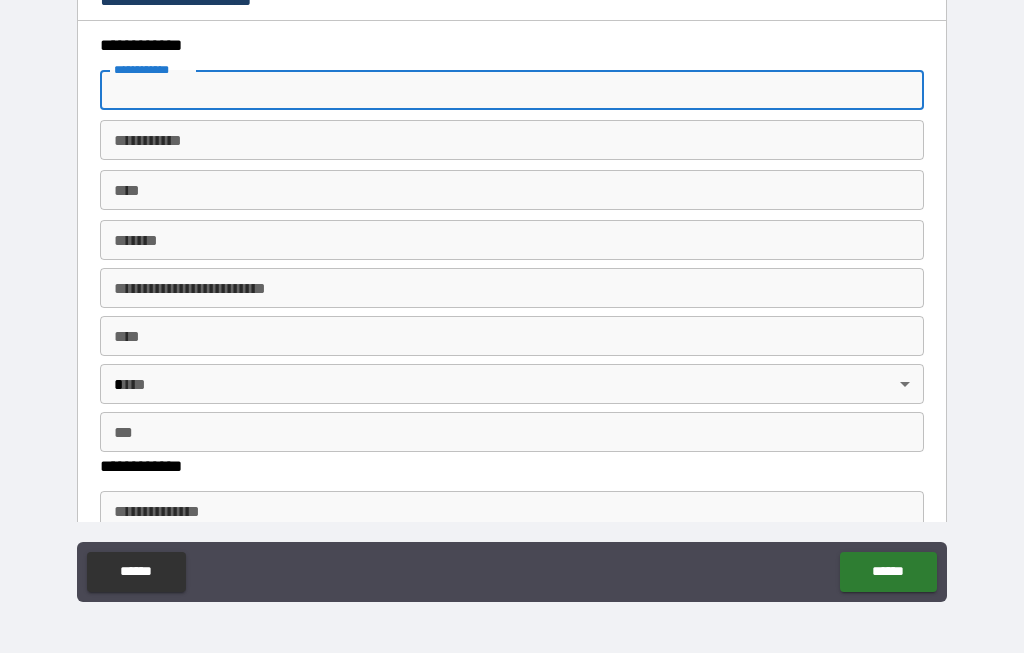 type on "*" 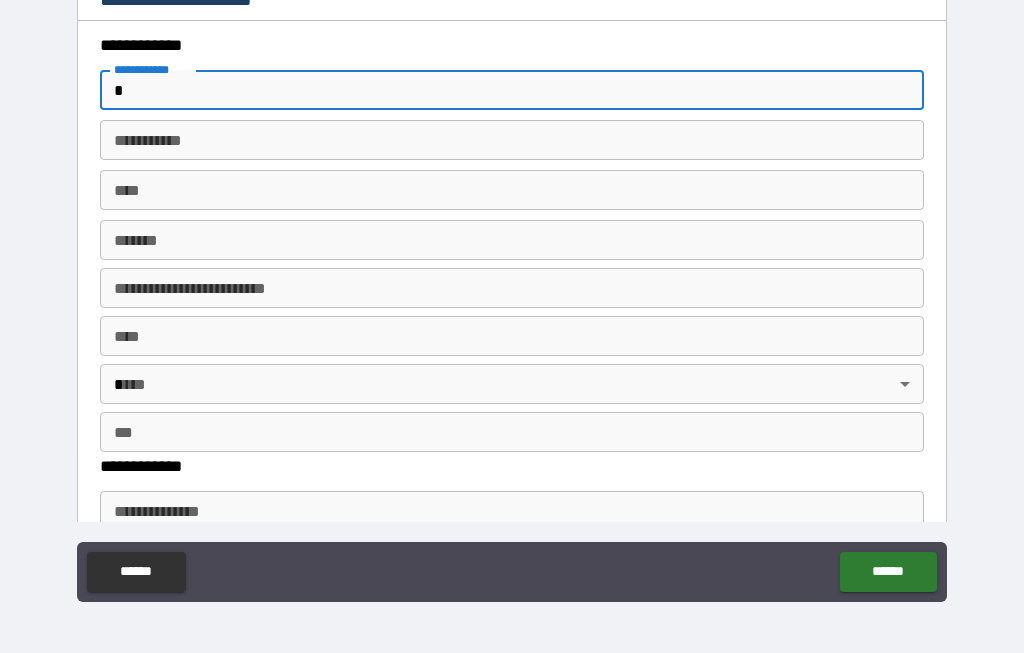 type on "*" 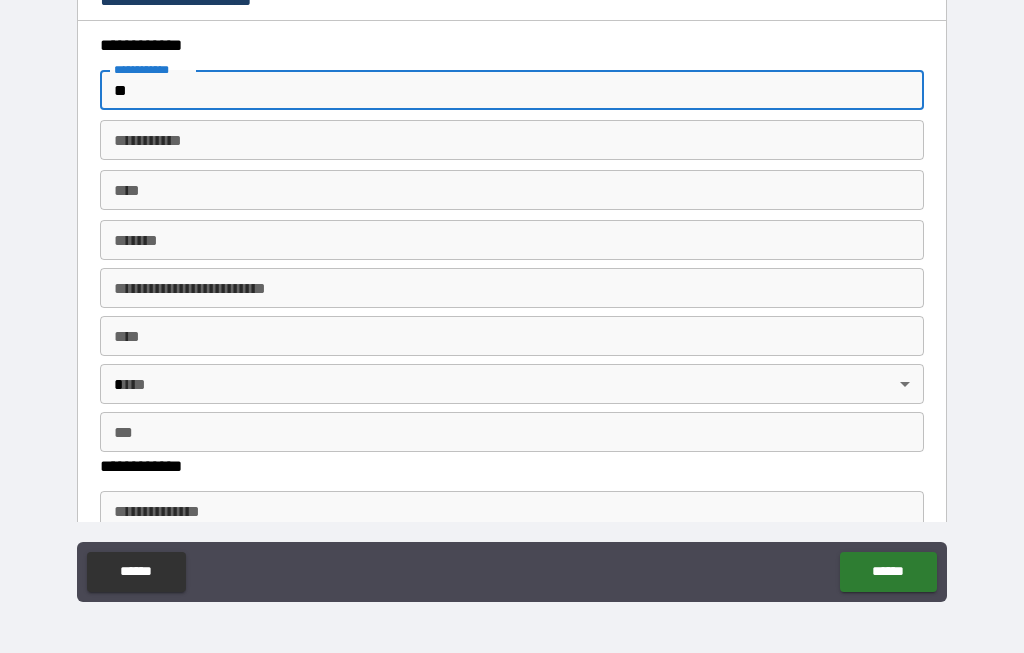 type on "*" 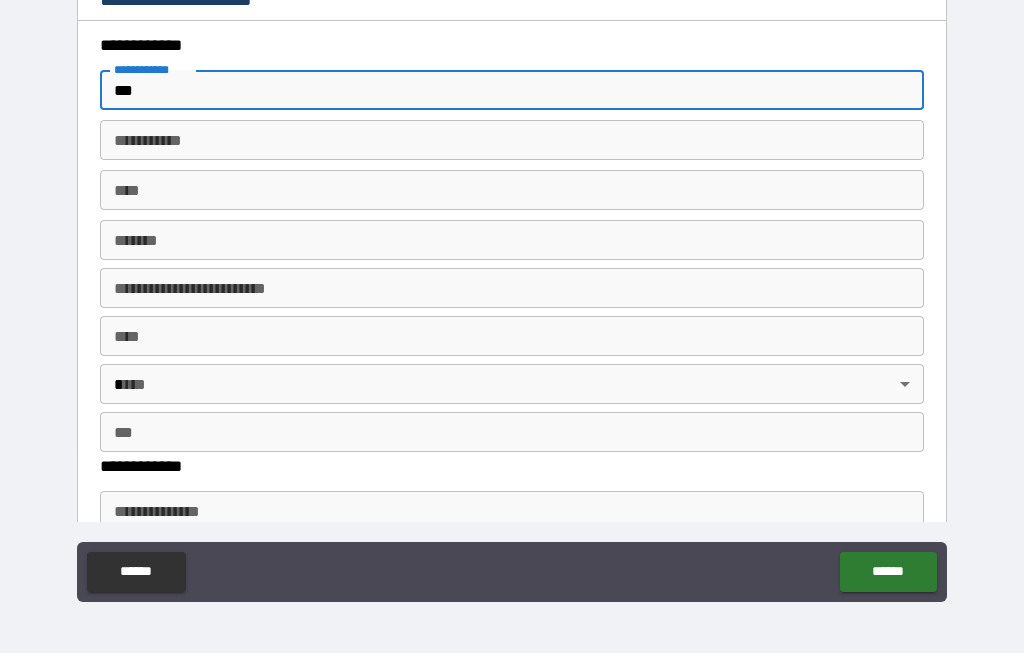 type on "*" 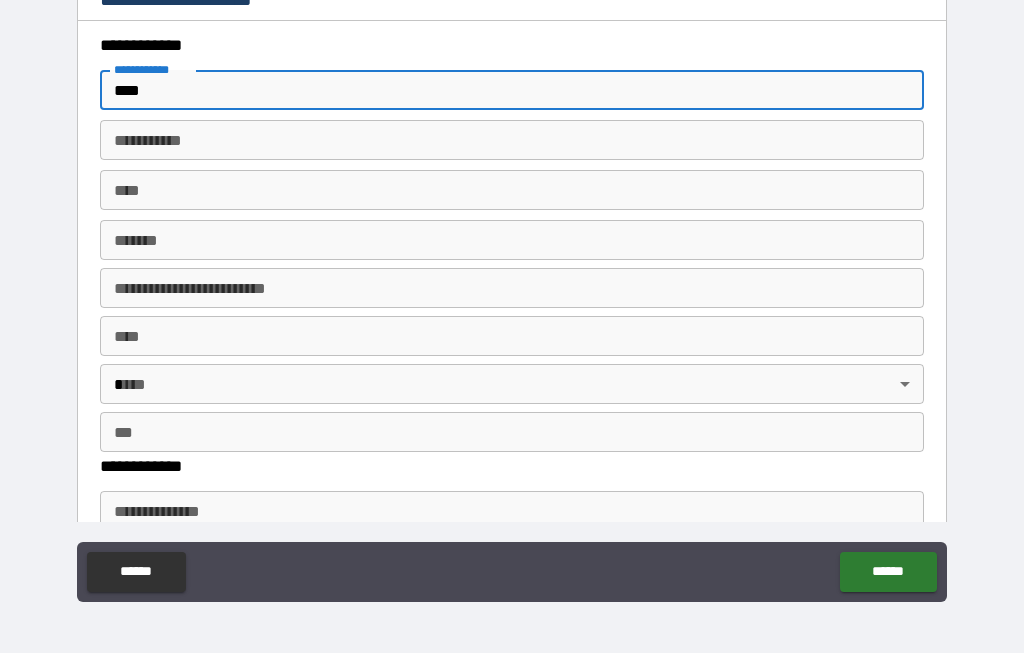 type on "*****" 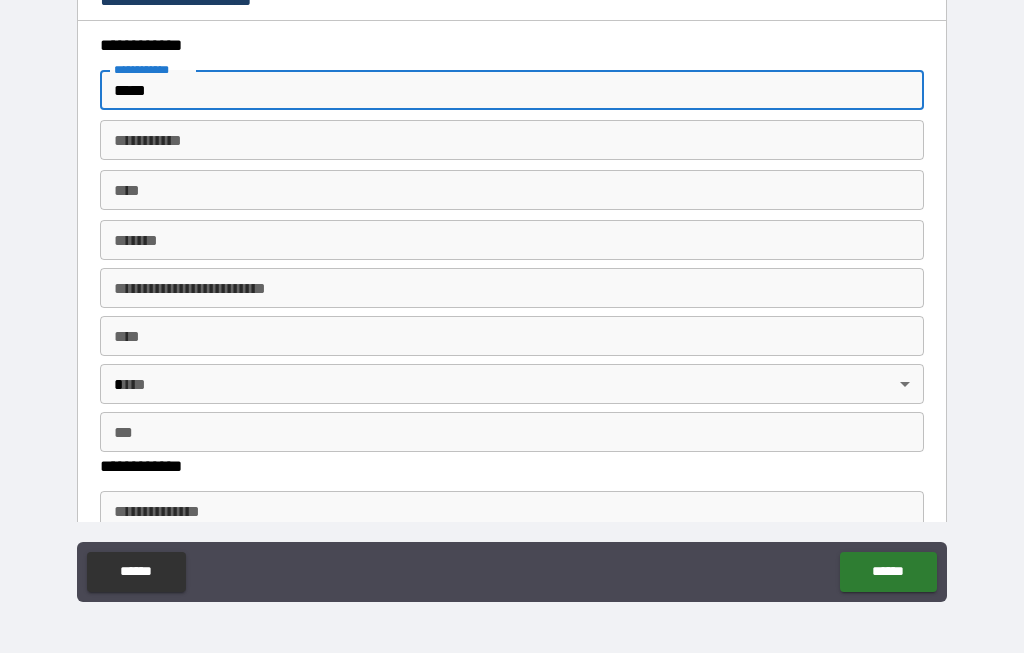 type on "*" 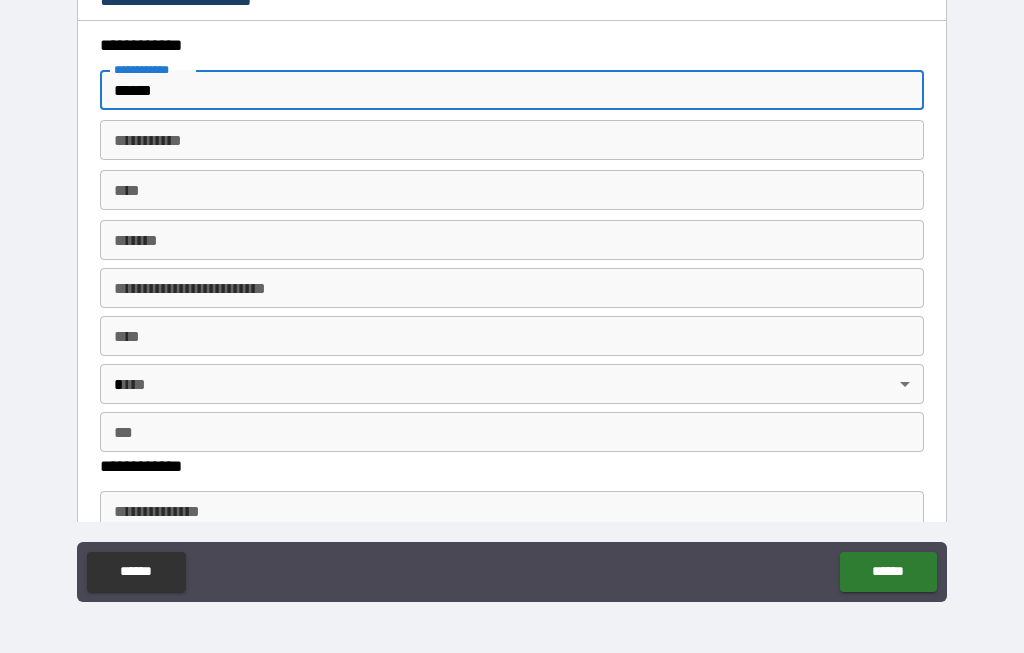 type on "*" 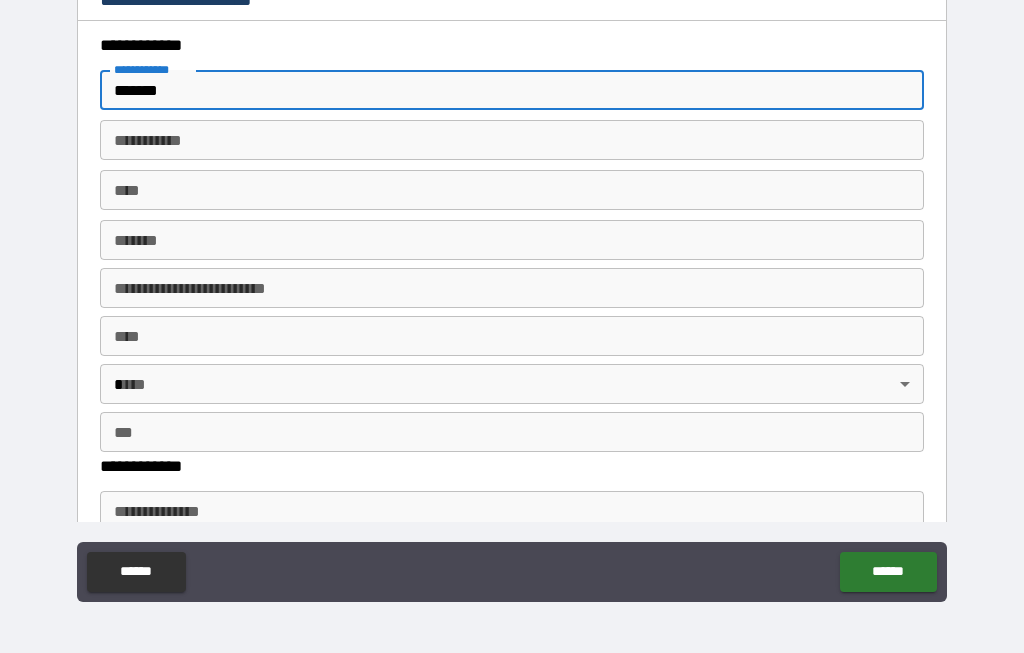 type on "*" 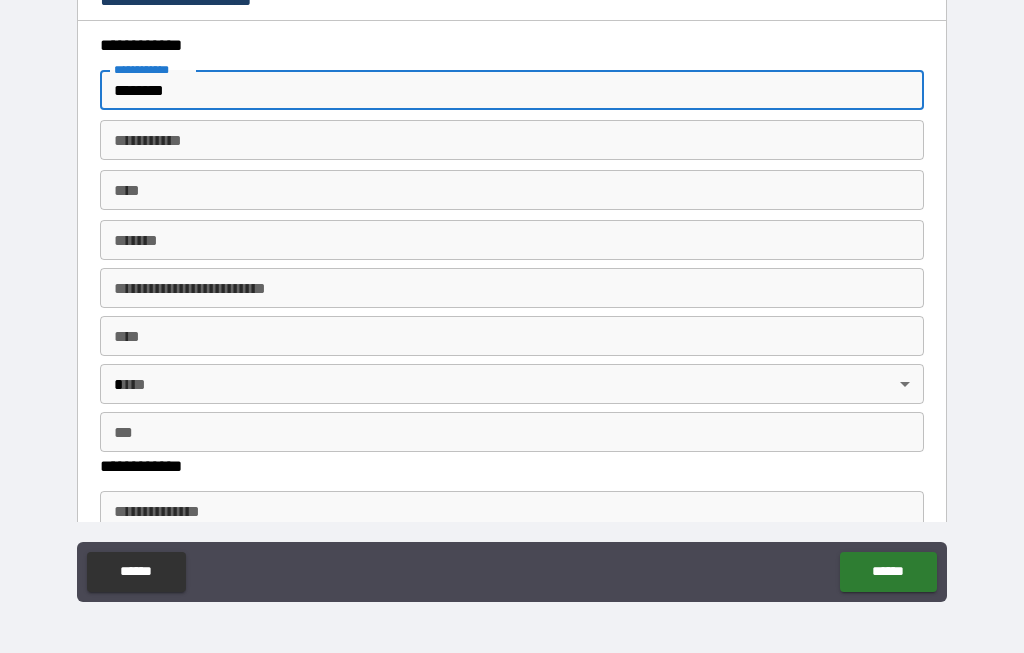type on "*" 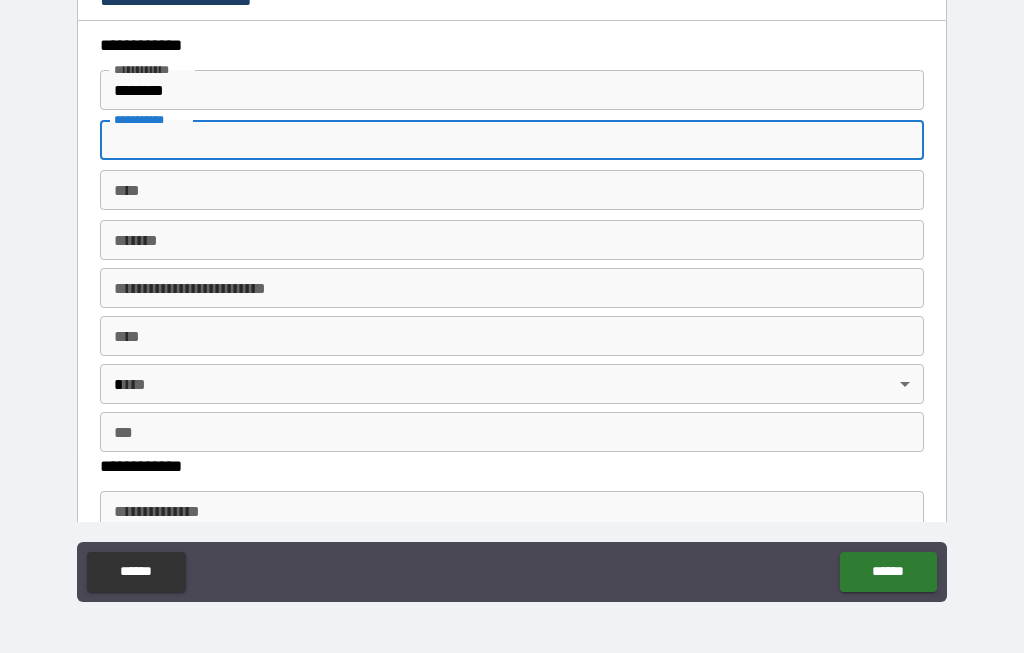 type on "*" 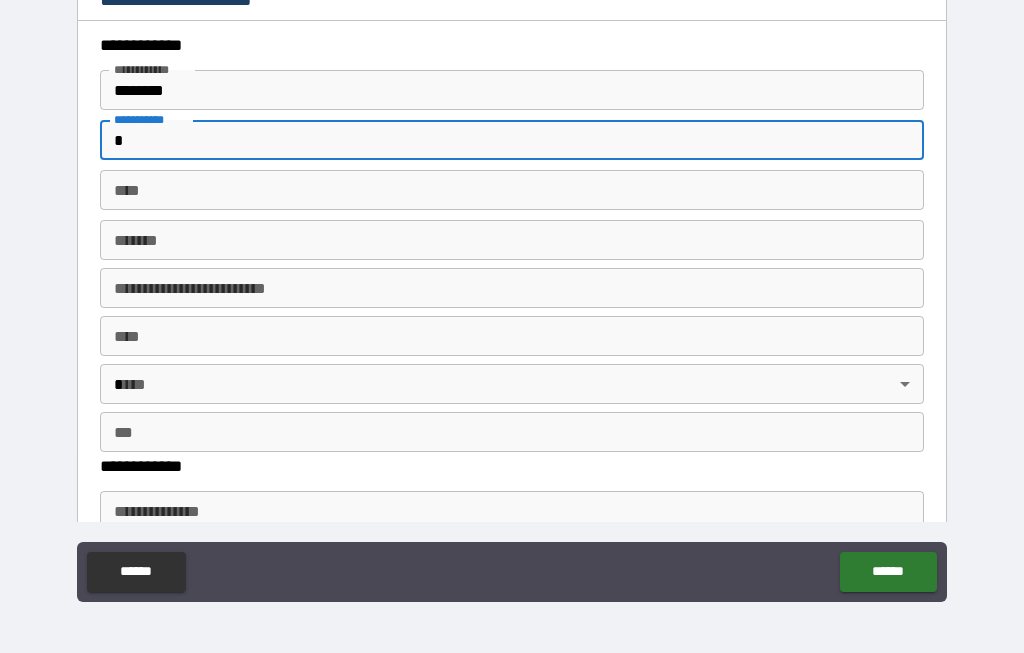 type on "*" 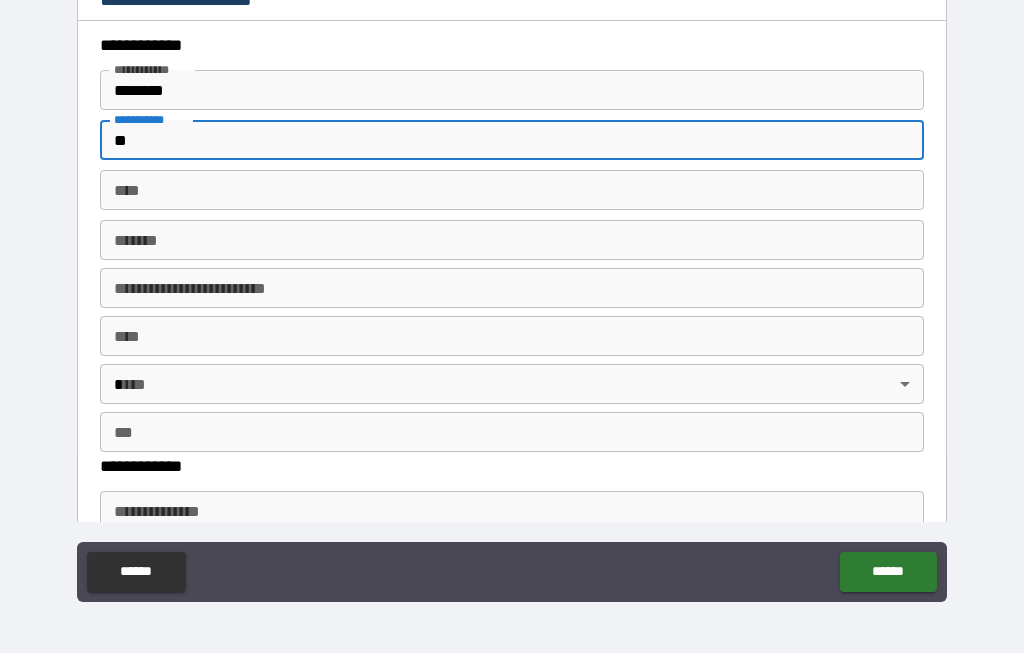 type on "*" 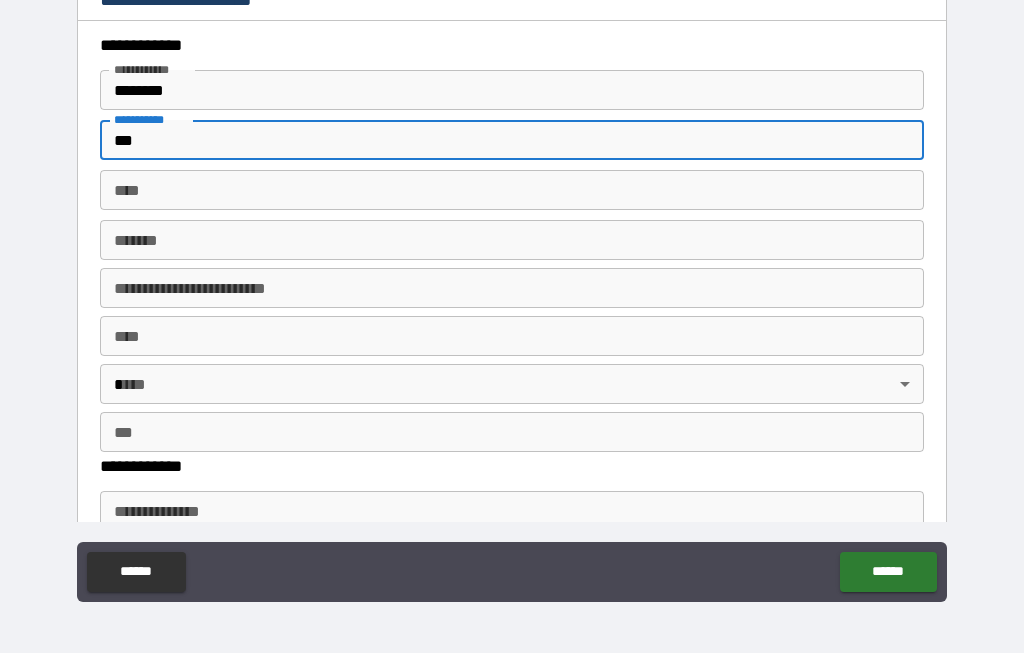 type on "****" 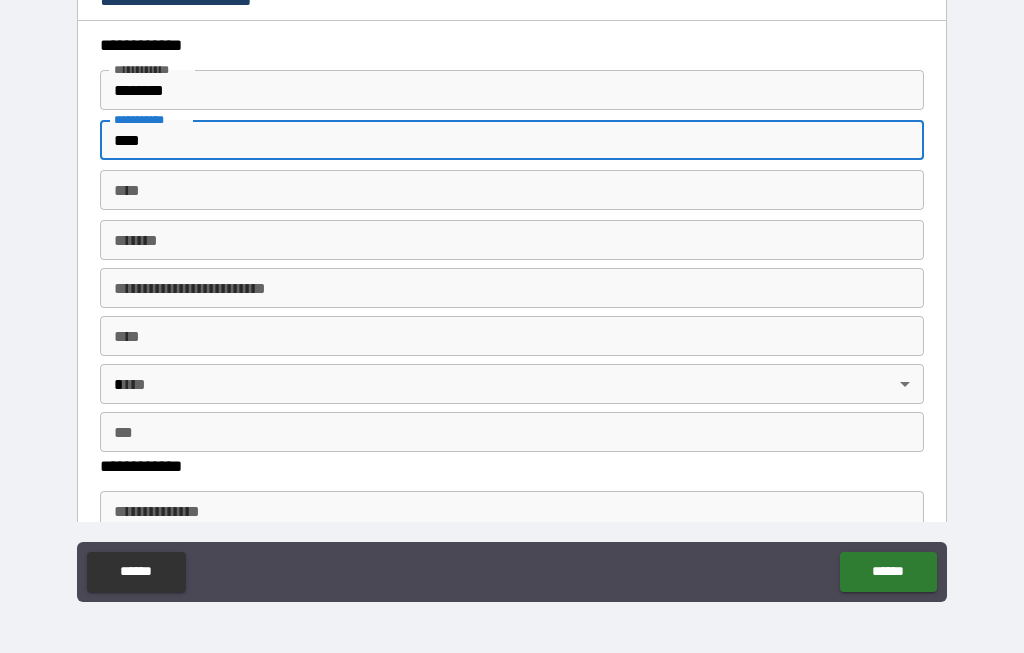 type on "*" 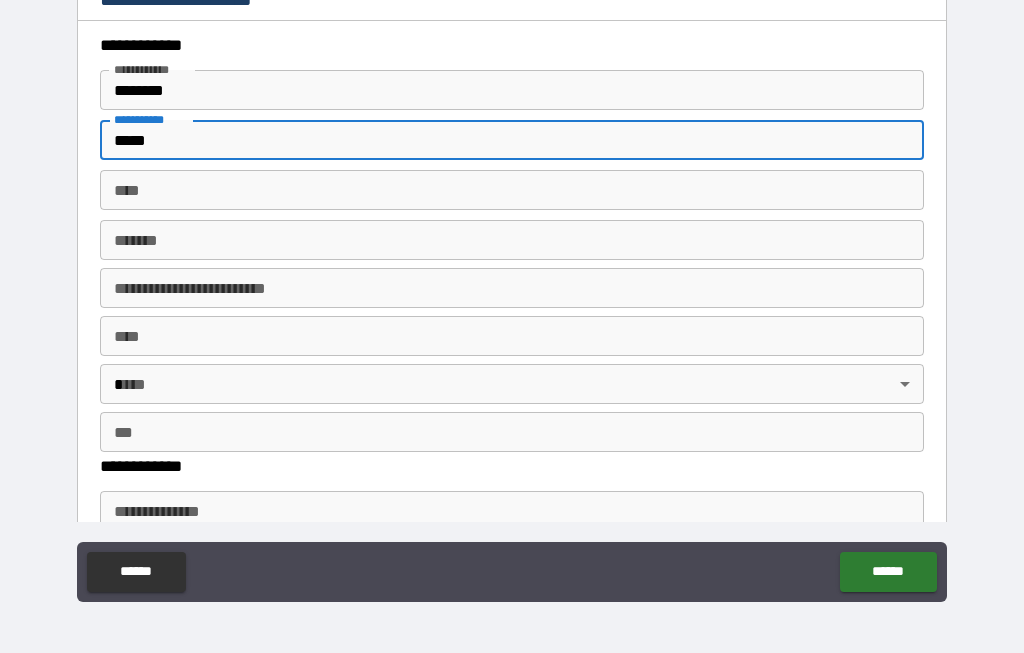 type on "******" 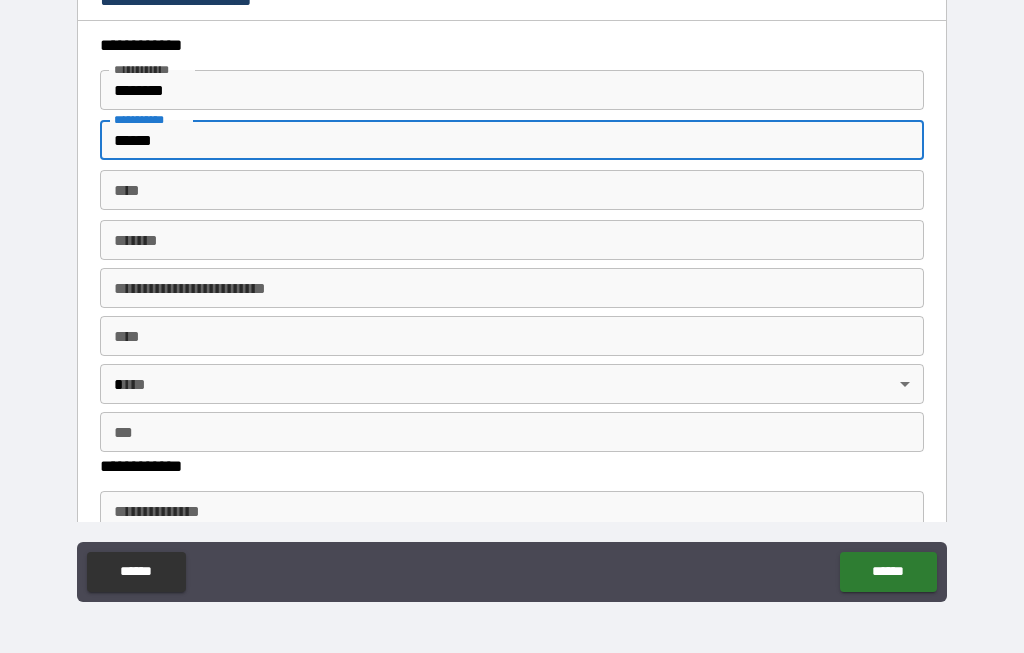 type on "*" 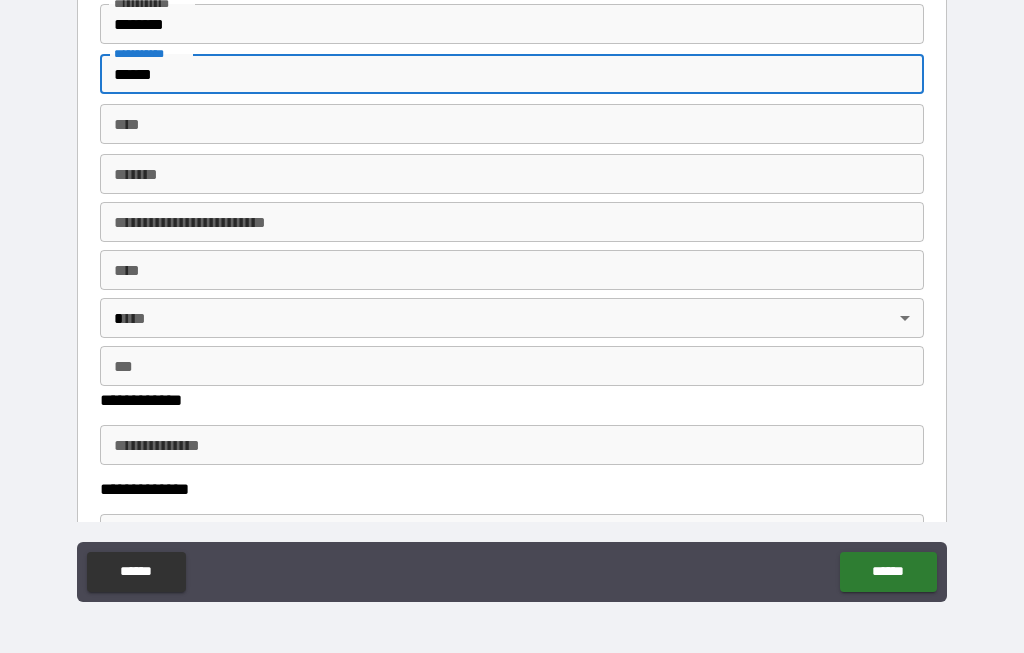 scroll, scrollTop: 61, scrollLeft: 0, axis: vertical 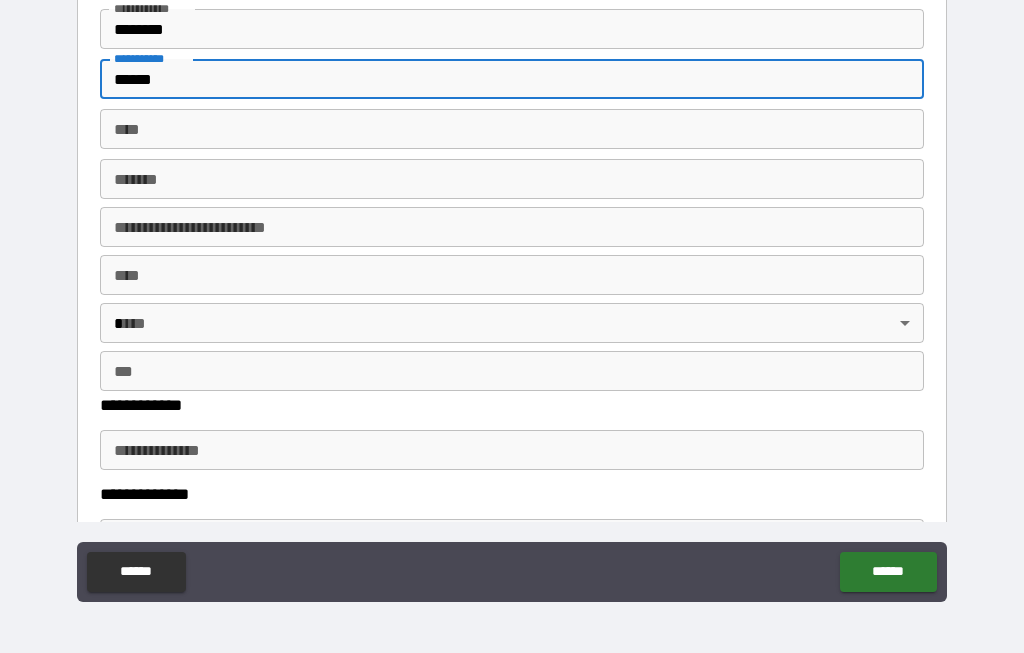 type on "******" 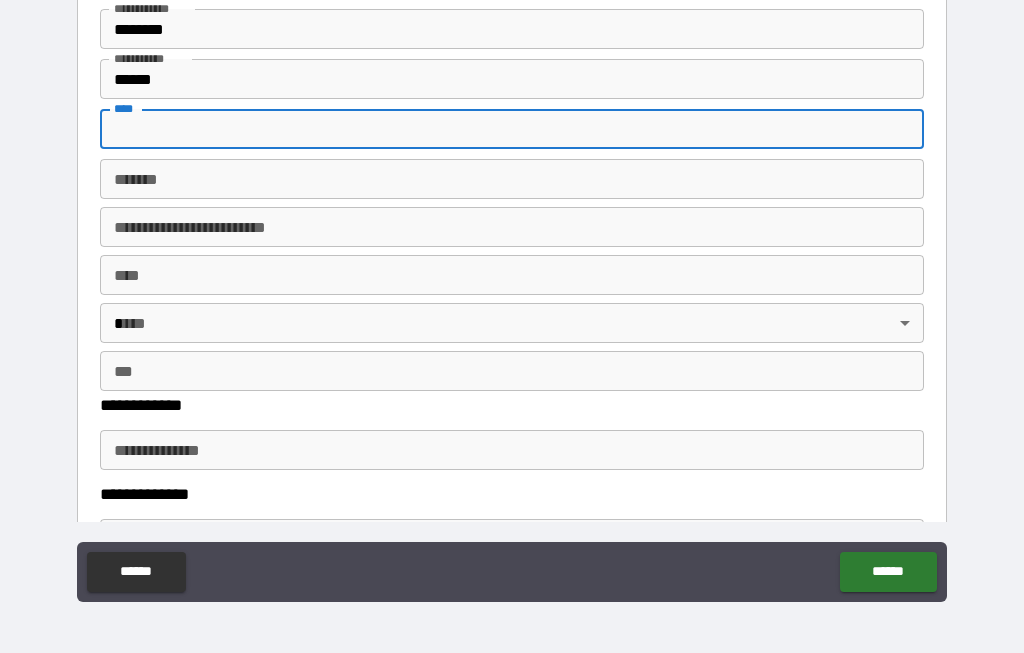 type on "*" 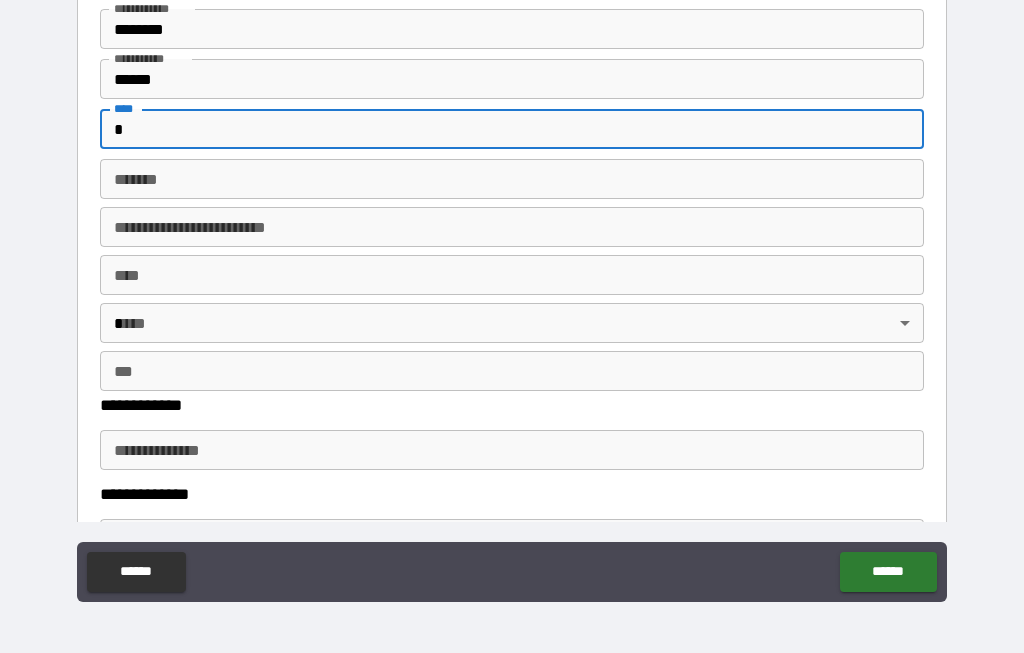 type on "*" 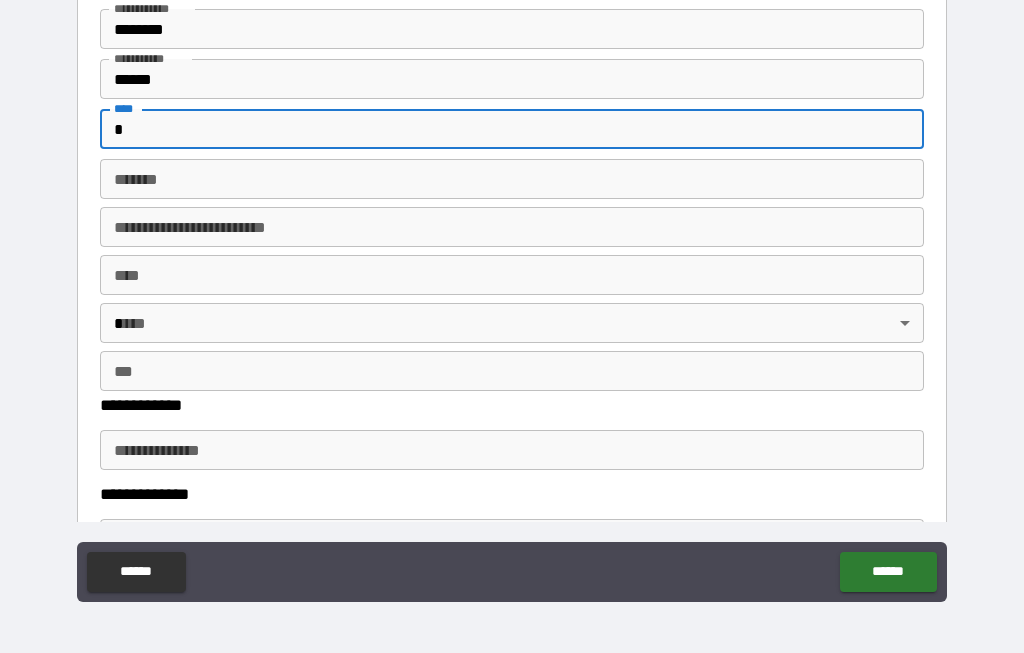 type on "*" 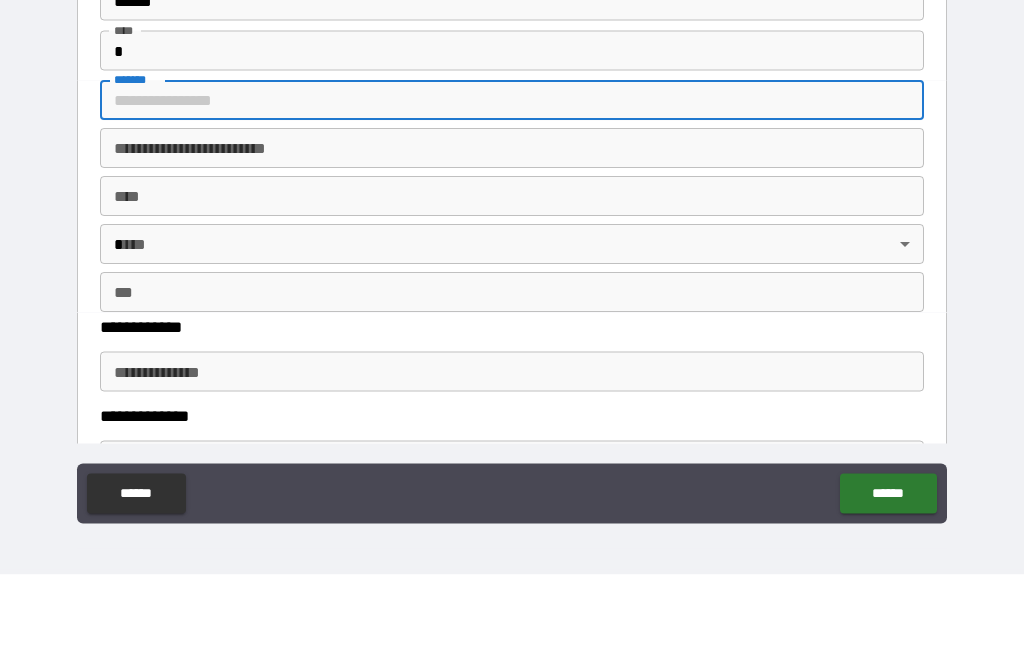 type on "*" 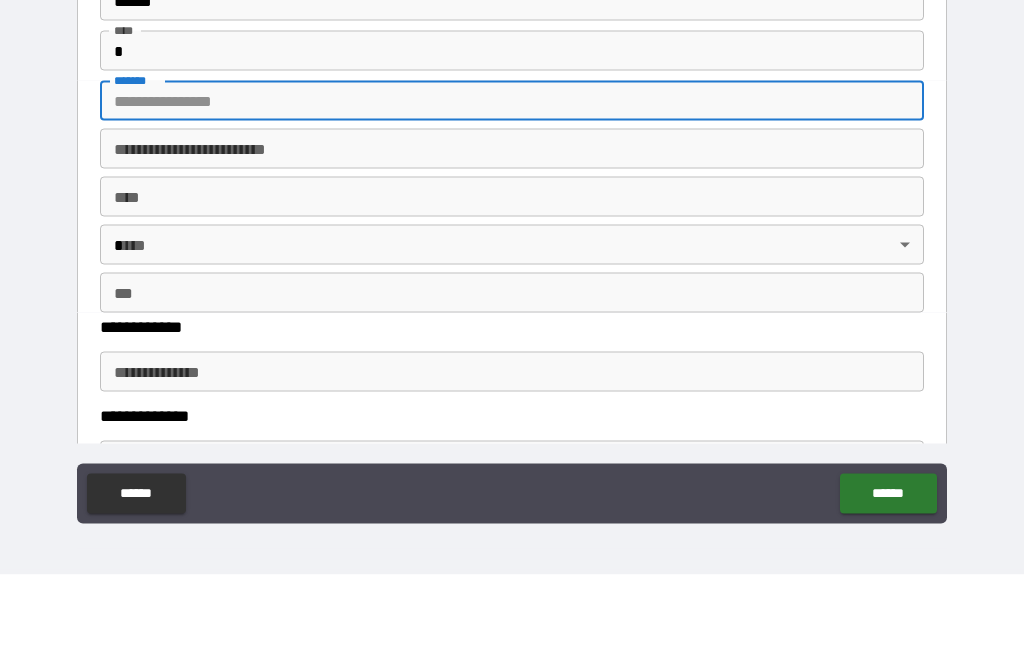 type on "*" 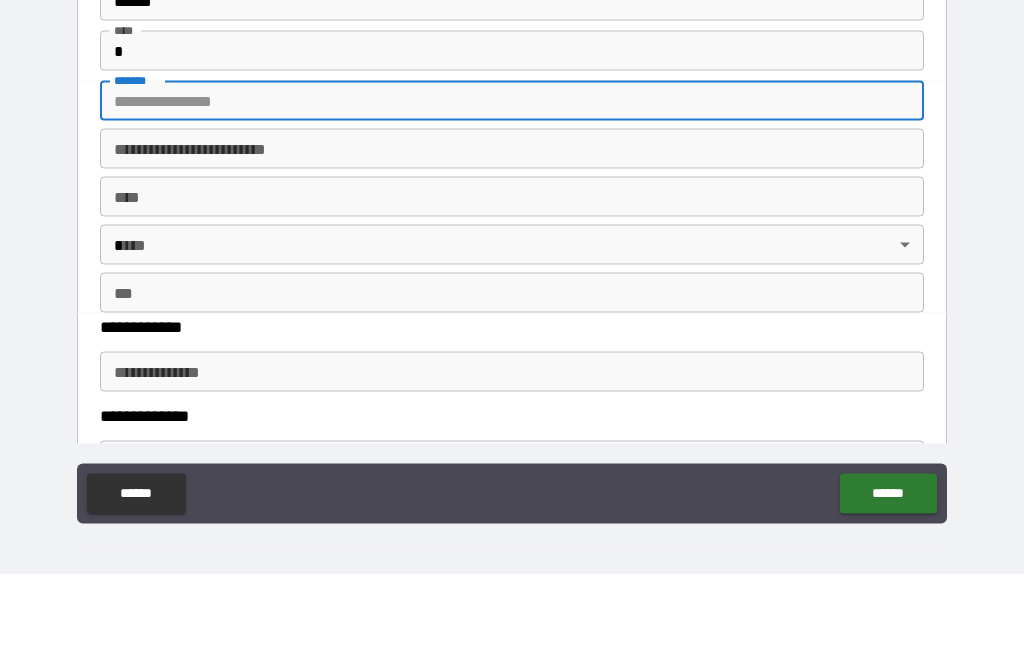 type on "*" 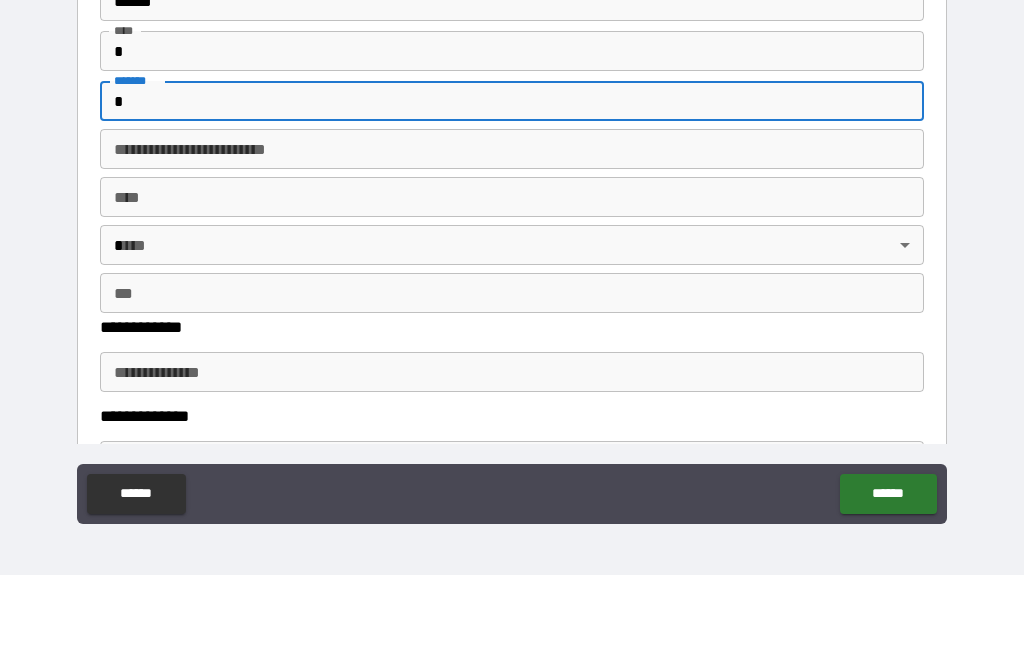 type on "*" 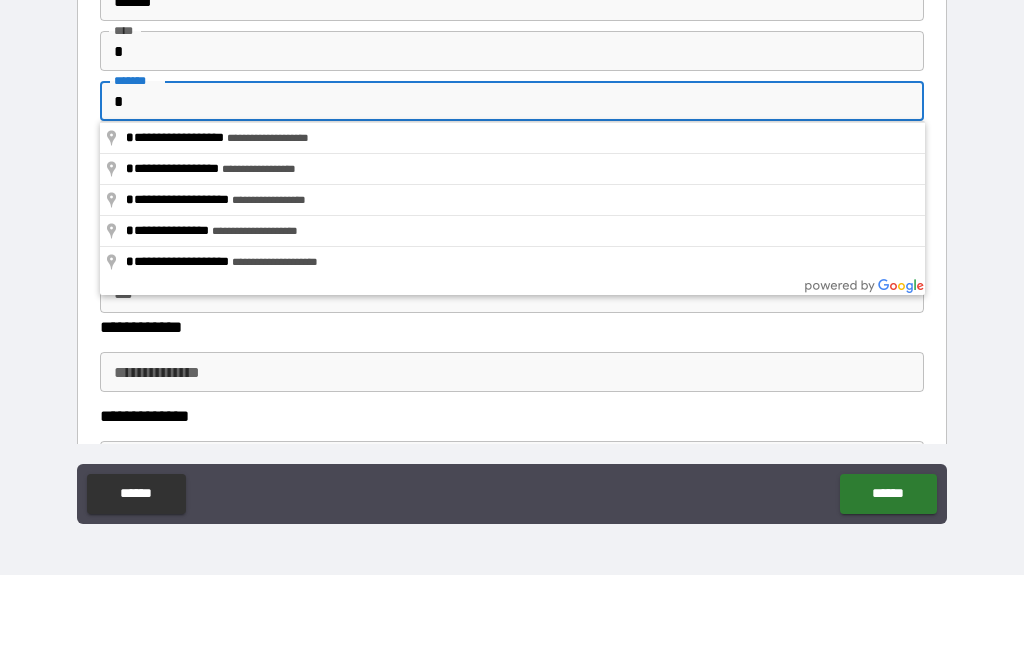 type on "**" 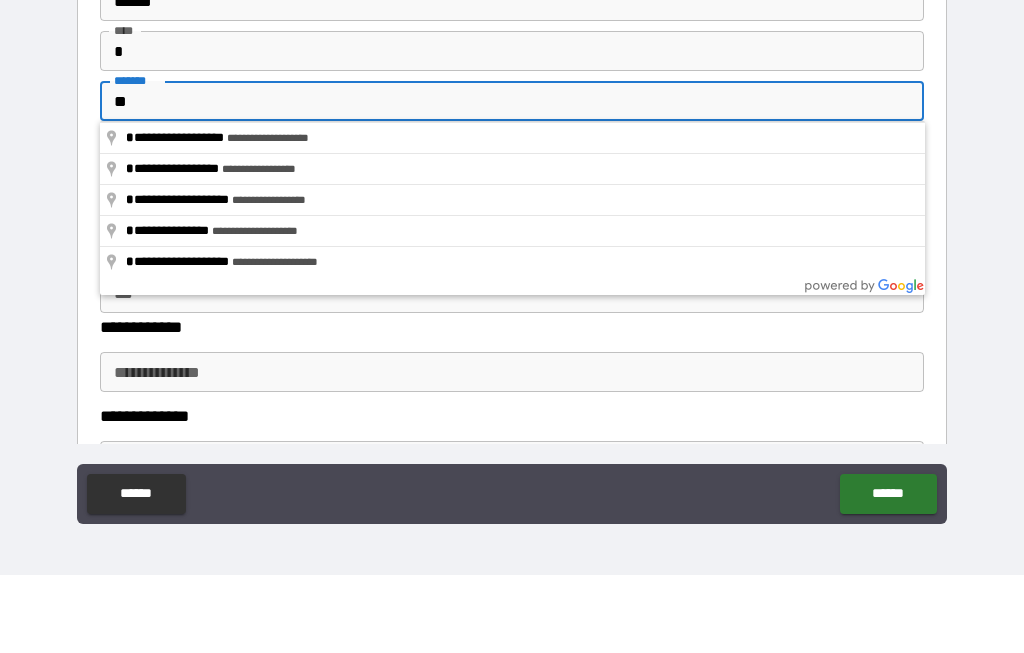type on "***" 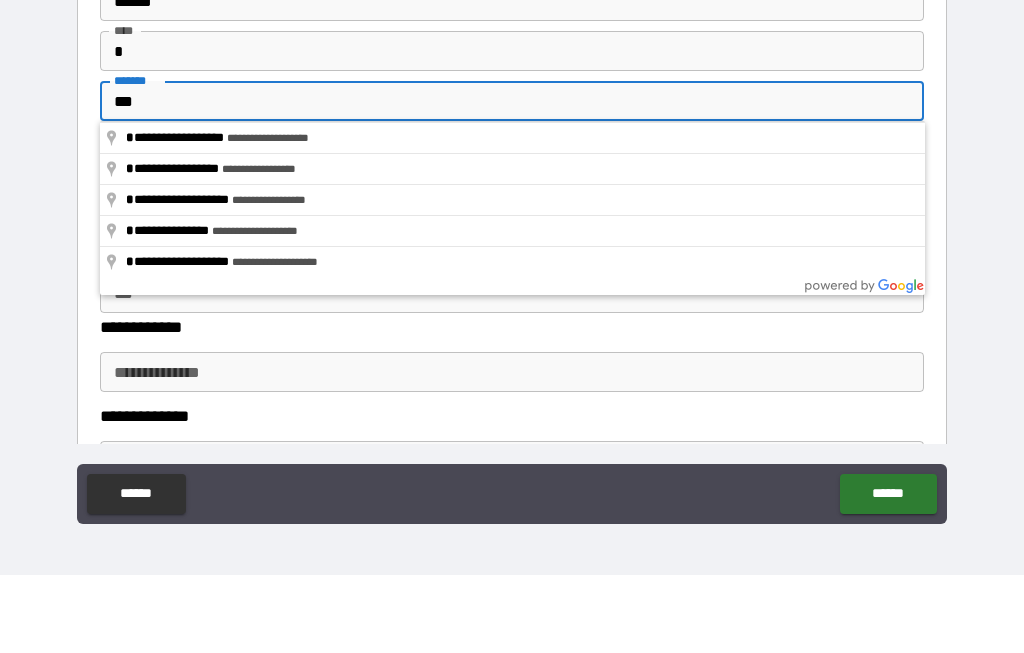 type on "*" 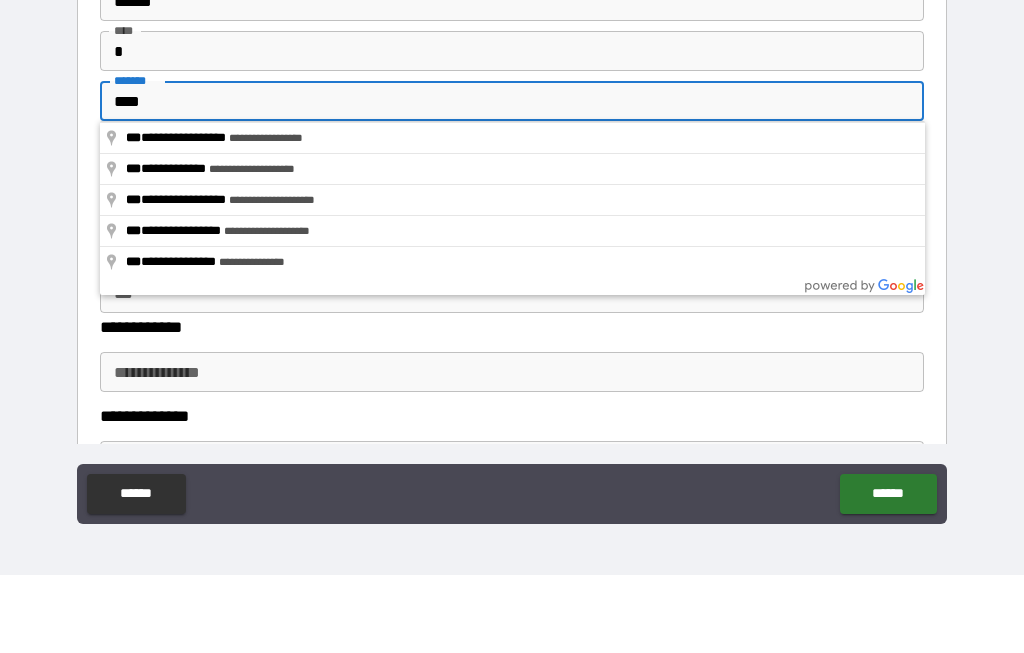 type on "*" 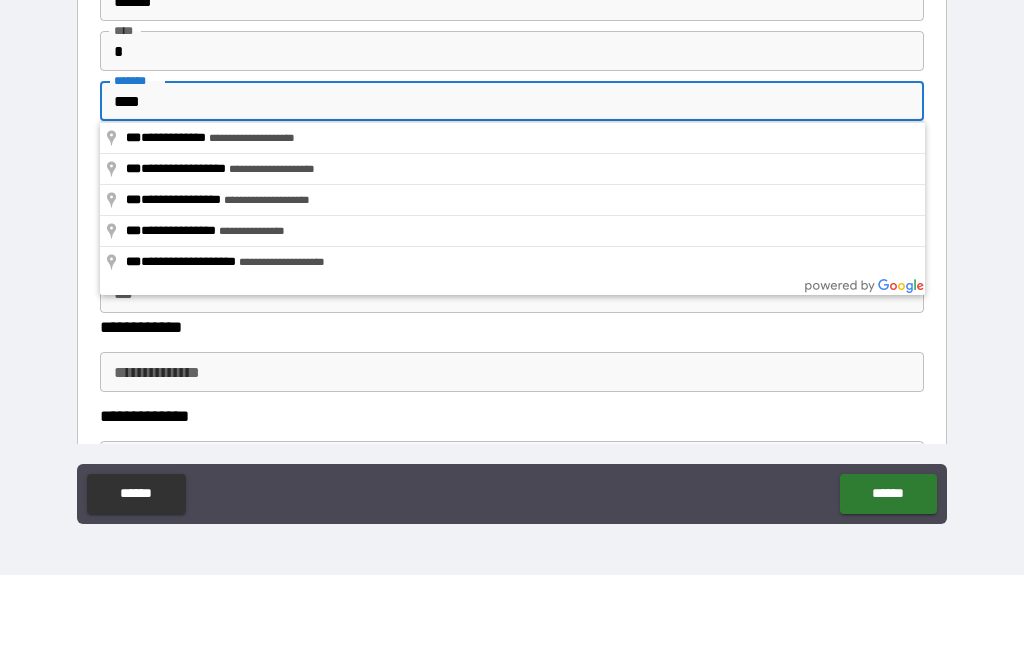type on "*****" 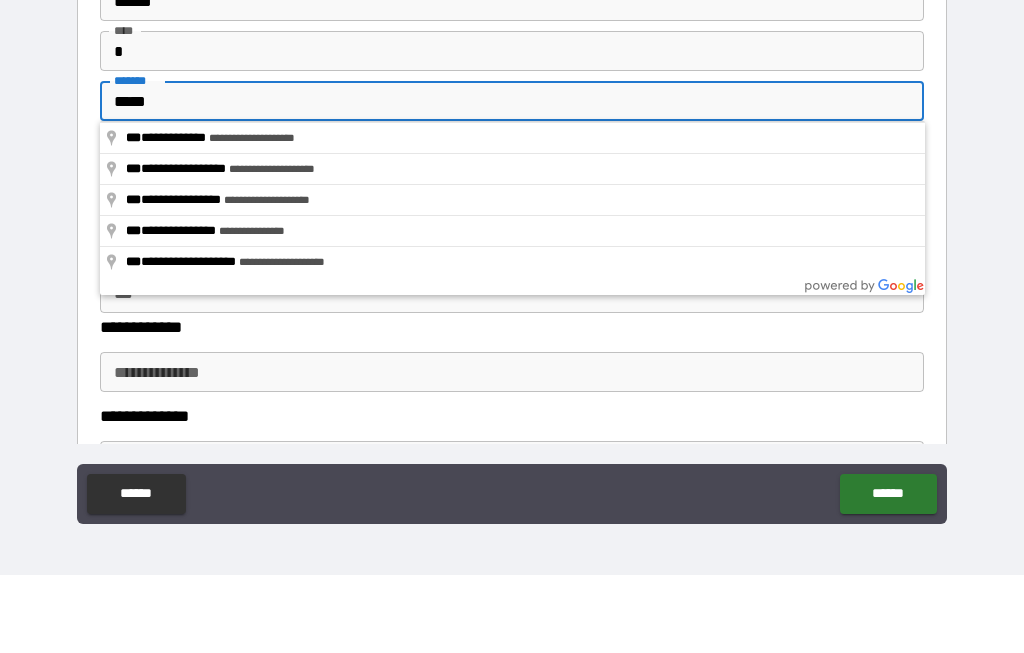type on "*" 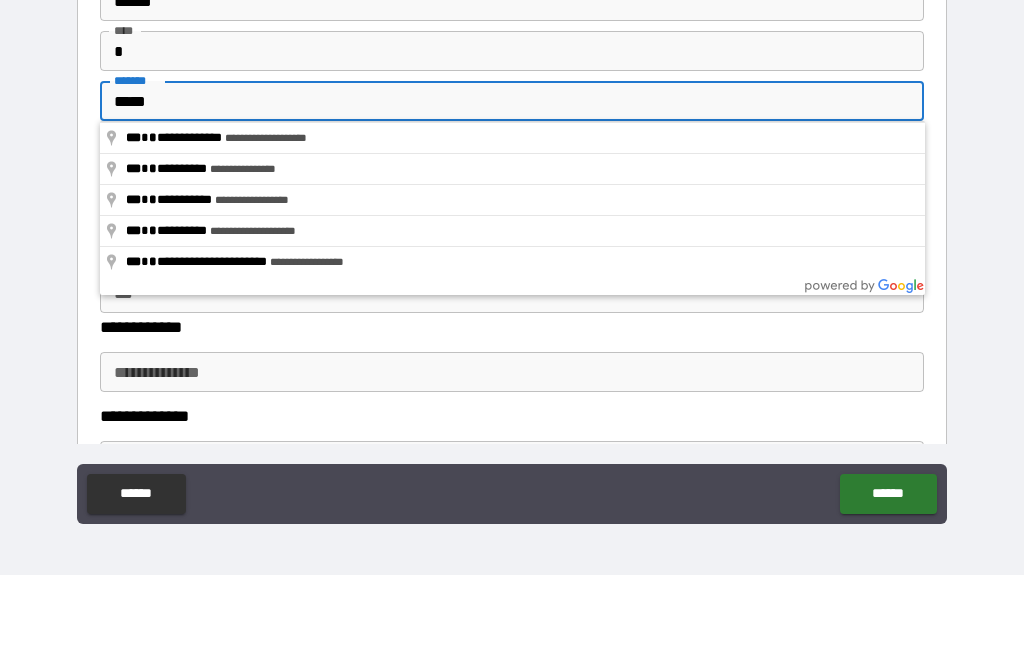 type on "******" 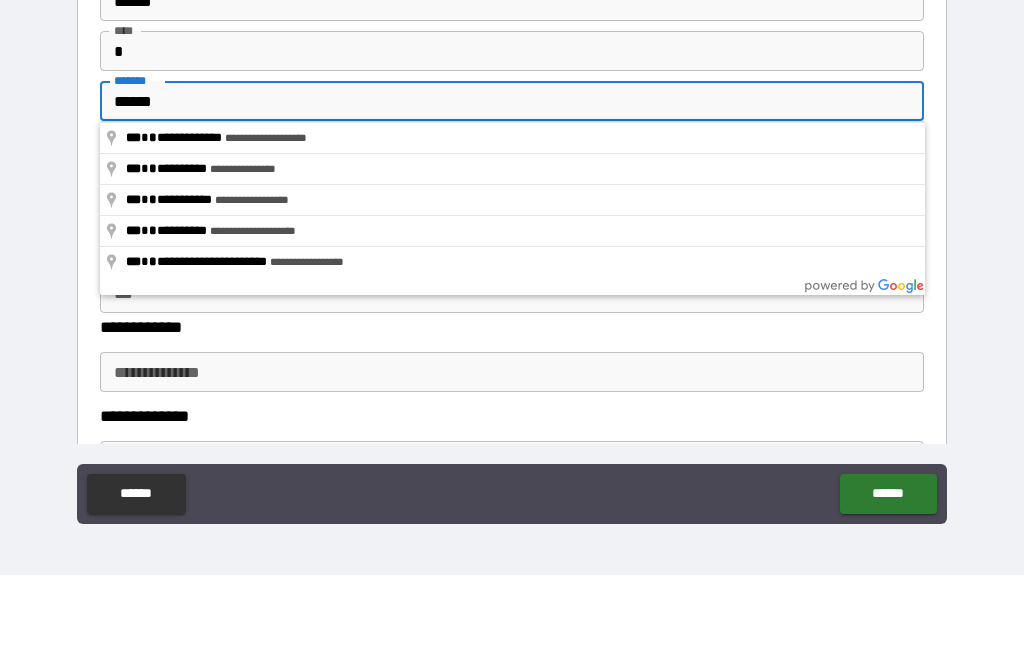 type on "*" 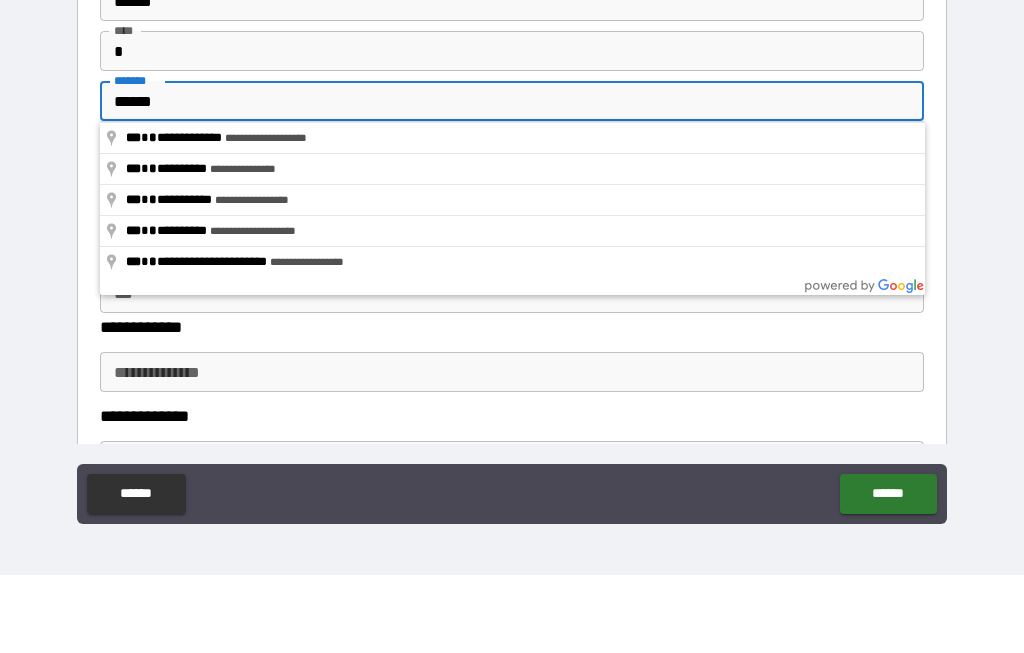 type on "*" 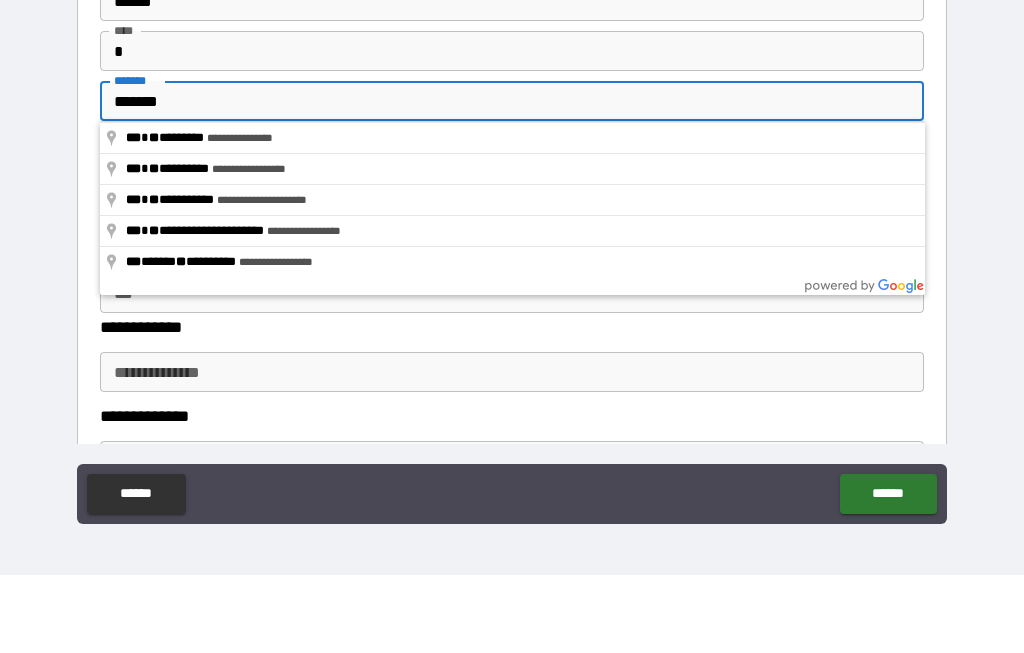 type on "********" 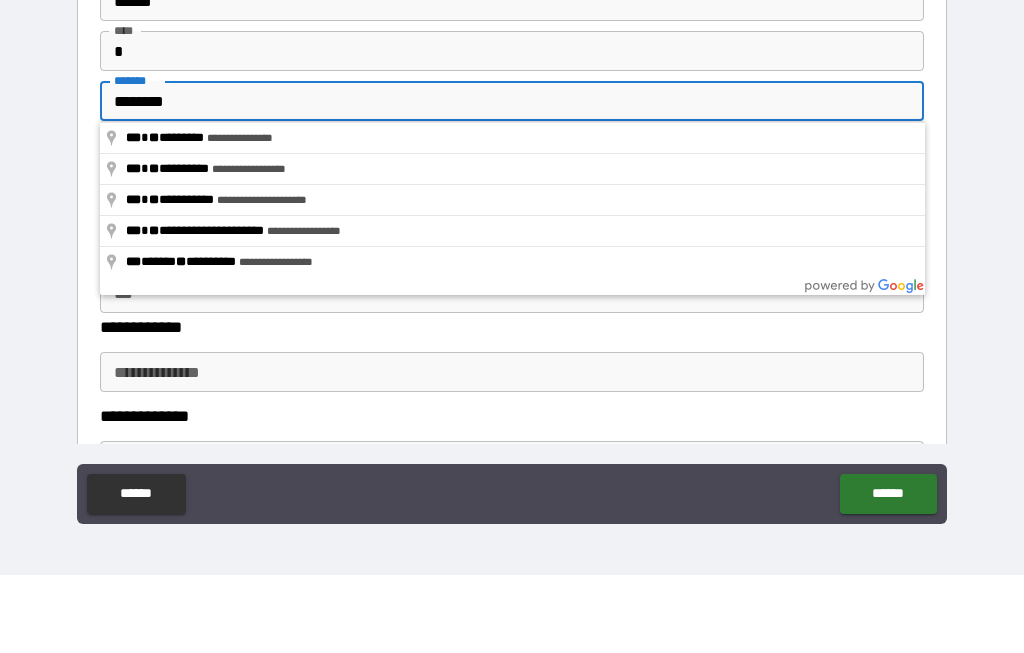 type on "*" 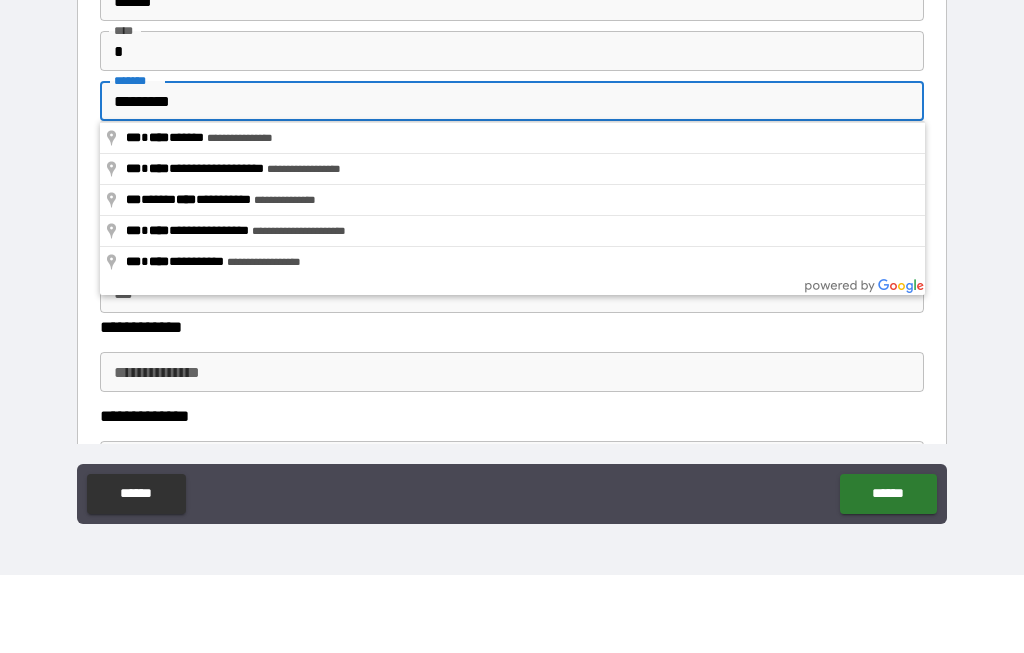 type on "*" 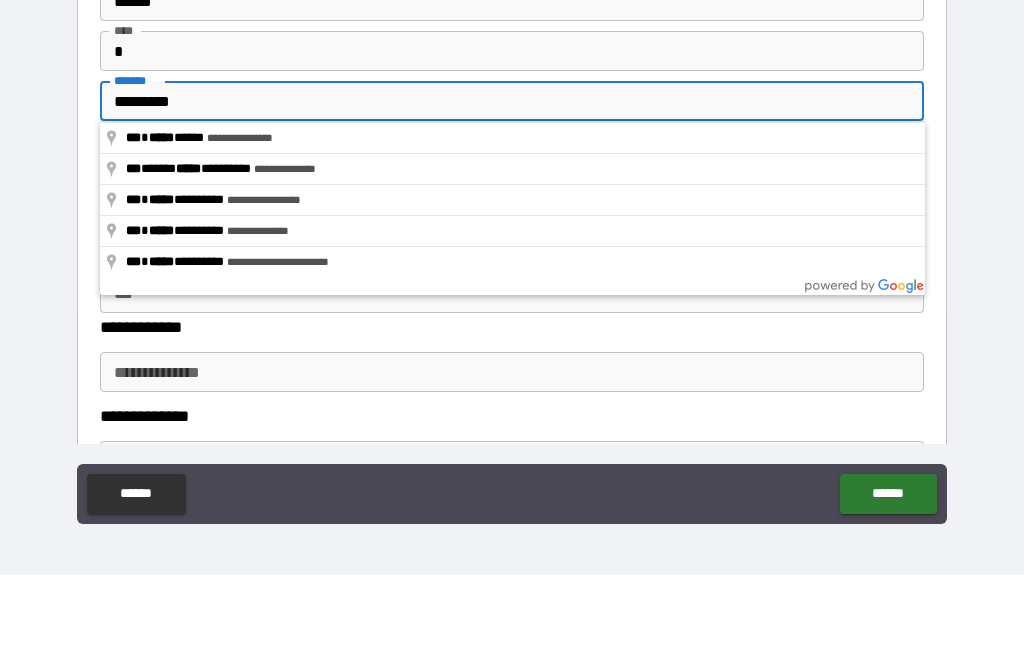 type on "**********" 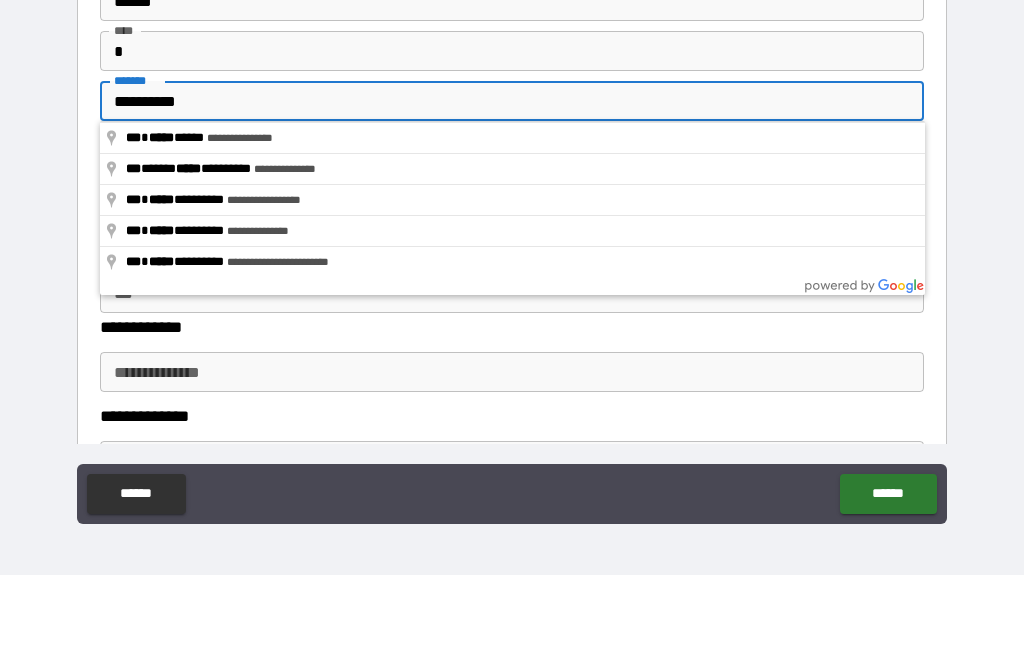 type on "**********" 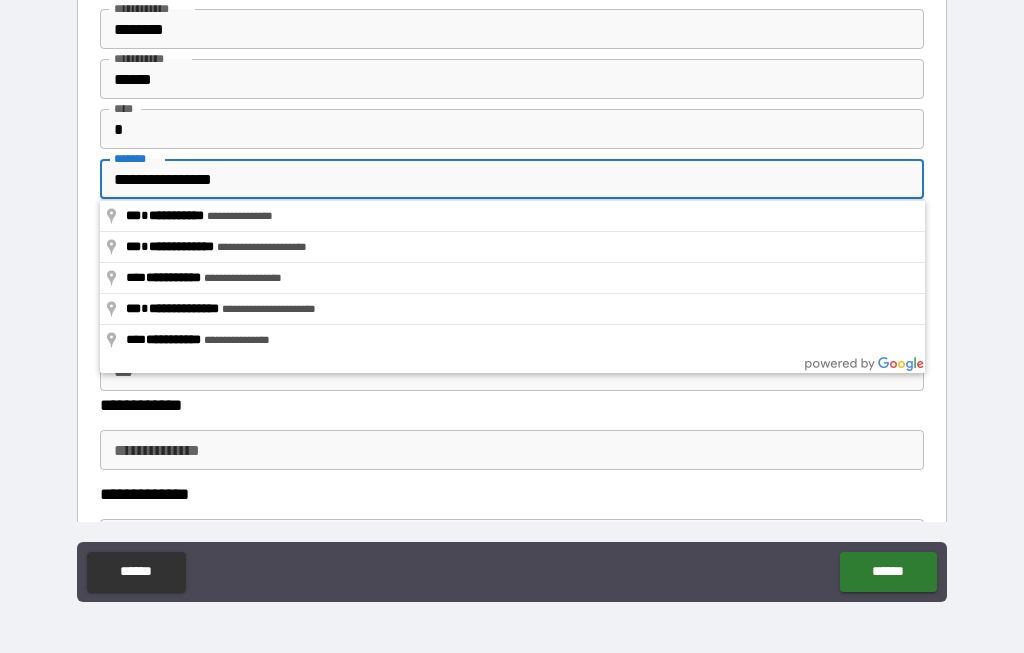 click on "***" at bounding box center (512, 371) 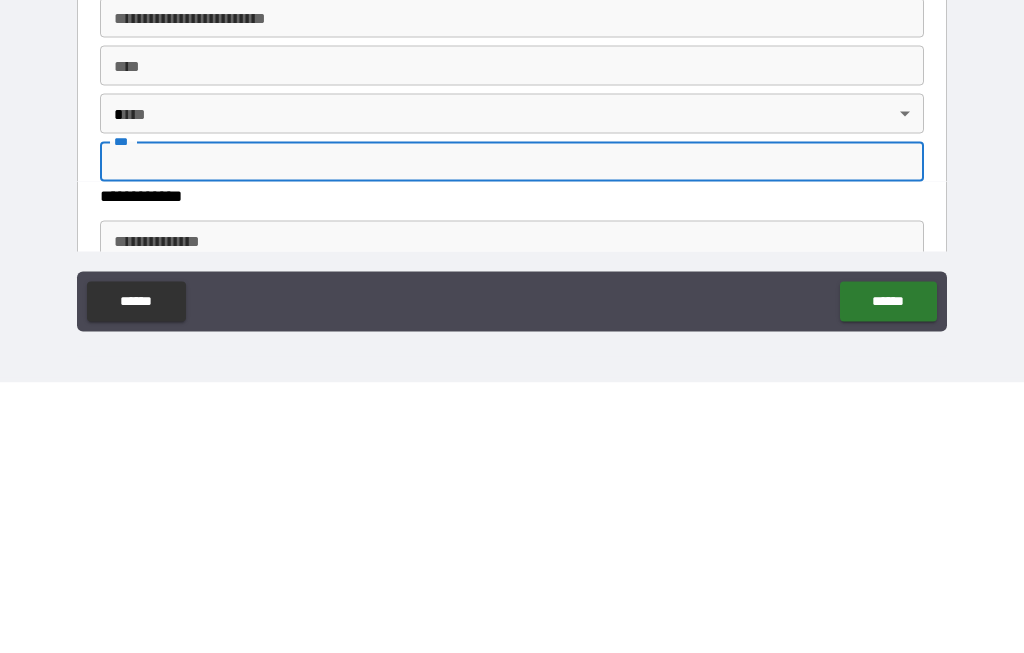 scroll, scrollTop: 0, scrollLeft: 0, axis: both 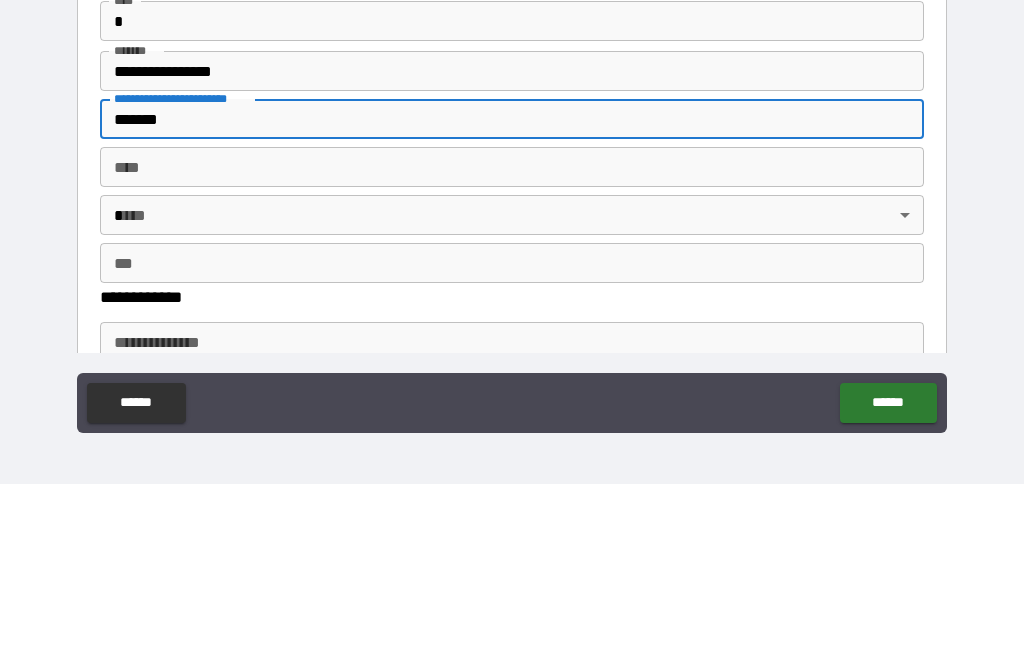 click on "****" at bounding box center (512, 336) 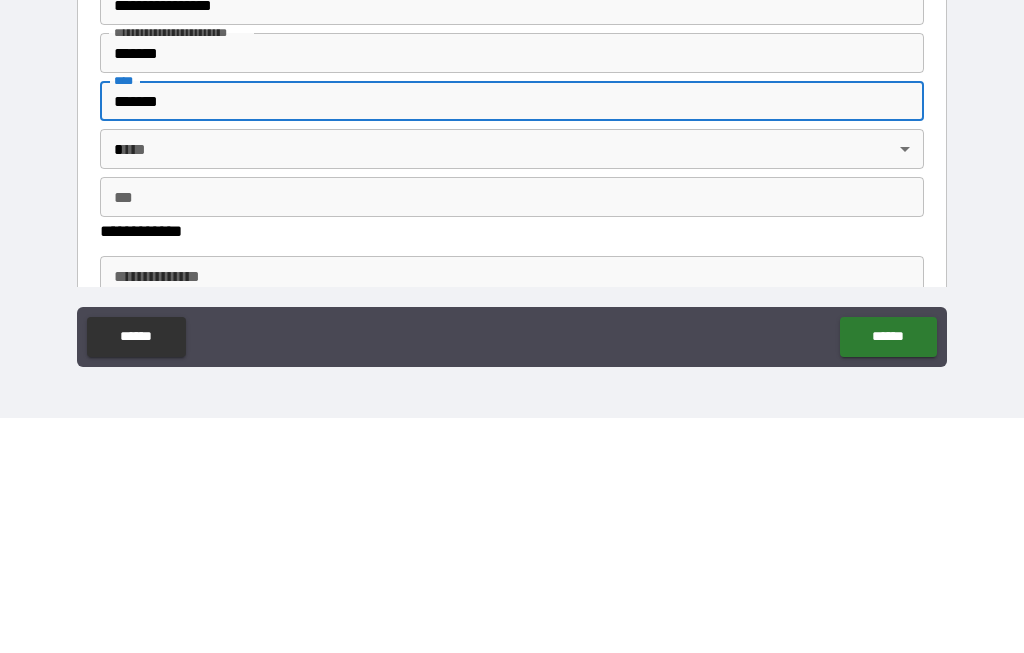 click on "**********" at bounding box center [512, 289] 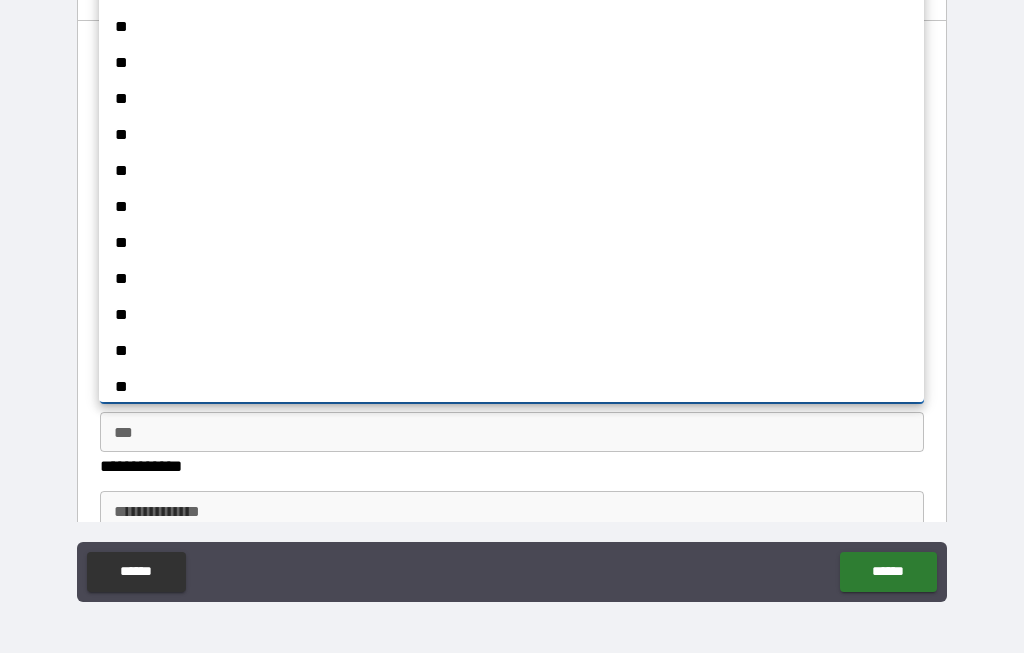 scroll, scrollTop: 499, scrollLeft: 0, axis: vertical 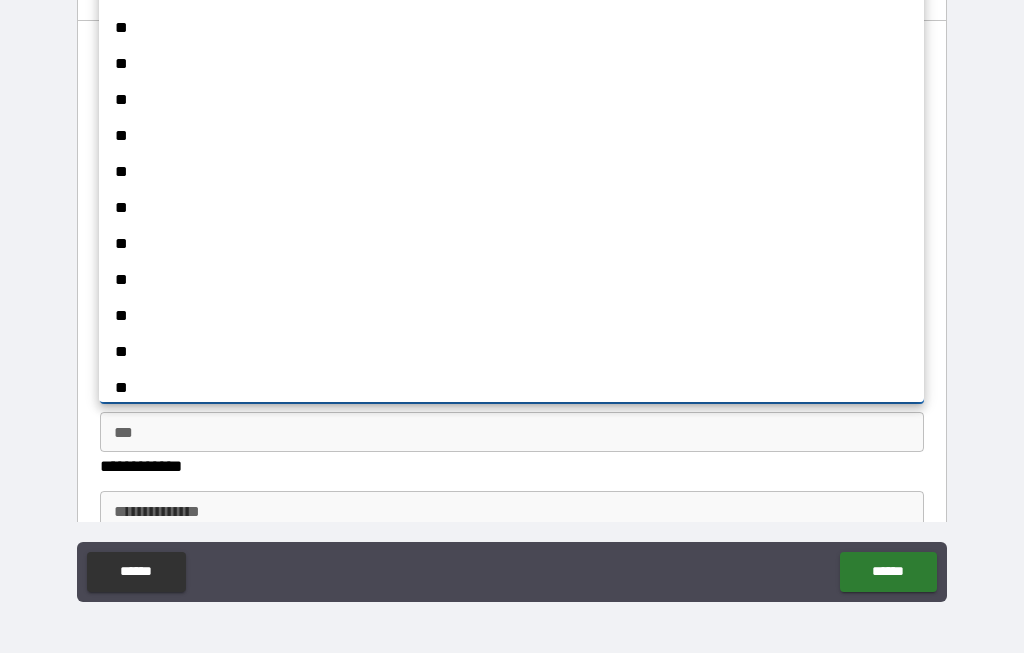click on "**" at bounding box center [511, 172] 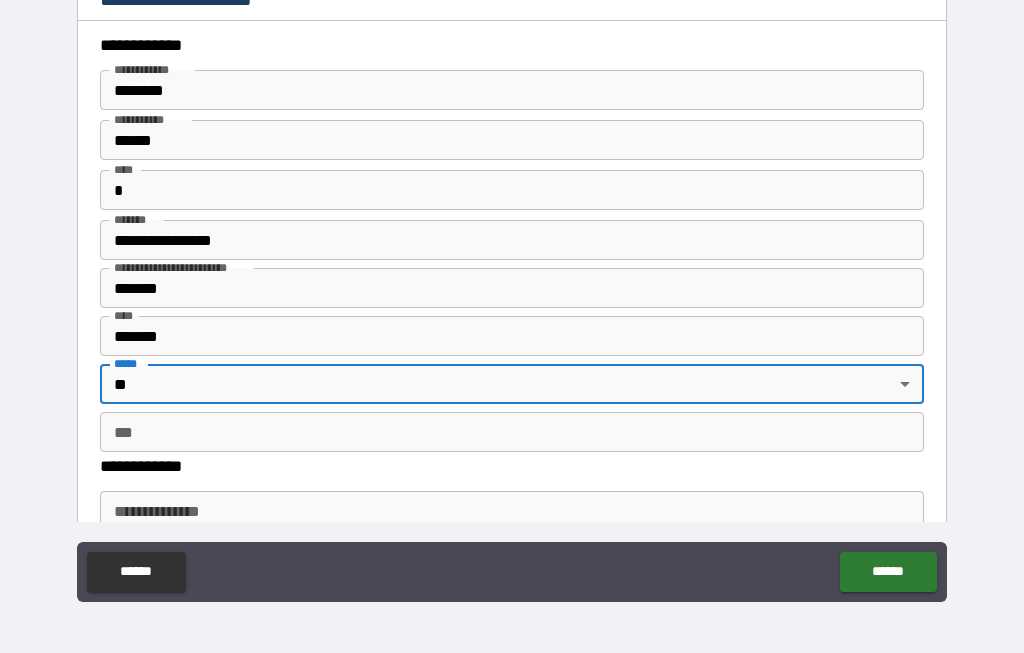 click on "***" at bounding box center (512, 432) 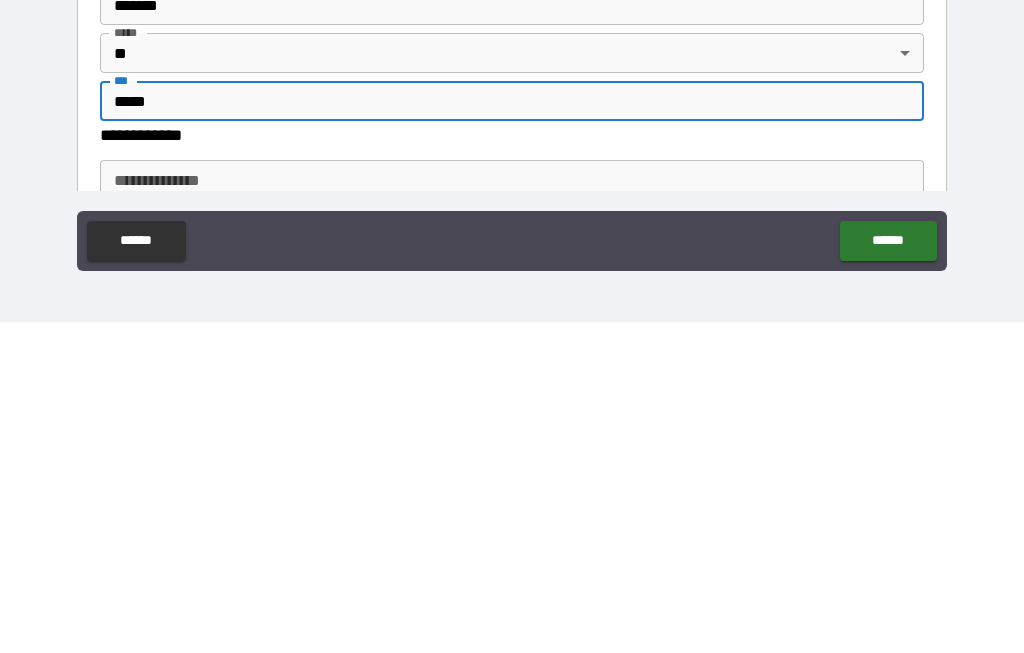 click on "**********" at bounding box center (512, 511) 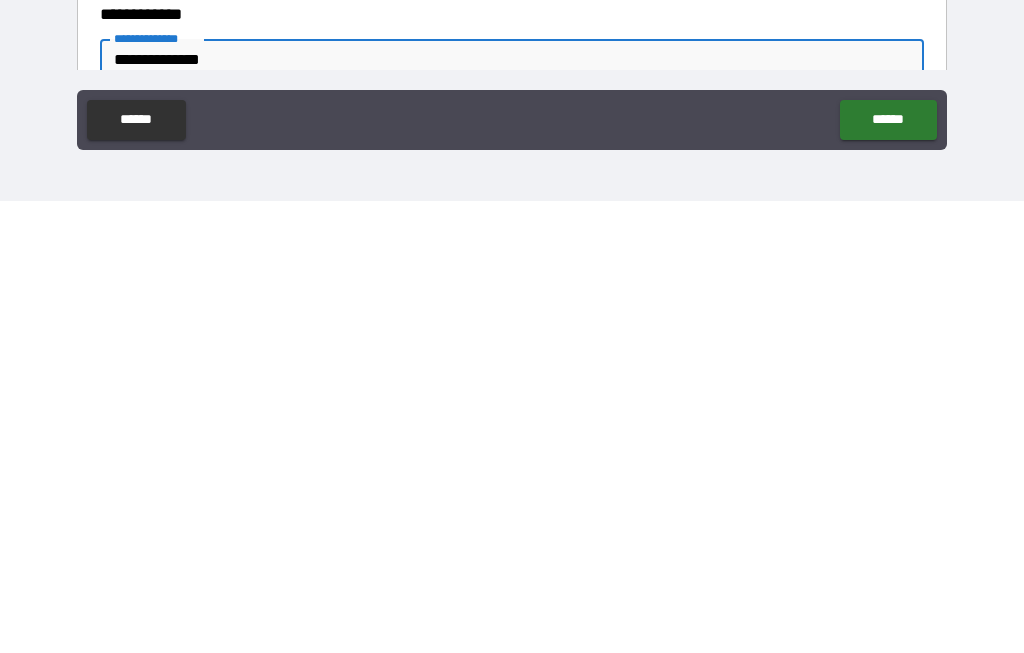 click on "******" at bounding box center (888, 572) 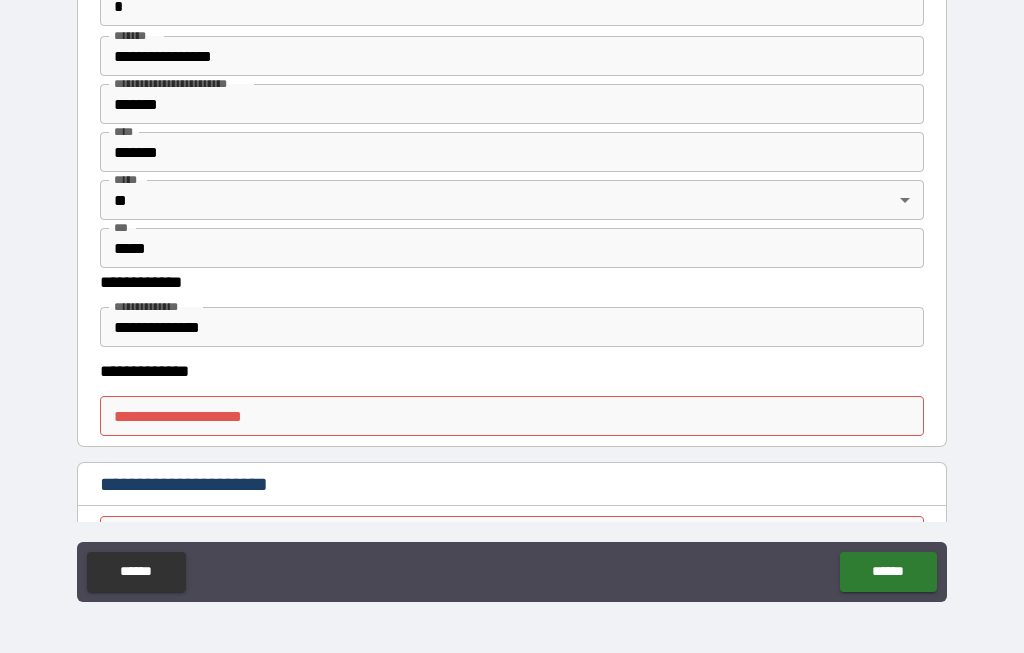 scroll, scrollTop: 215, scrollLeft: 0, axis: vertical 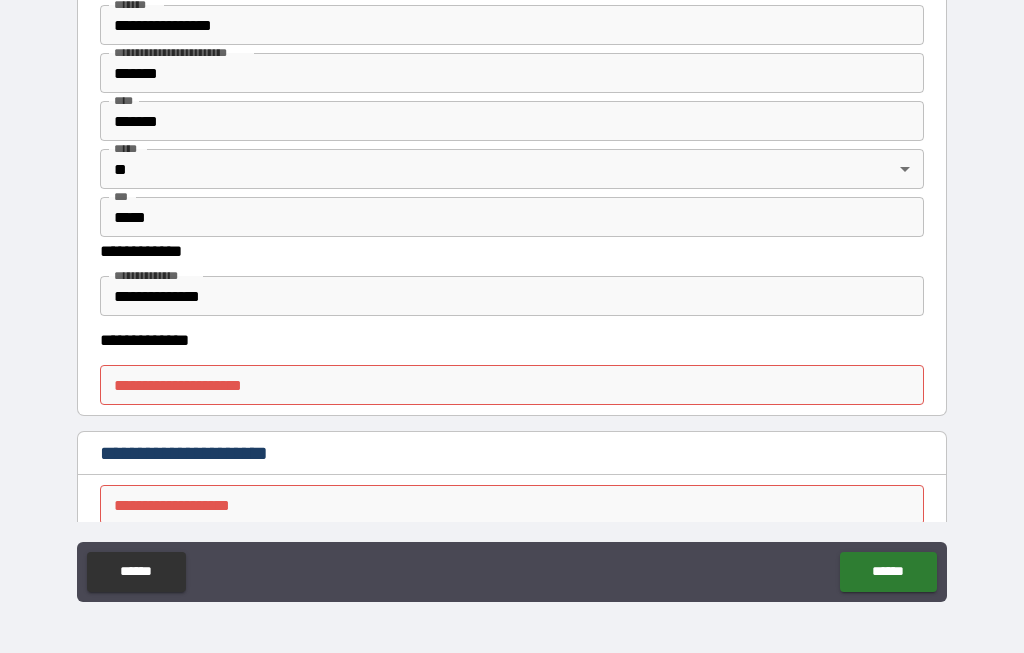 click on "**********" at bounding box center (512, 385) 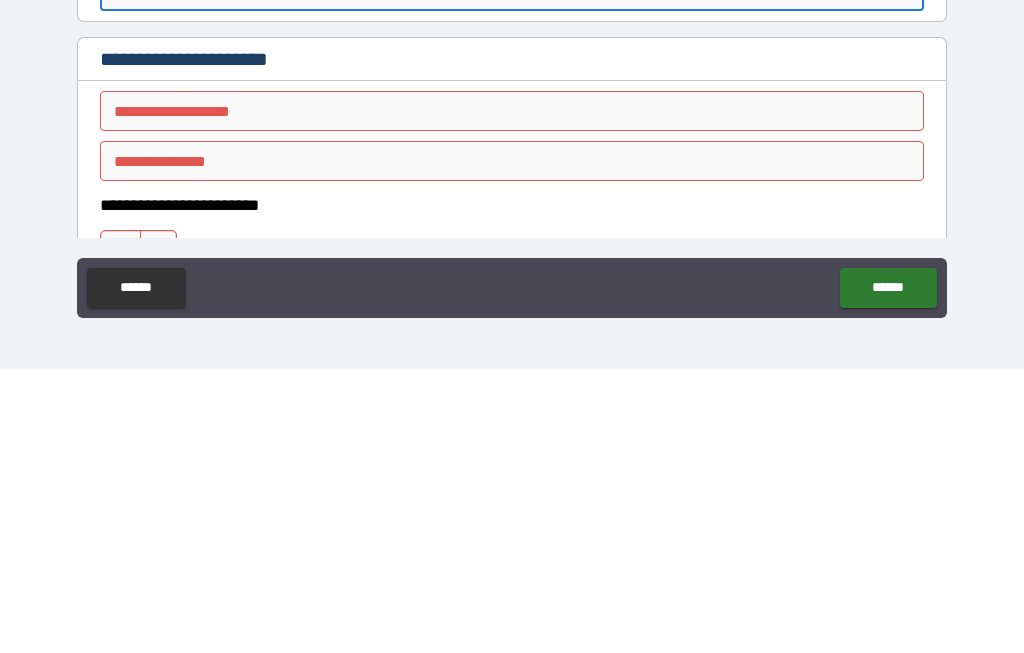 scroll, scrollTop: 331, scrollLeft: 0, axis: vertical 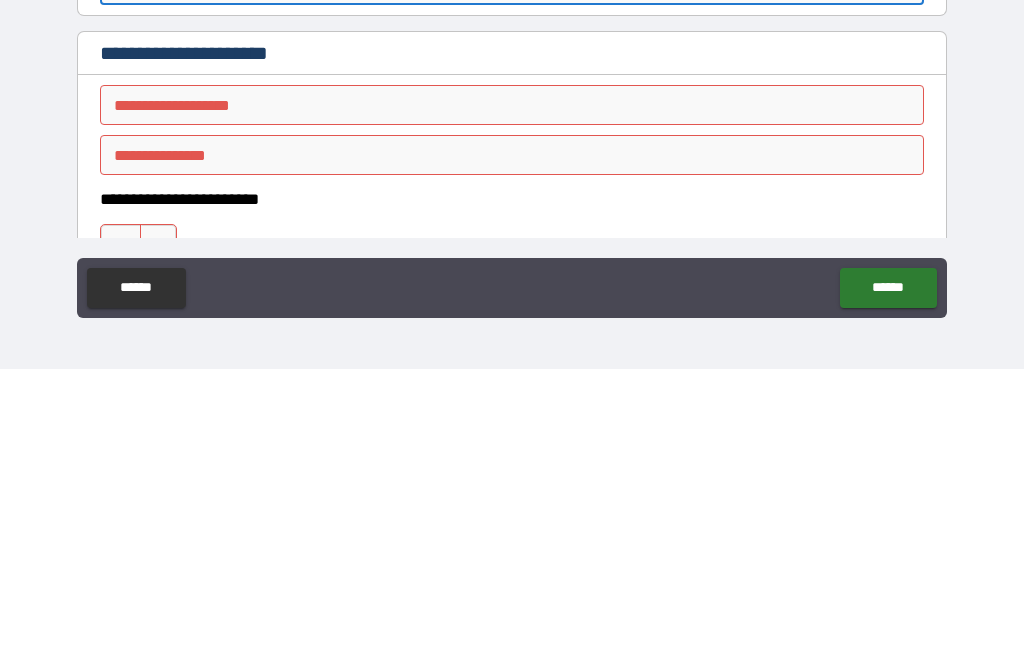 click on "**********" at bounding box center [512, 389] 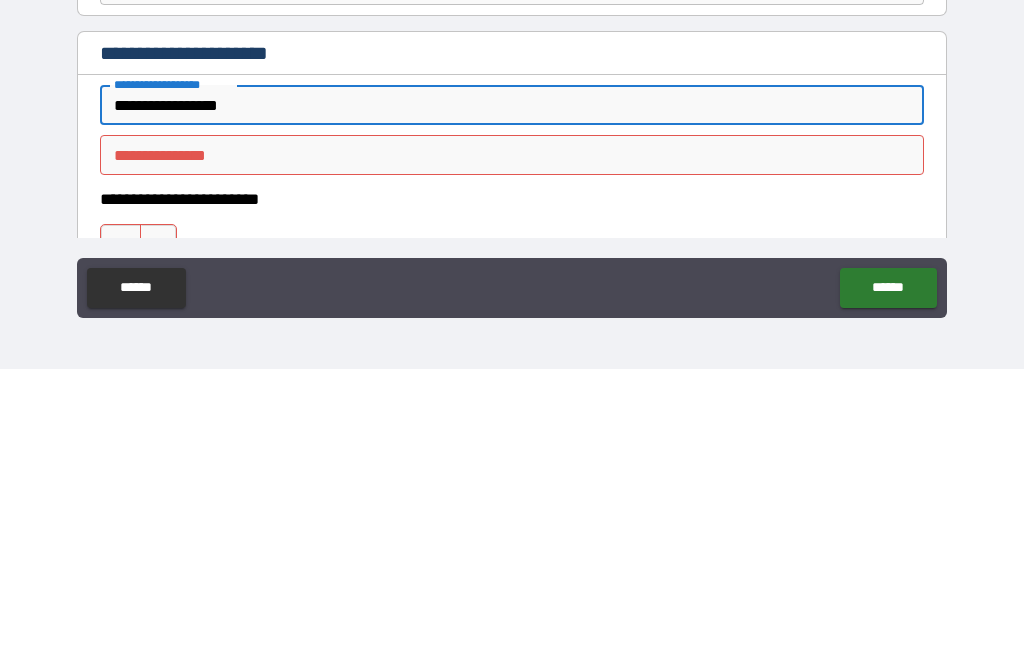 click on "**********" at bounding box center [512, 439] 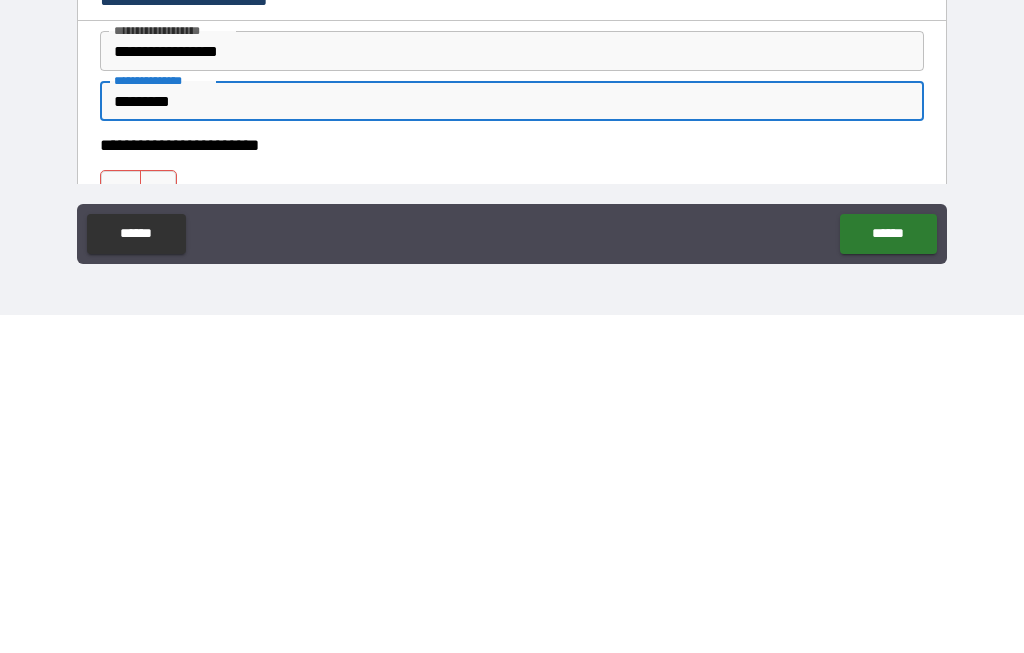 click on "**********" at bounding box center [512, 483] 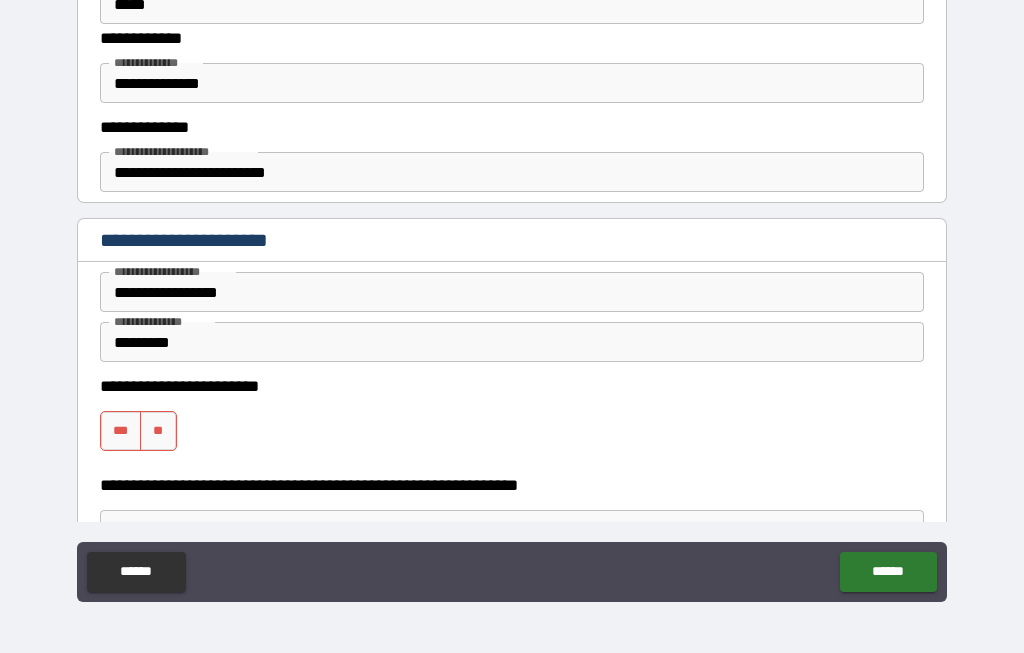 scroll, scrollTop: 434, scrollLeft: 0, axis: vertical 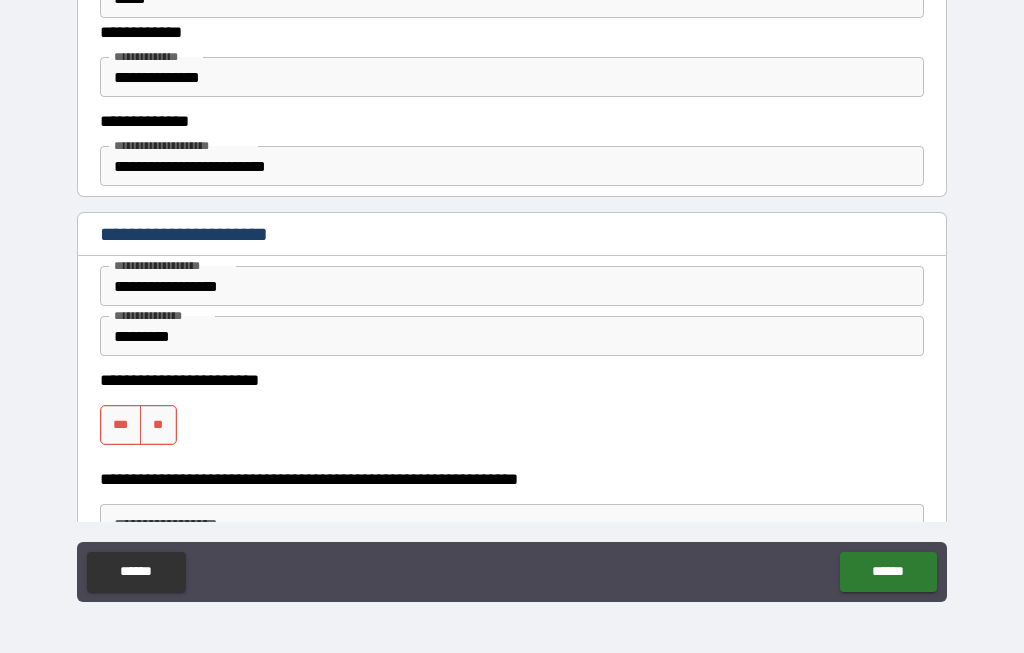 click on "*********" at bounding box center [512, 336] 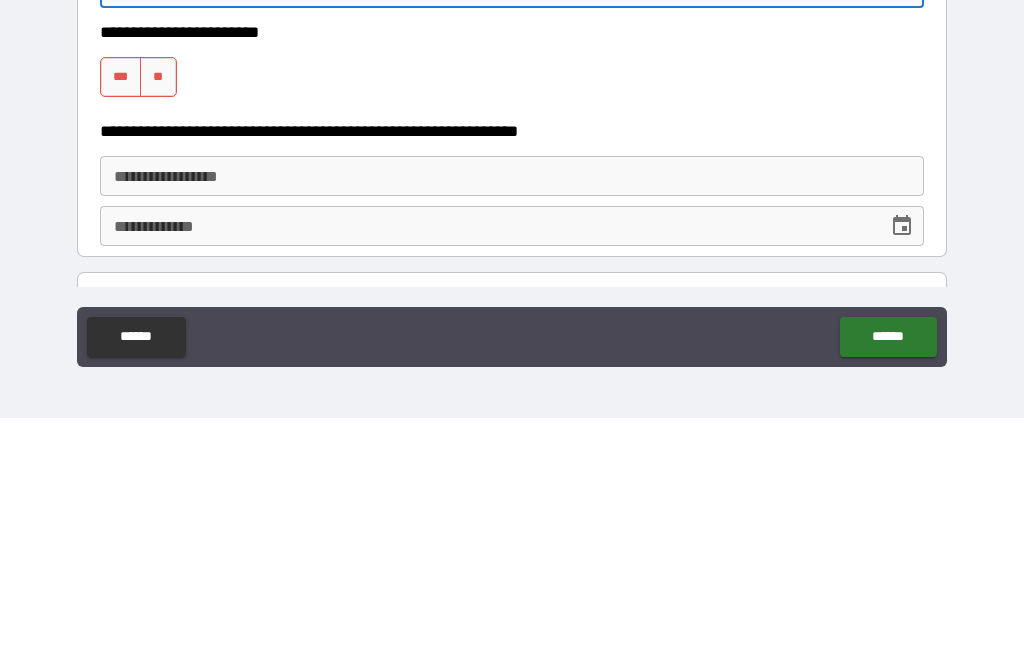 scroll, scrollTop: 551, scrollLeft: 0, axis: vertical 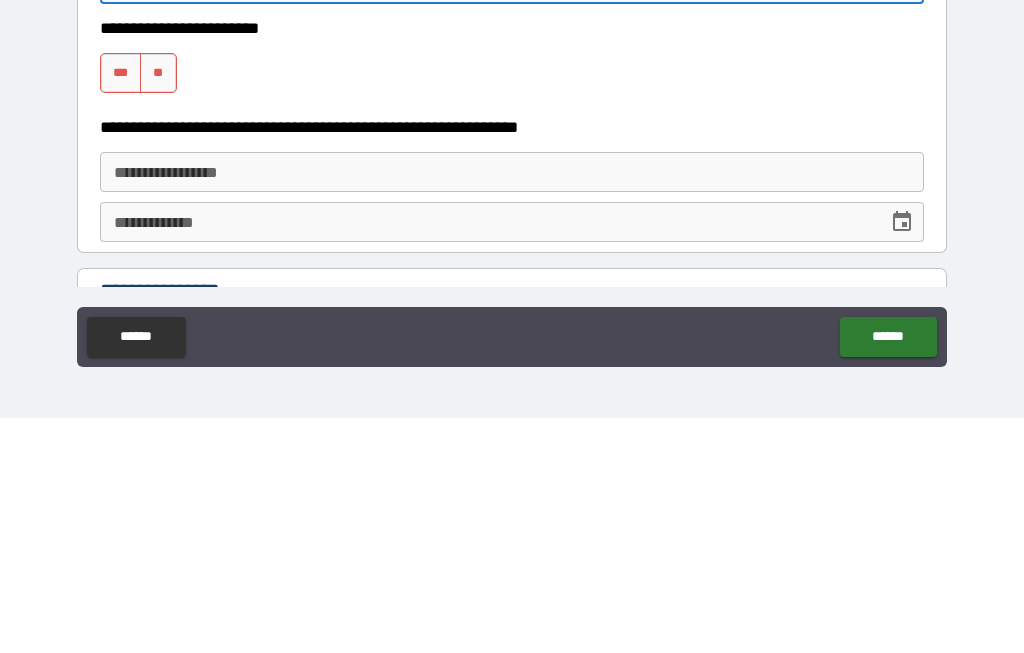 click on "**" at bounding box center (158, 308) 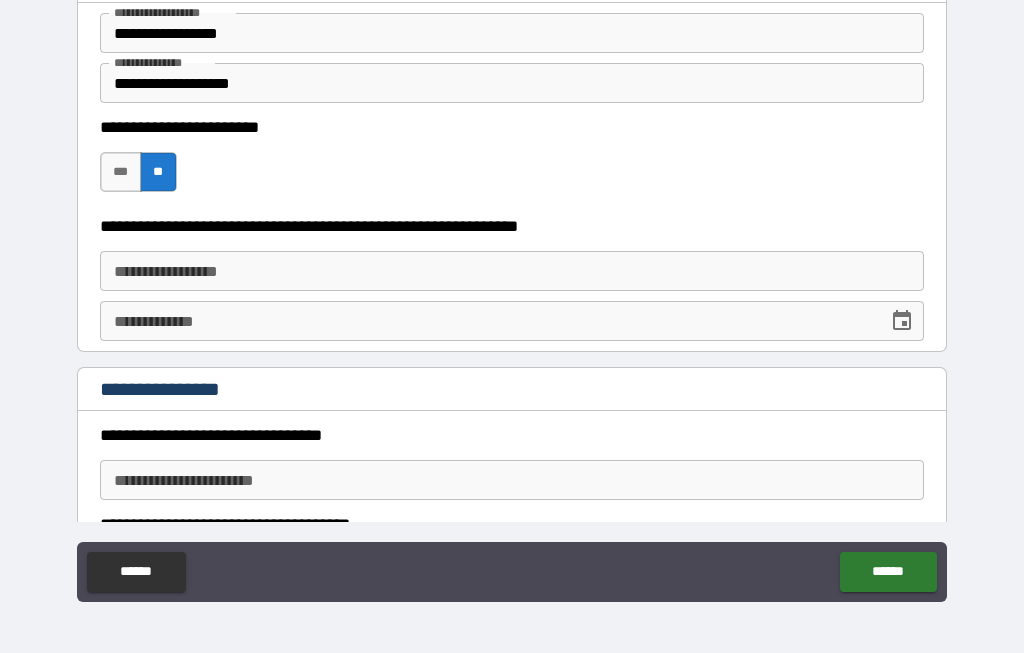 scroll, scrollTop: 703, scrollLeft: 0, axis: vertical 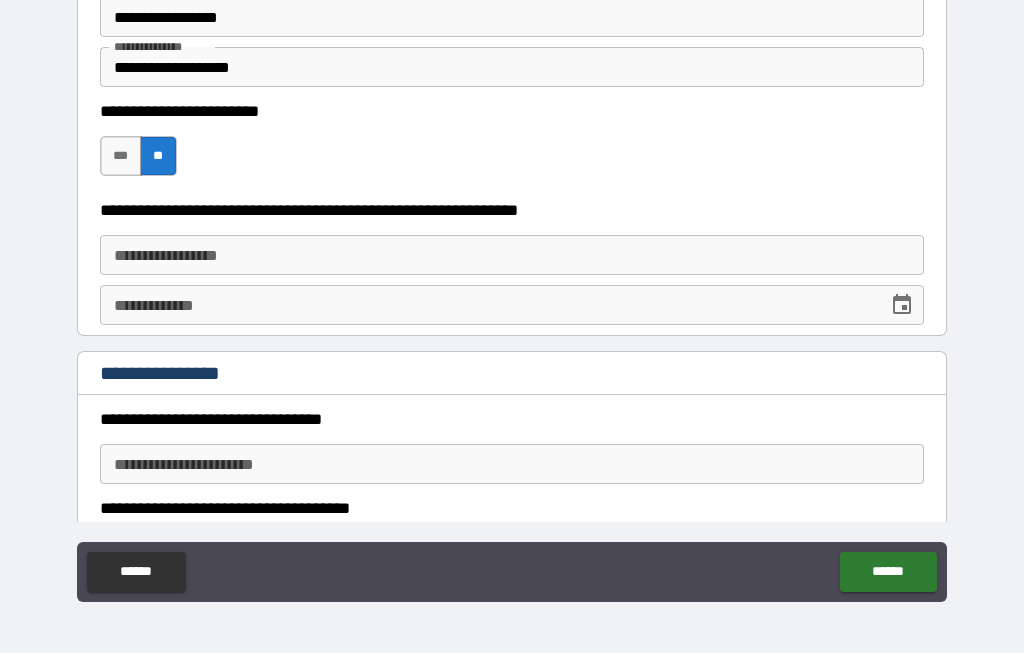 click on "**********" at bounding box center [512, 255] 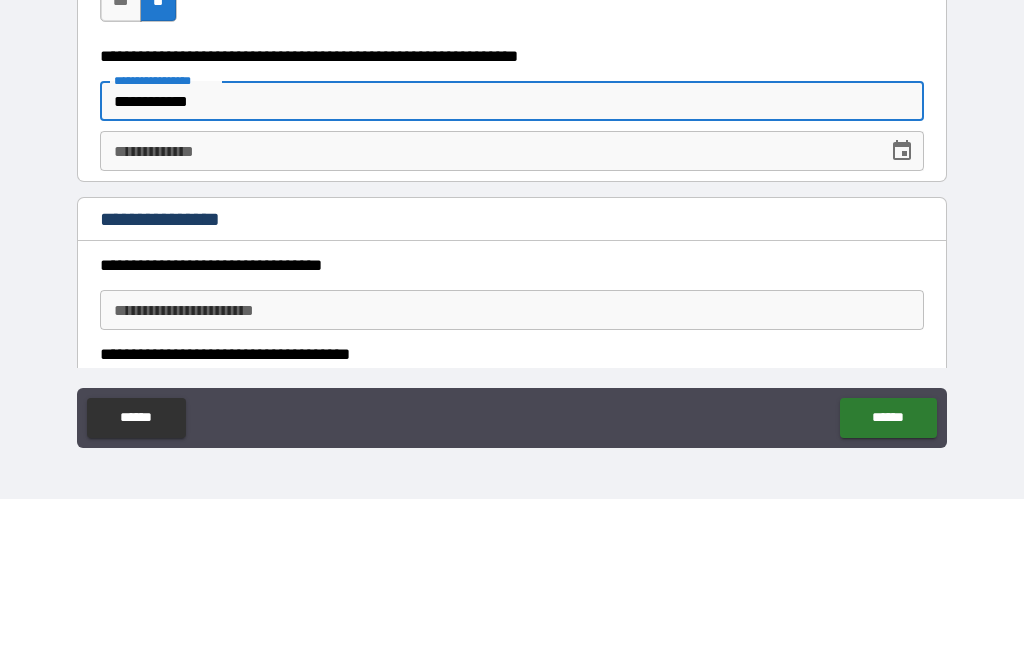 click on "**********" at bounding box center [487, 305] 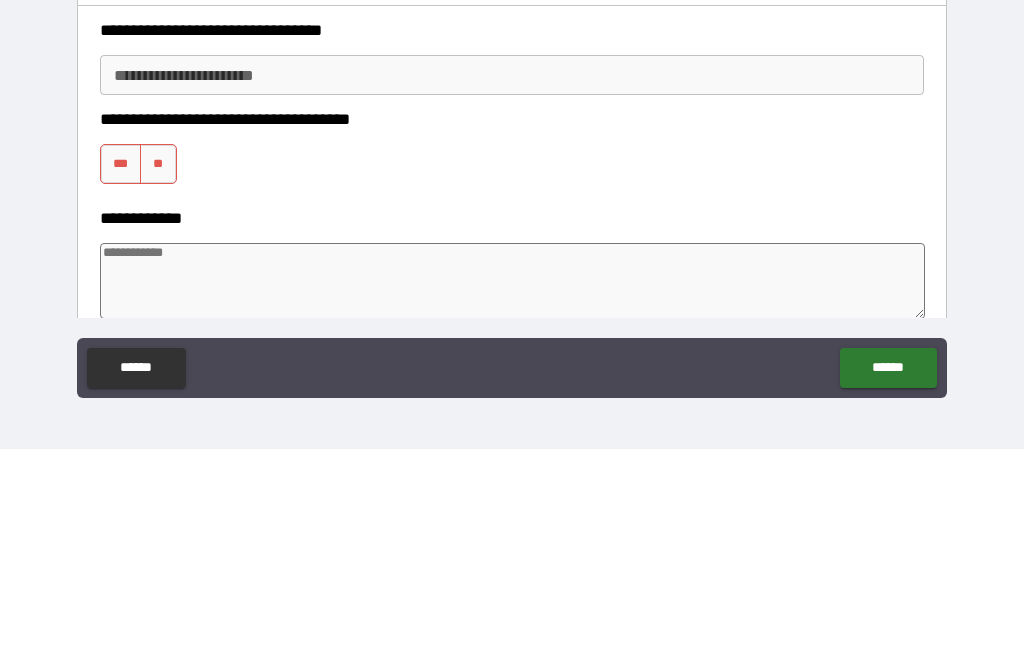 scroll, scrollTop: 889, scrollLeft: 0, axis: vertical 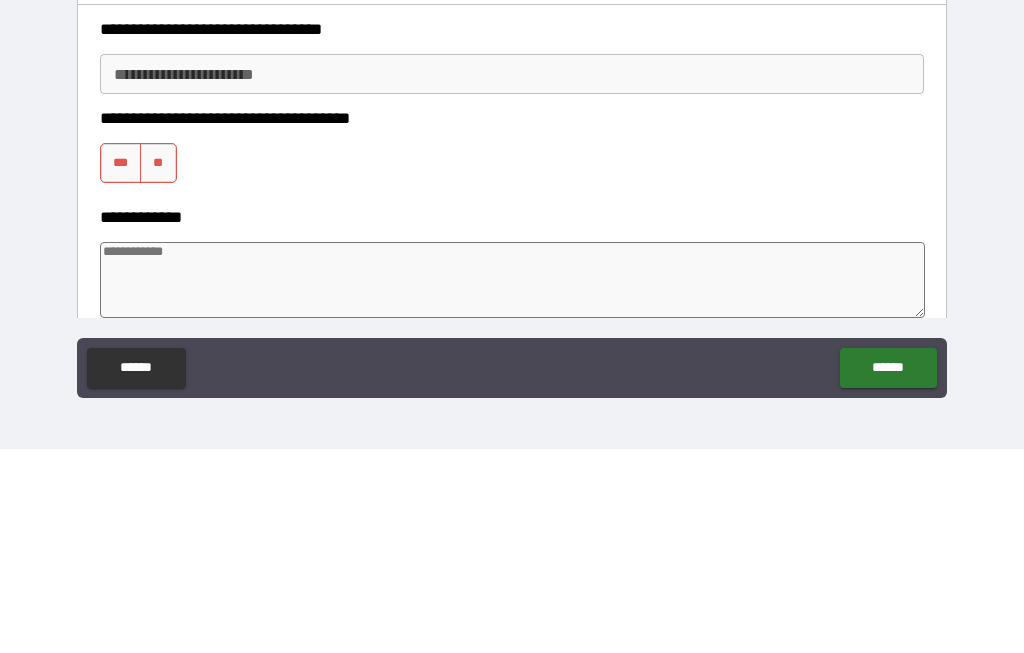 click on "**********" at bounding box center (512, 278) 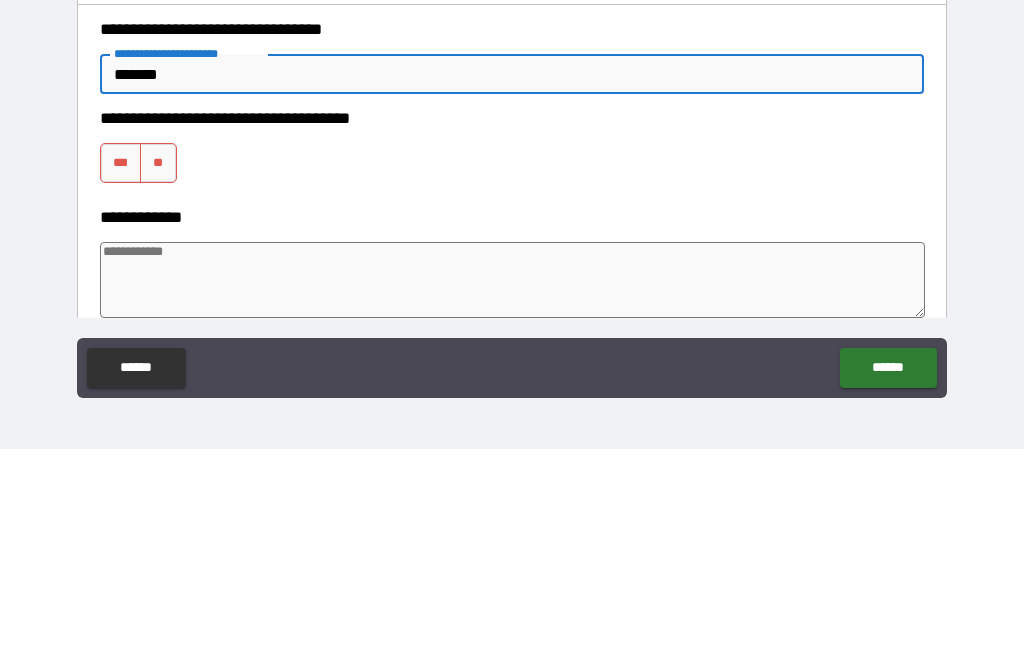click on "***" at bounding box center (121, 367) 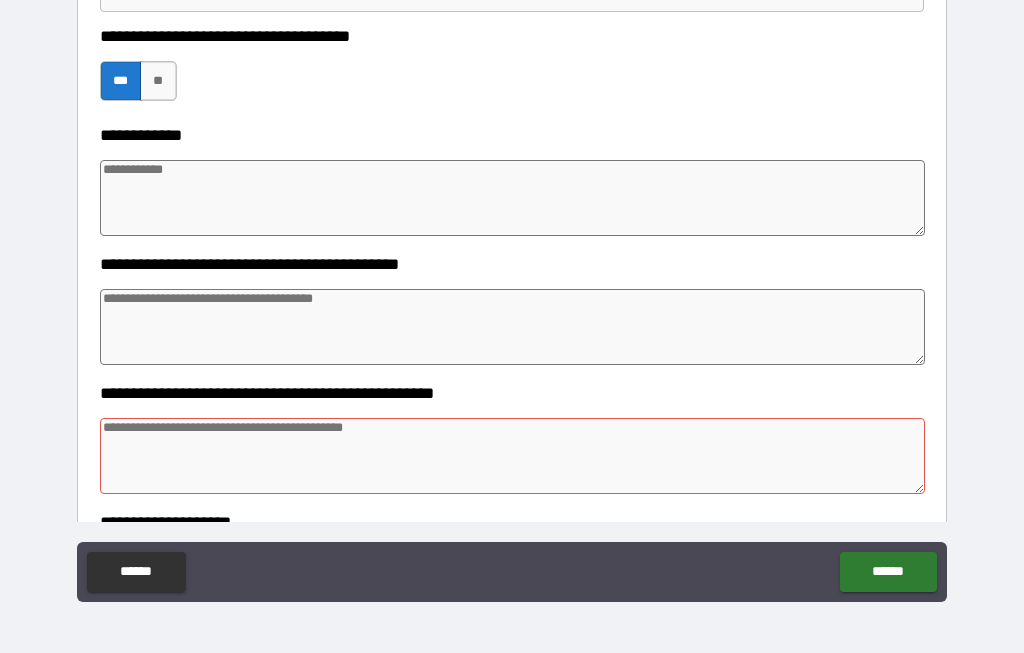 scroll, scrollTop: 1176, scrollLeft: 0, axis: vertical 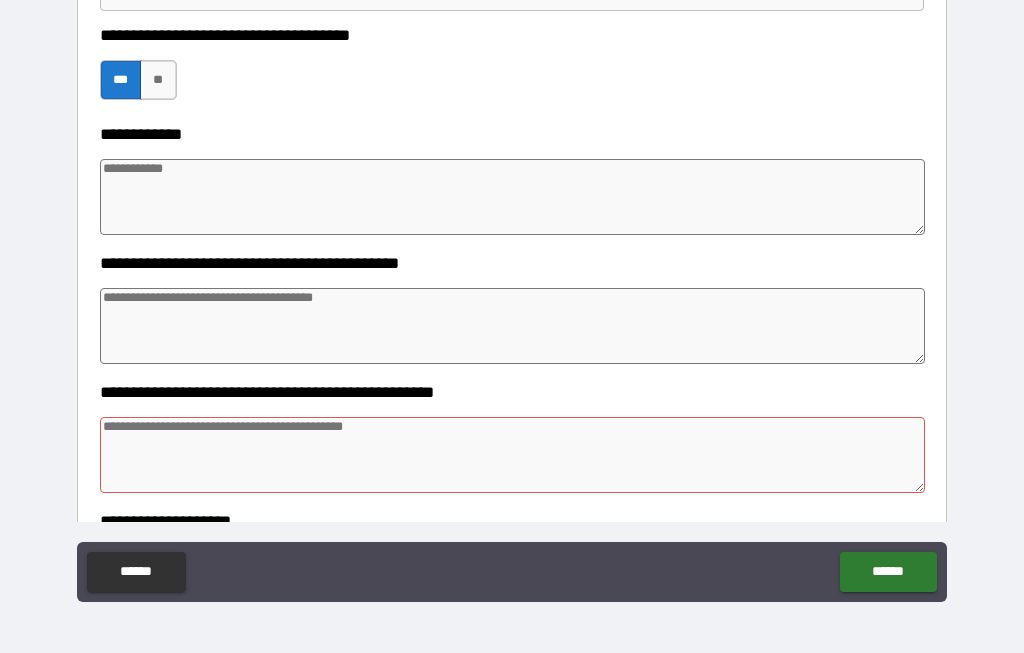 click at bounding box center [513, 197] 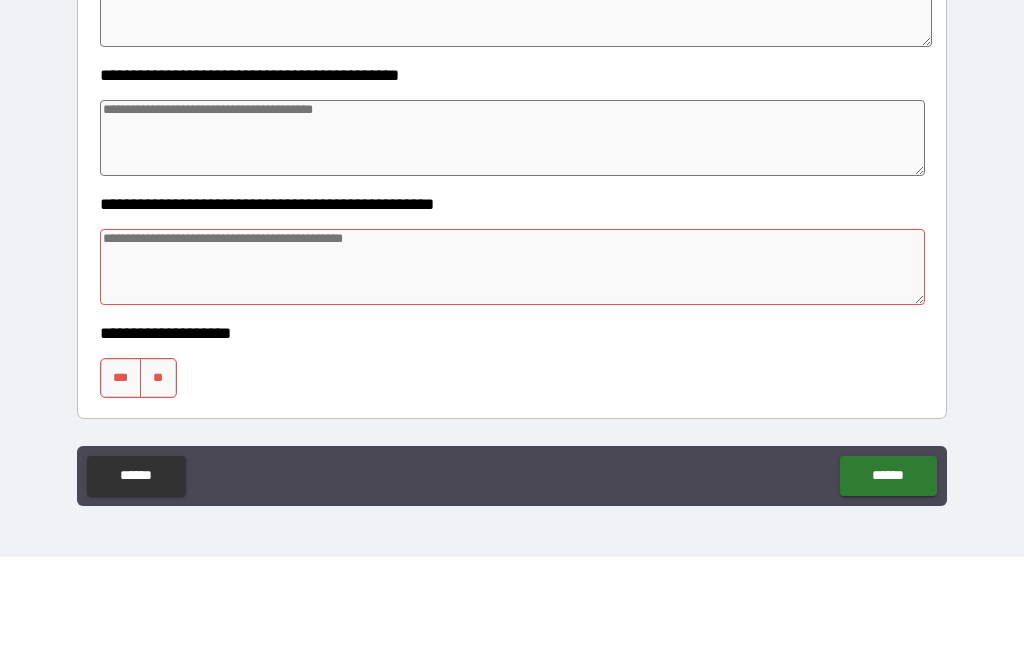 scroll, scrollTop: 1274, scrollLeft: 0, axis: vertical 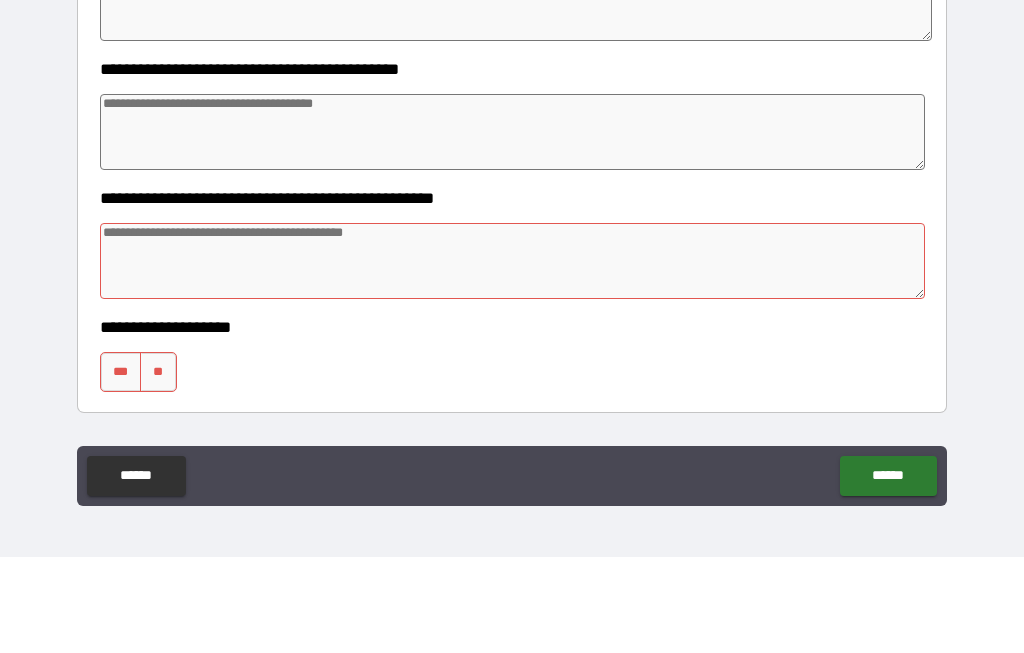 click at bounding box center (513, 228) 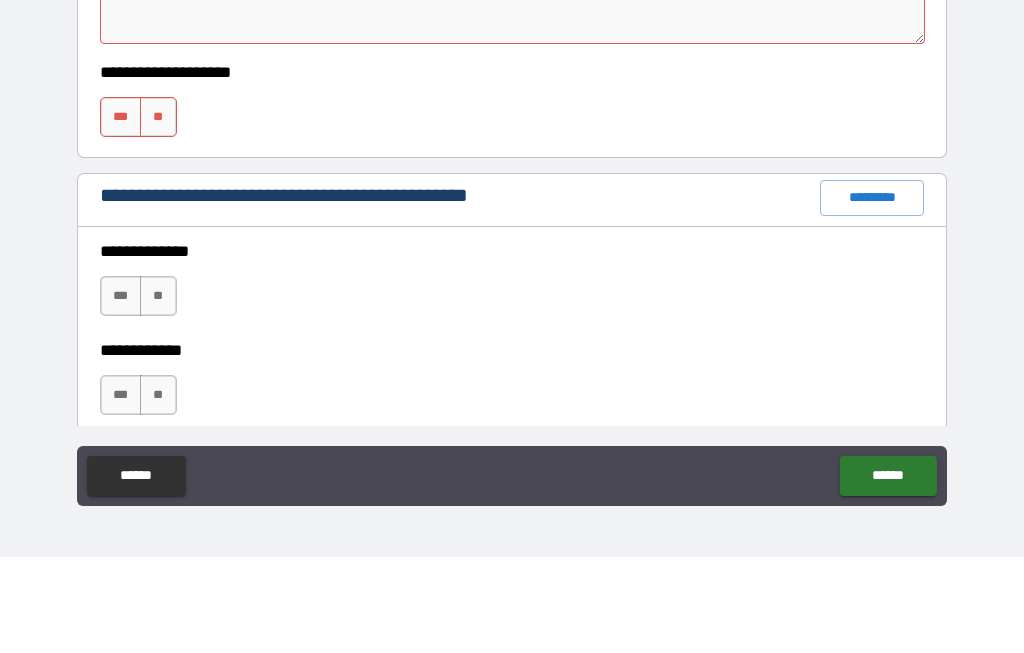 scroll, scrollTop: 1531, scrollLeft: 0, axis: vertical 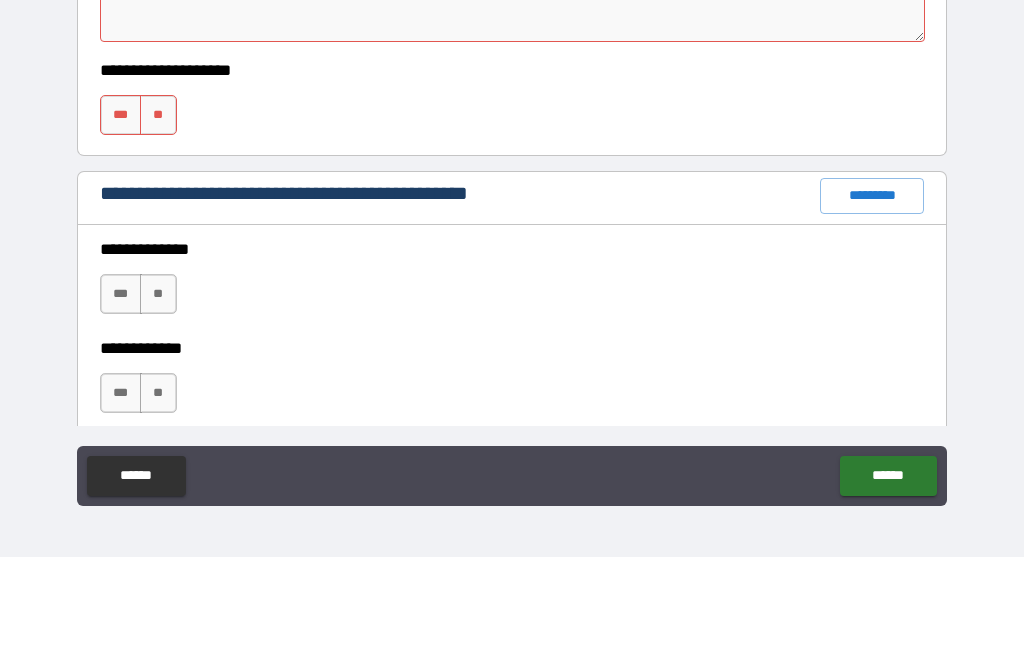 click on "**" at bounding box center (158, 211) 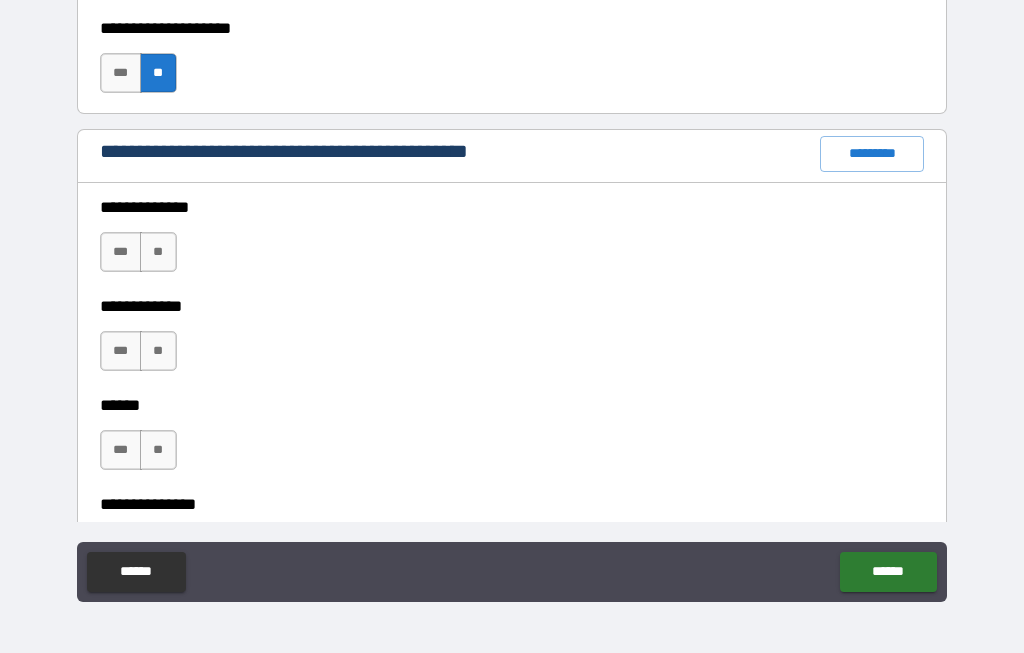 scroll, scrollTop: 1673, scrollLeft: 0, axis: vertical 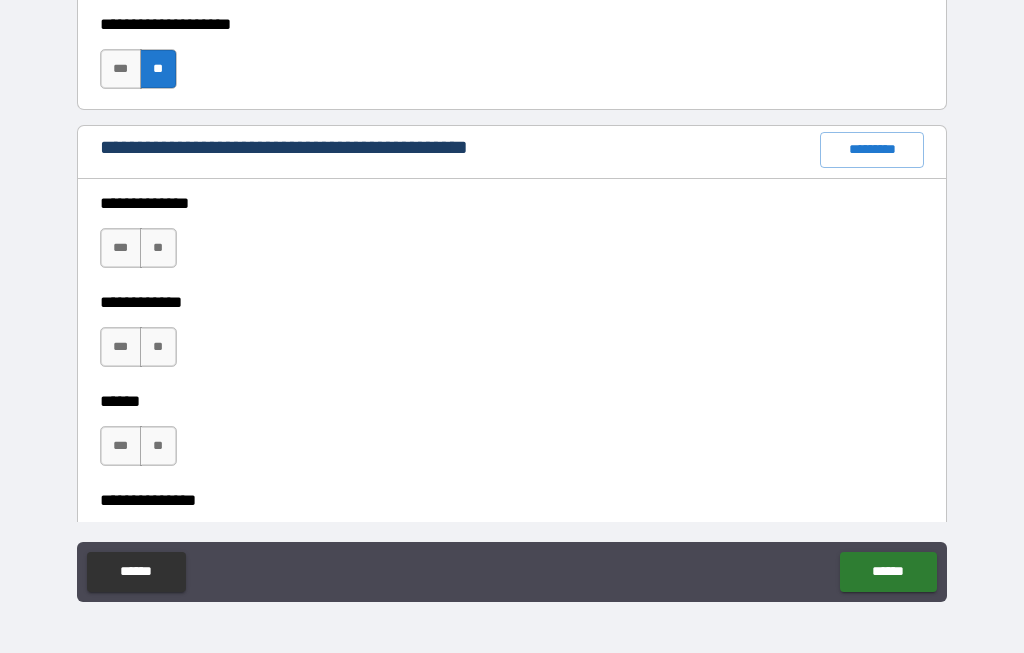 click on "**" at bounding box center (158, 248) 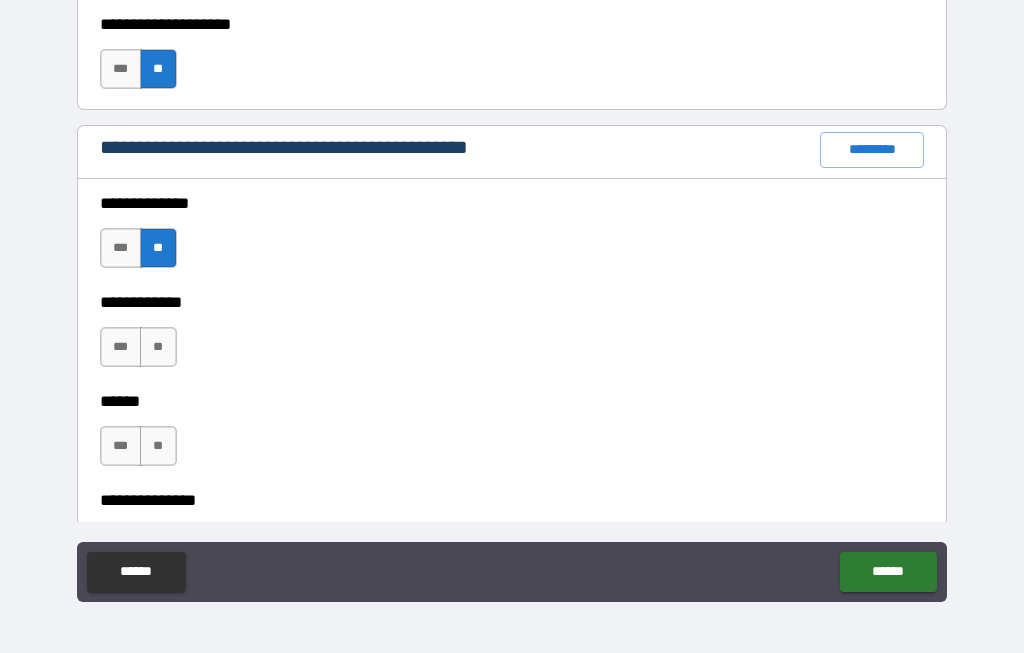 click on "**" at bounding box center [158, 347] 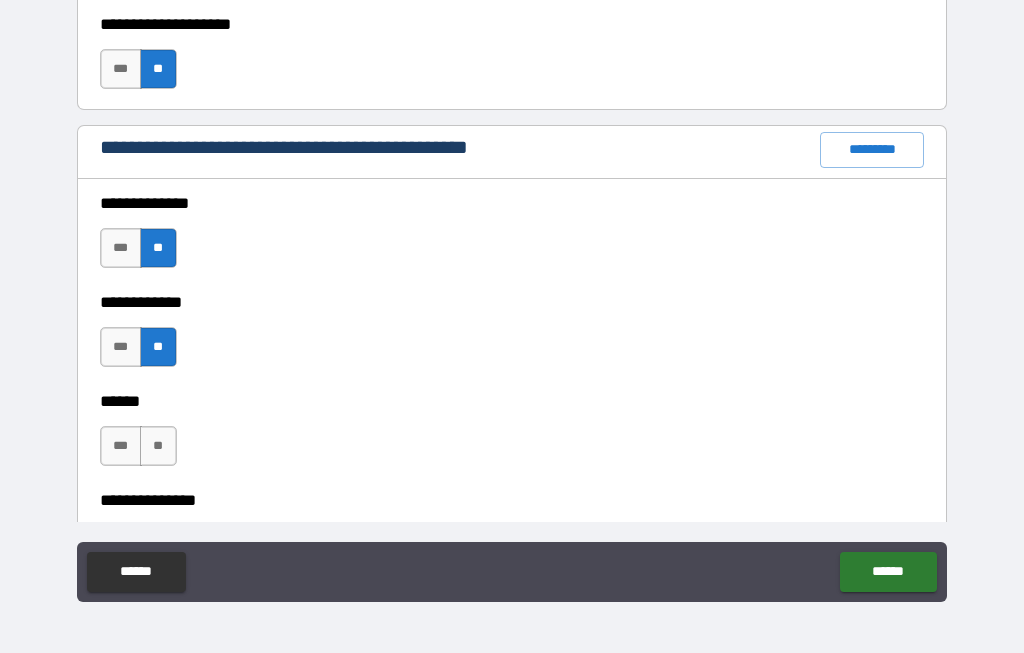 click on "**" at bounding box center [158, 446] 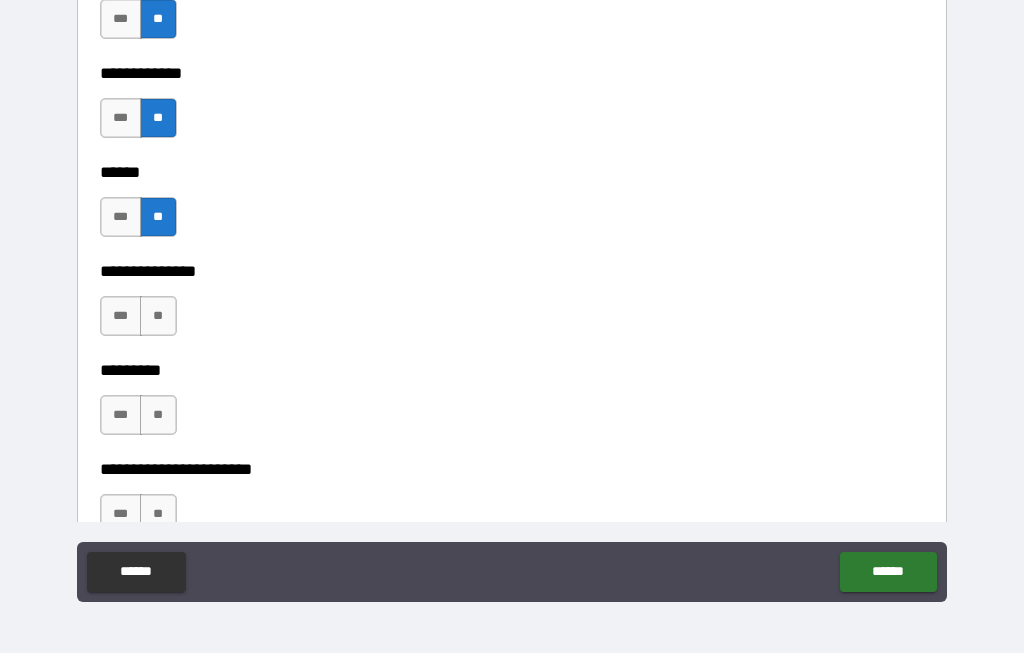 scroll, scrollTop: 1905, scrollLeft: 0, axis: vertical 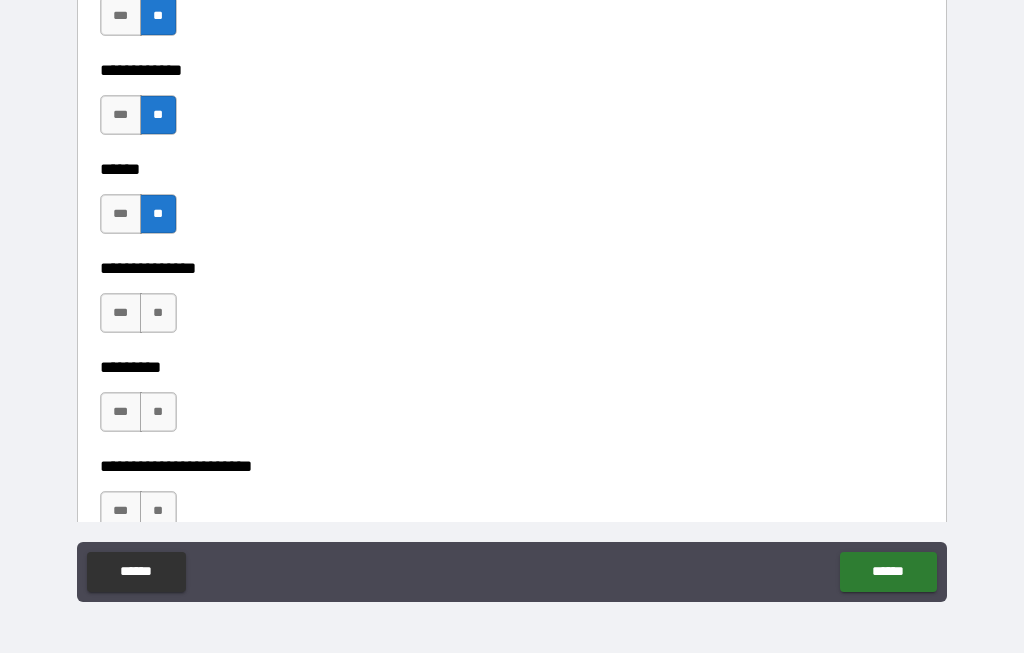 click on "**" at bounding box center [158, 313] 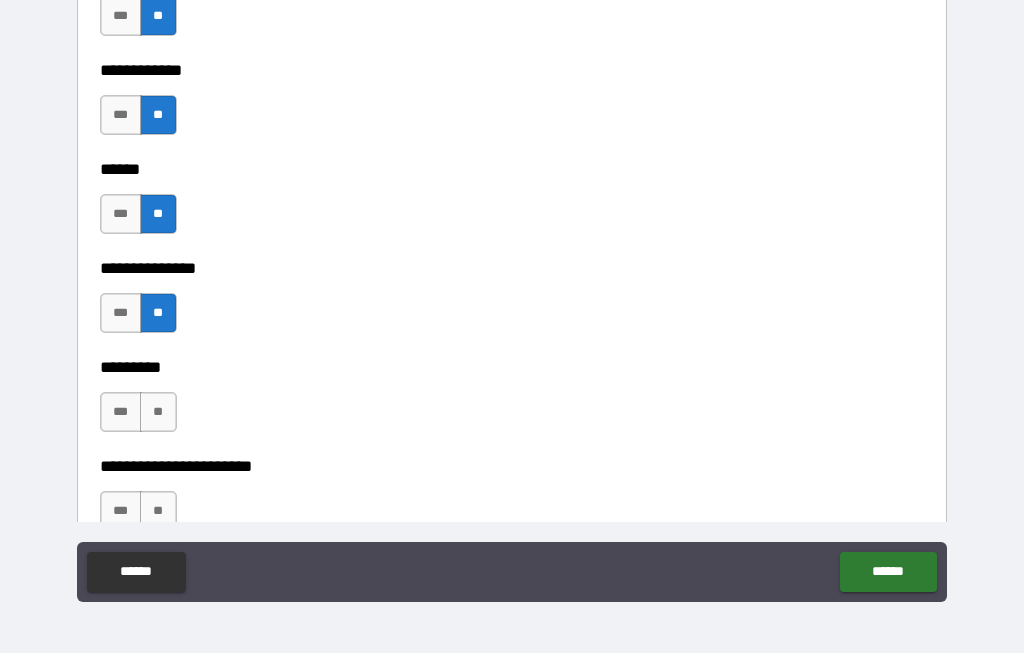click on "**" at bounding box center [158, 412] 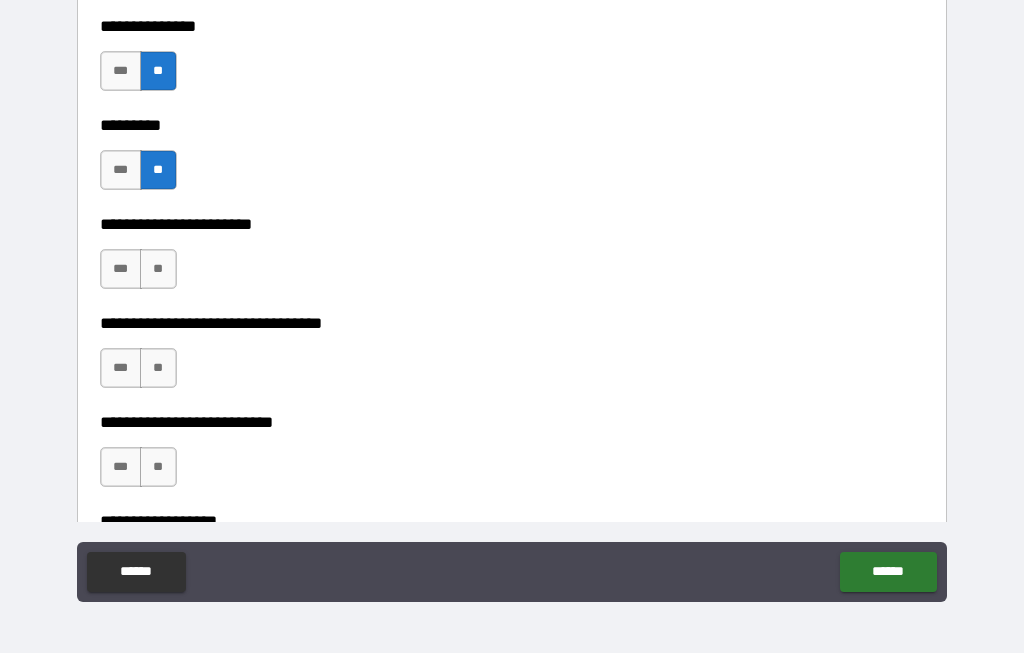 scroll, scrollTop: 2154, scrollLeft: 0, axis: vertical 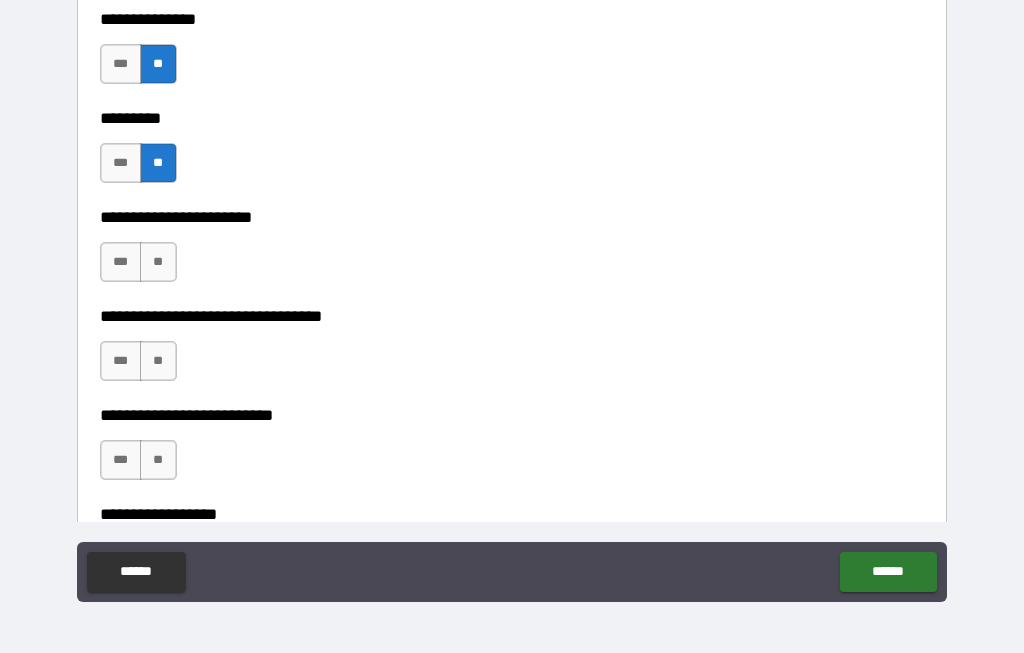 click on "**" at bounding box center (158, 262) 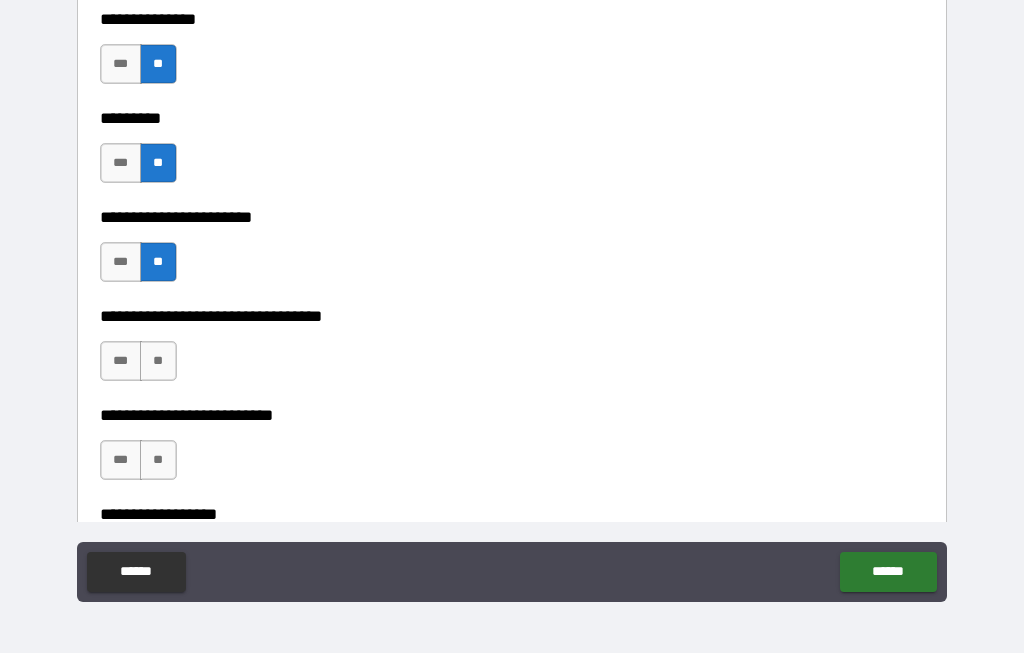 click on "**" at bounding box center (158, 361) 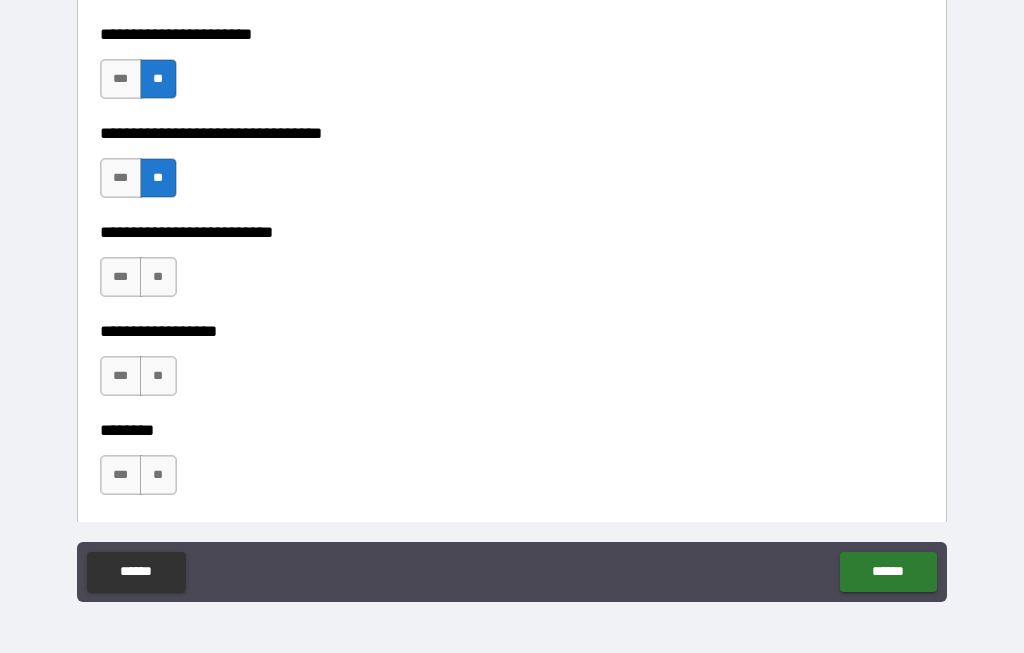 scroll, scrollTop: 2339, scrollLeft: 0, axis: vertical 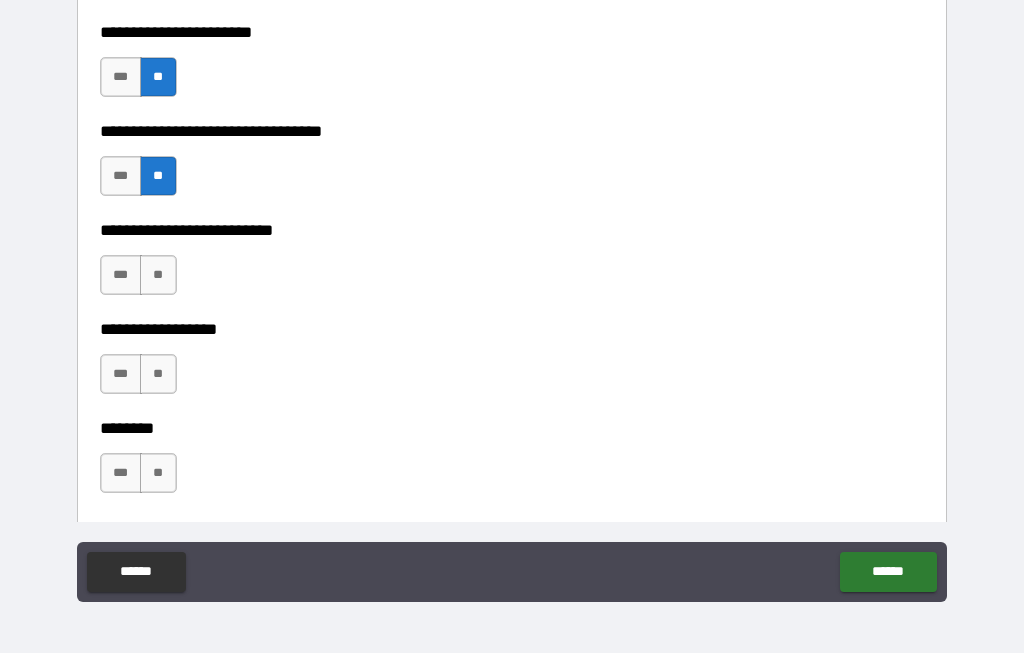 click on "**" at bounding box center [158, 275] 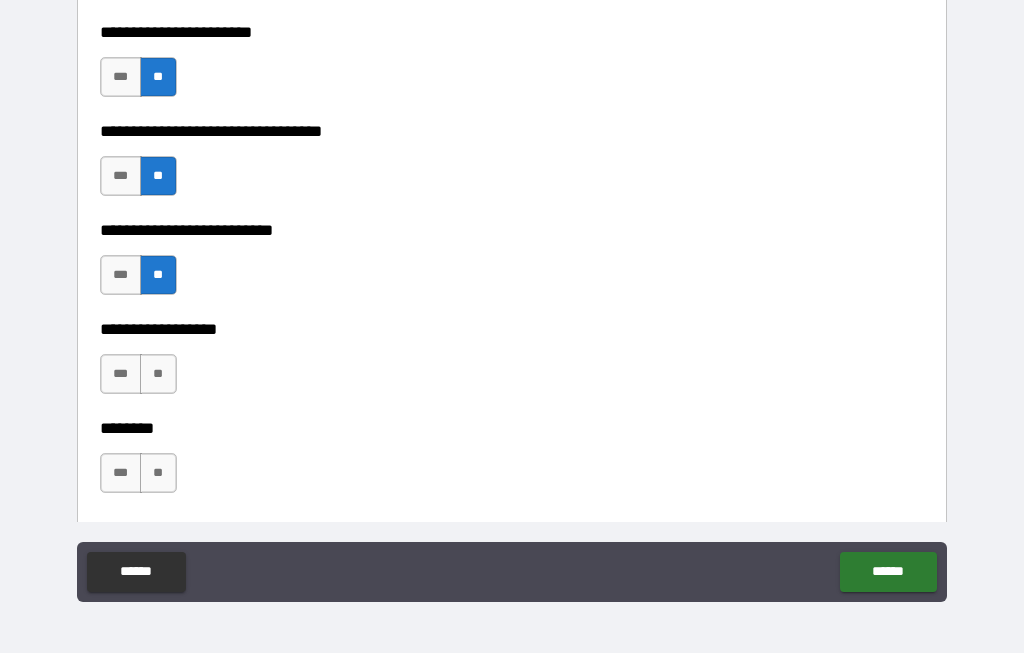 click on "**" at bounding box center (158, 374) 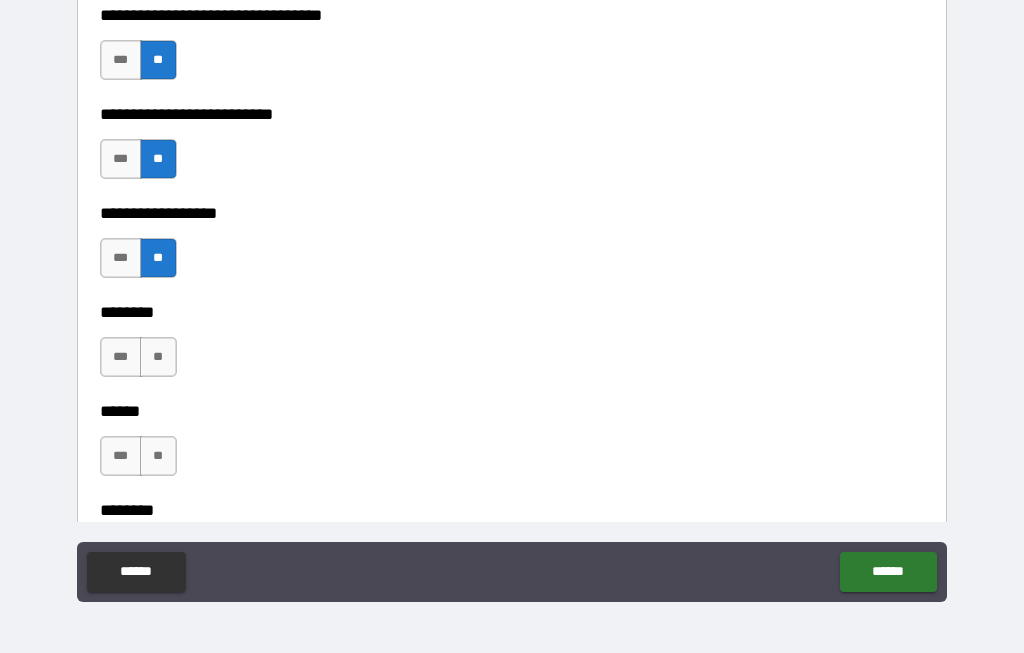 scroll, scrollTop: 2458, scrollLeft: 0, axis: vertical 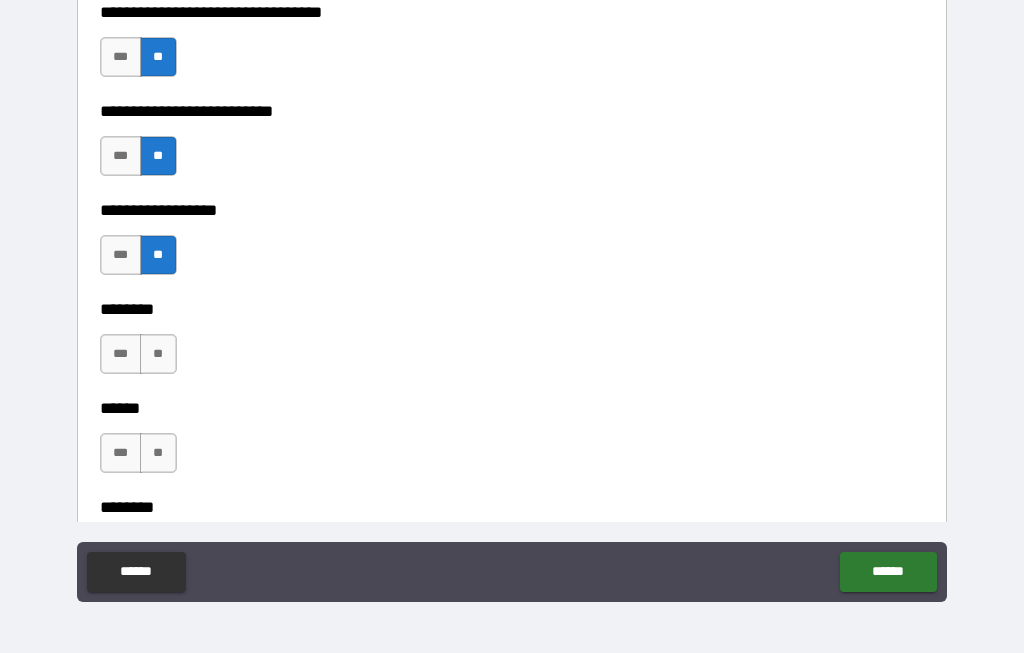 click on "***" at bounding box center (121, 354) 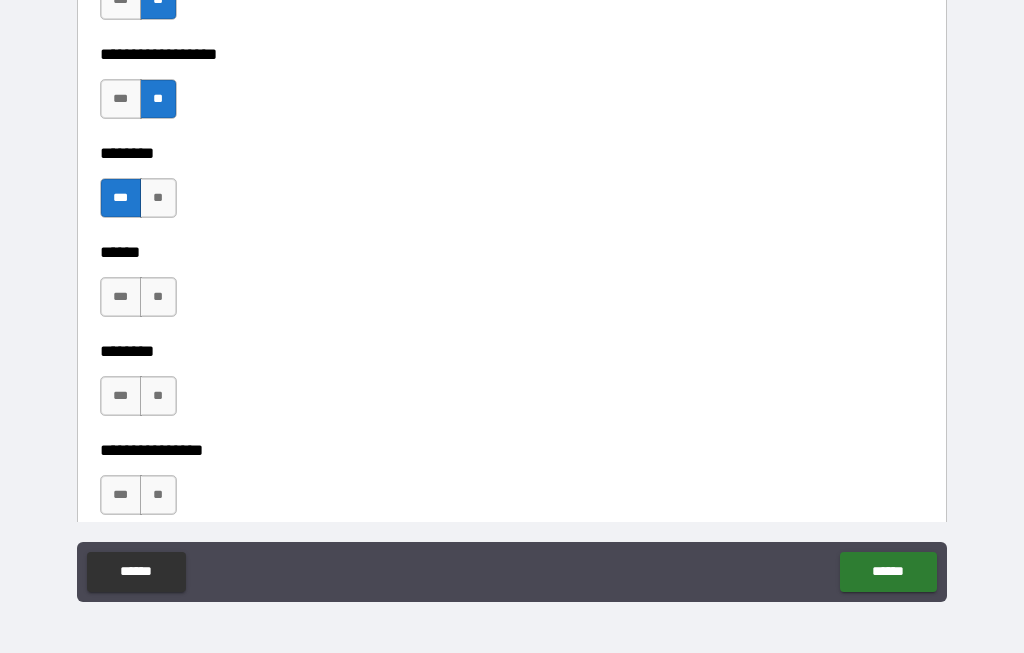scroll, scrollTop: 2620, scrollLeft: 0, axis: vertical 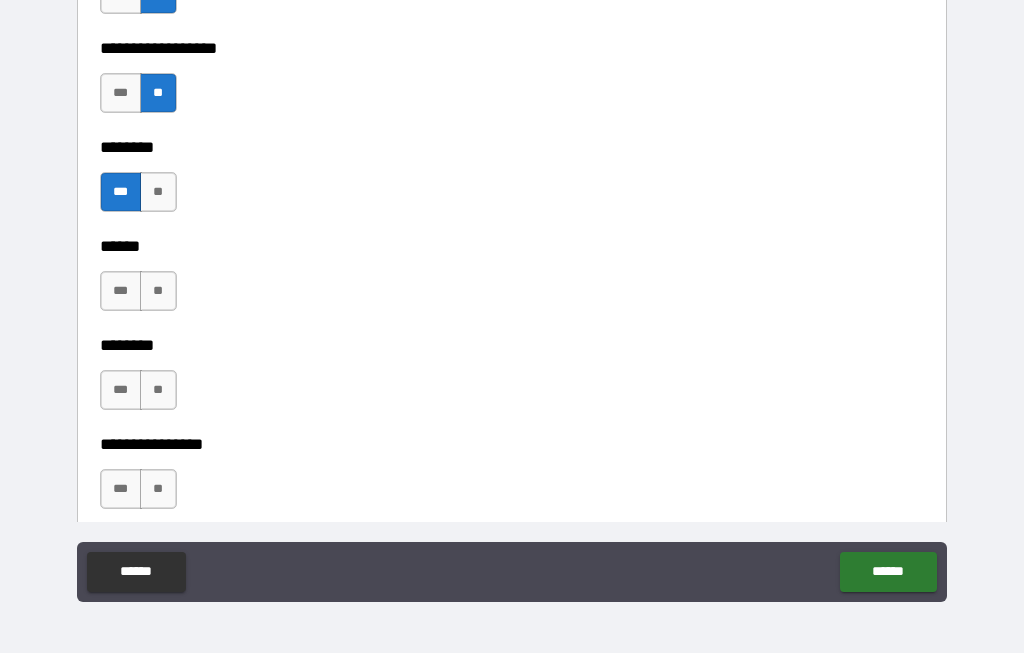 click on "**" at bounding box center [158, 291] 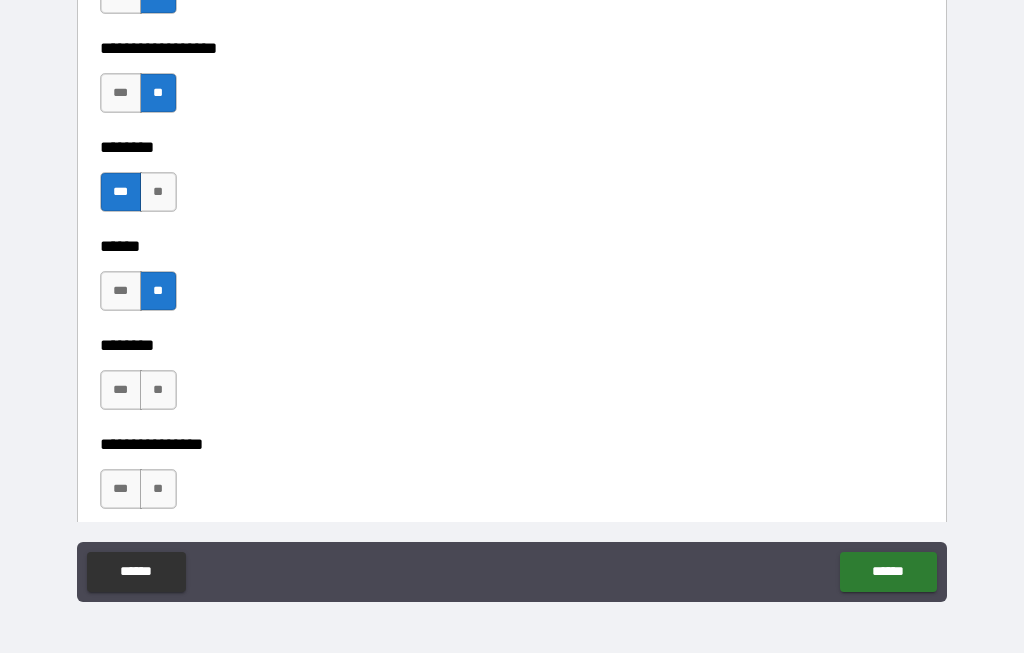 click on "**" at bounding box center (158, 390) 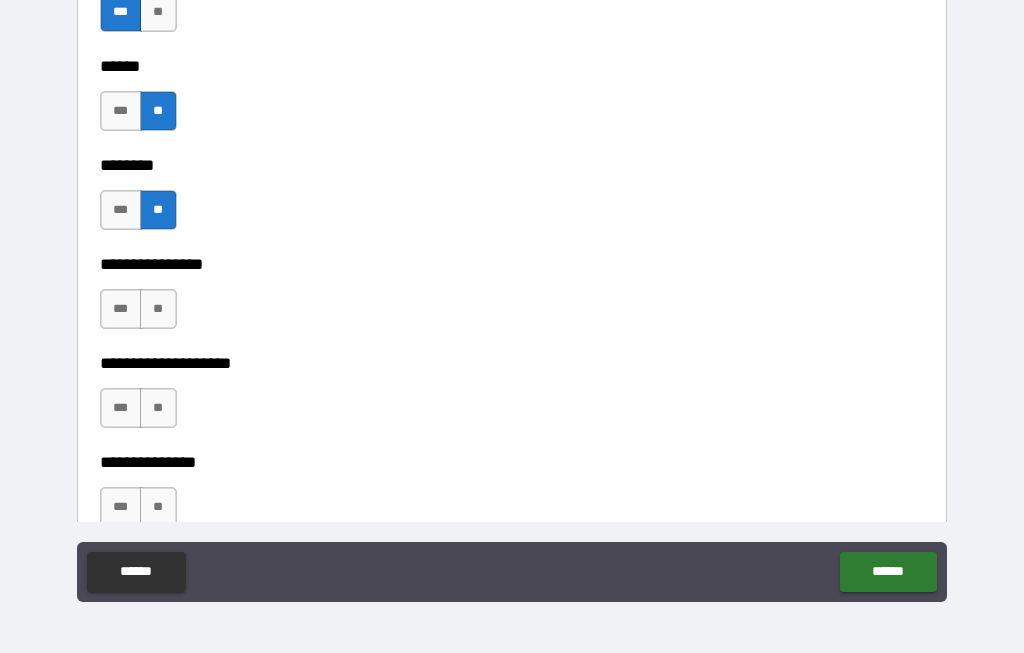 scroll, scrollTop: 2811, scrollLeft: 0, axis: vertical 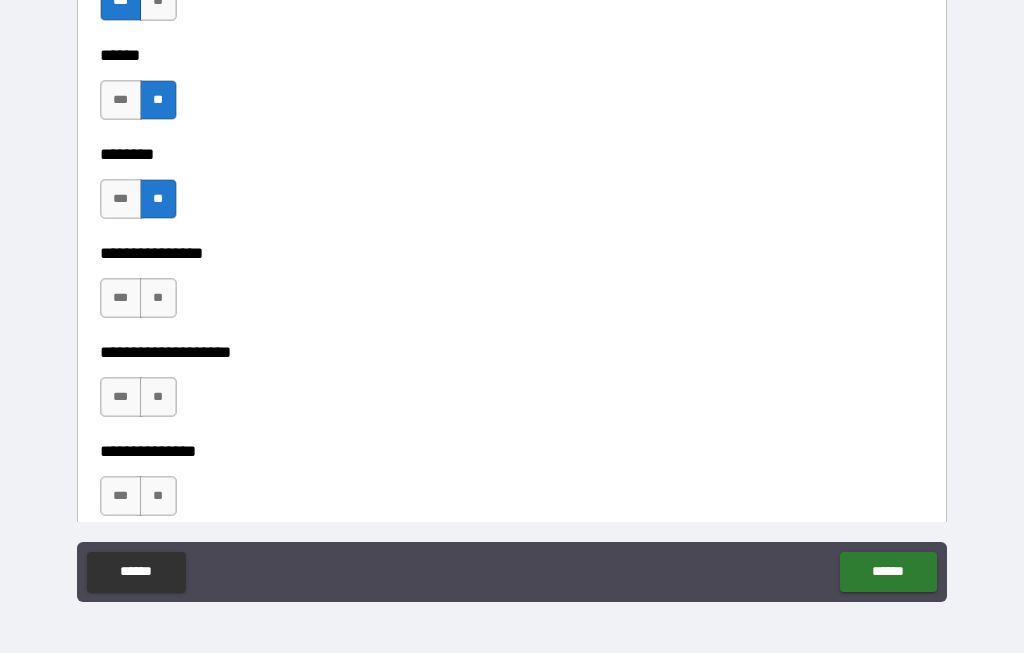 click on "**" at bounding box center [158, 298] 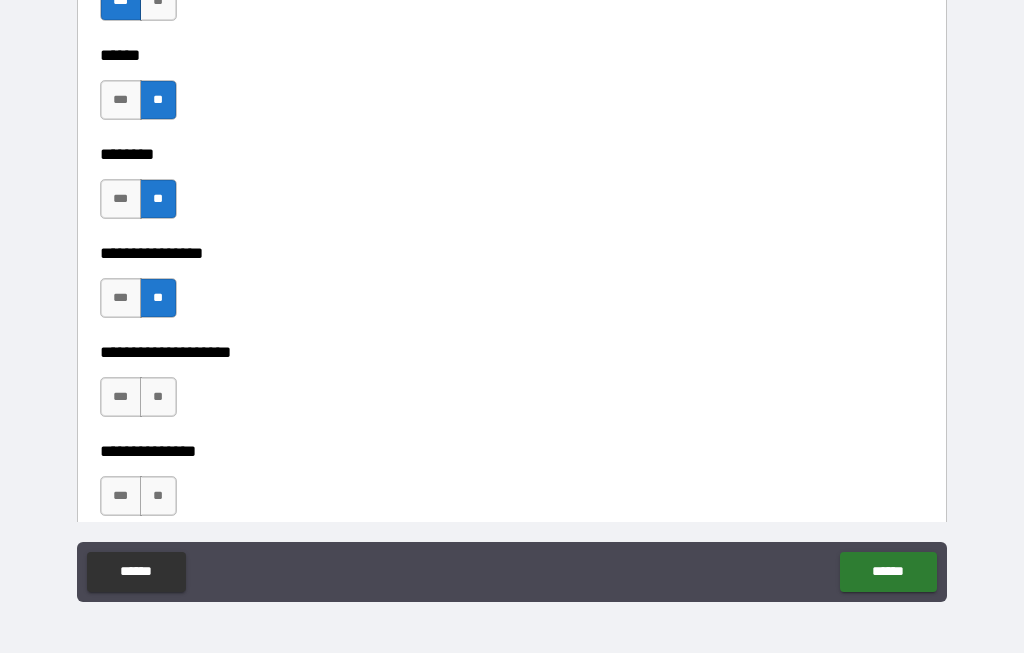 click on "**" at bounding box center [158, 397] 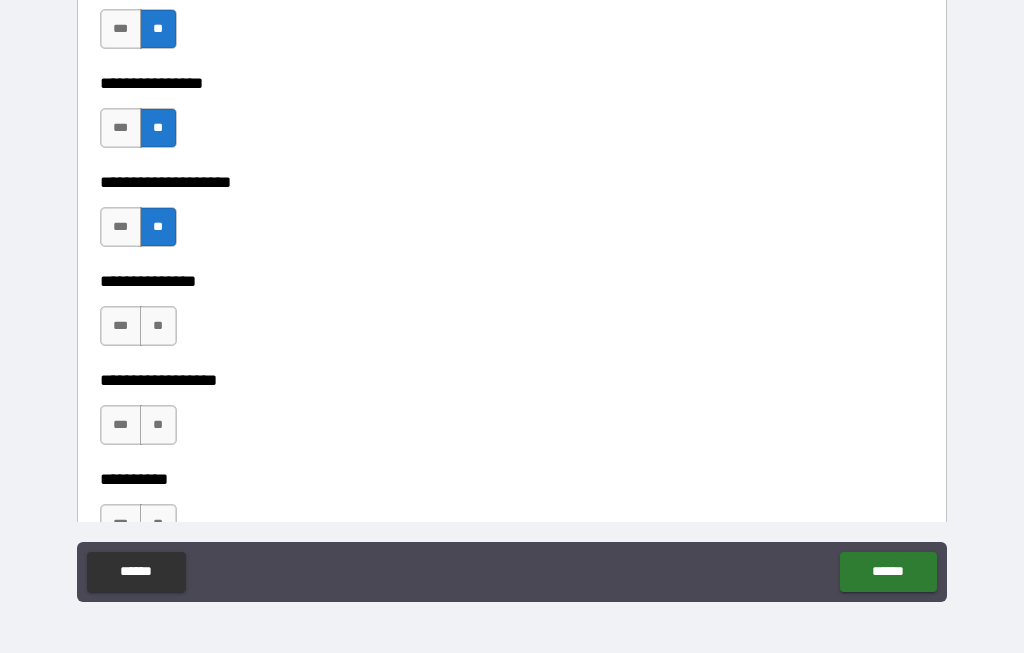 scroll, scrollTop: 2998, scrollLeft: 0, axis: vertical 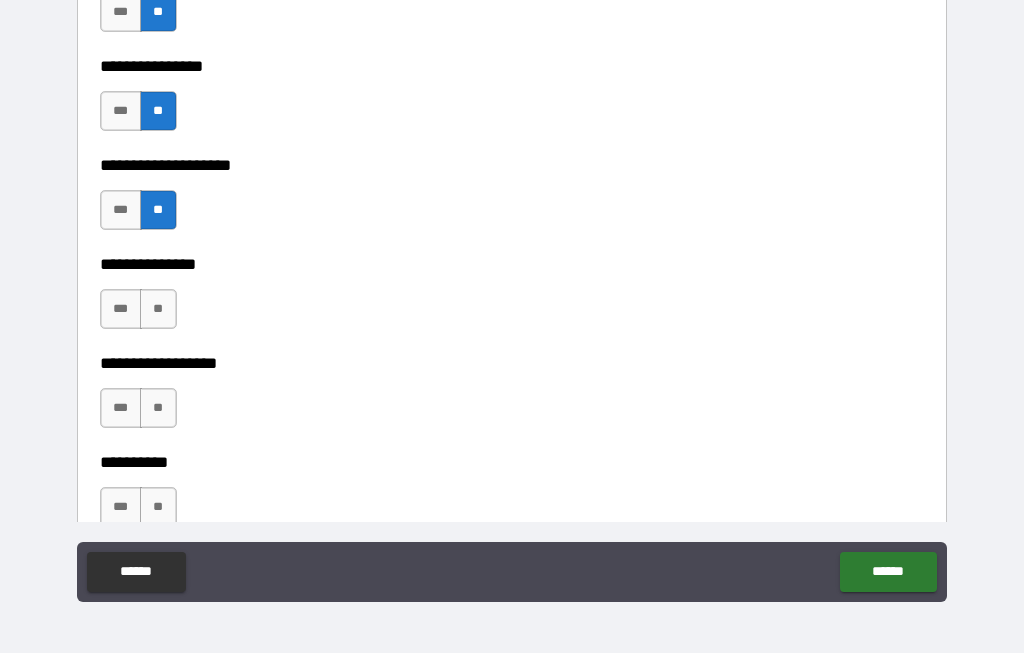 click on "**" at bounding box center (158, 309) 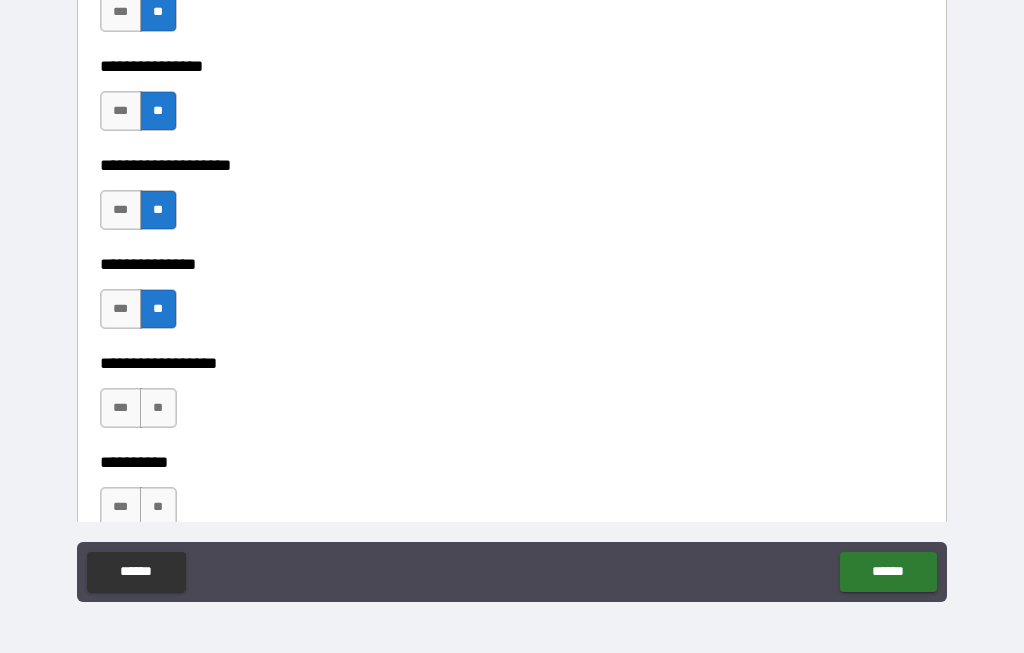 click on "**" at bounding box center (158, 408) 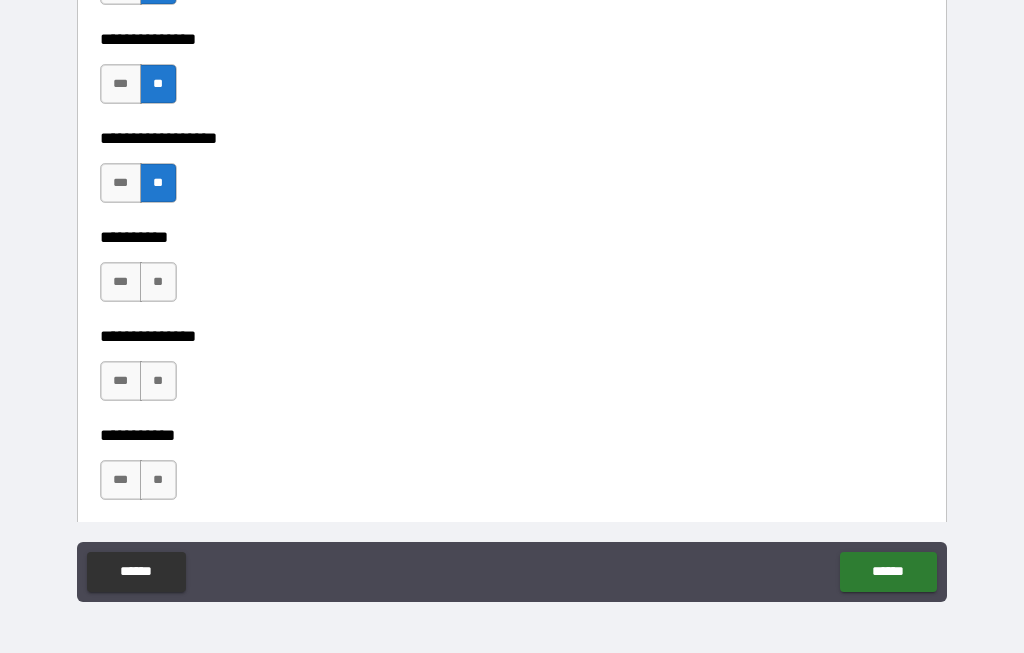 scroll, scrollTop: 3224, scrollLeft: 0, axis: vertical 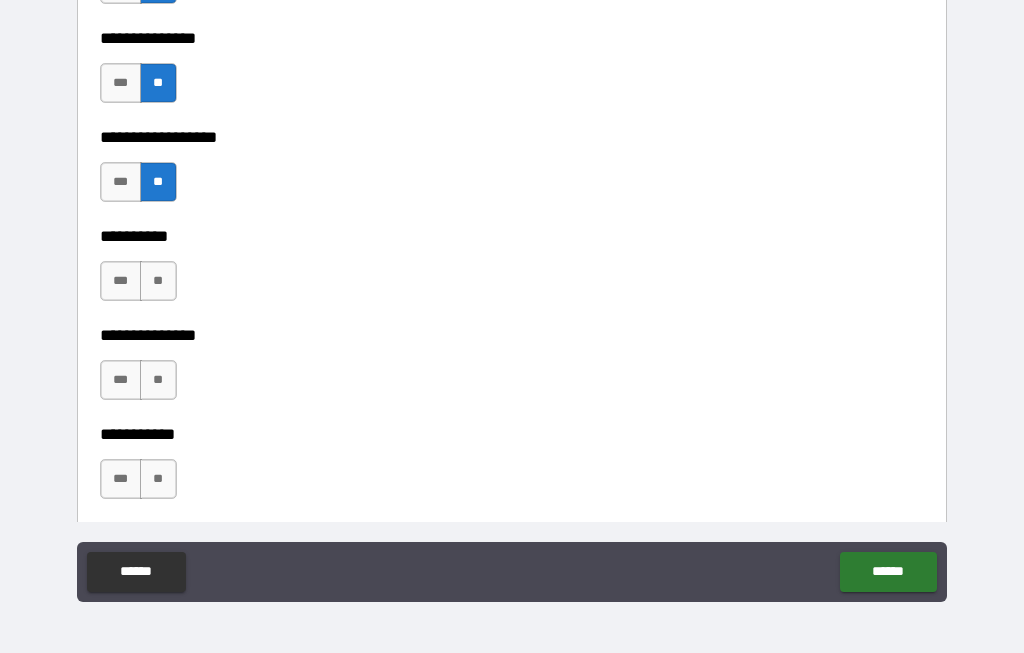 click on "**" at bounding box center [158, 281] 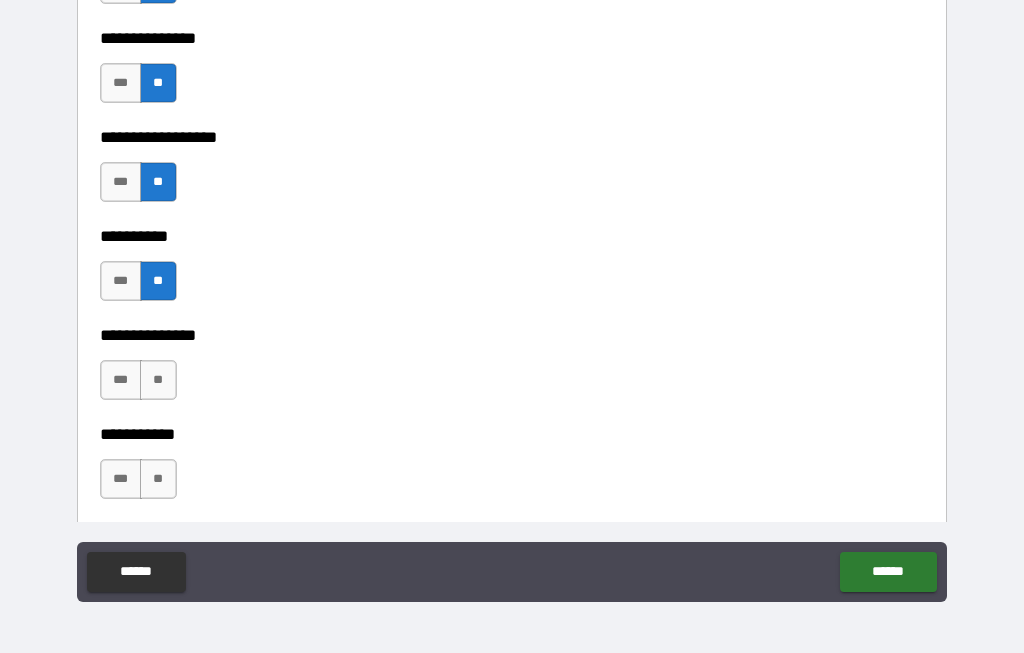 click on "**" at bounding box center (158, 380) 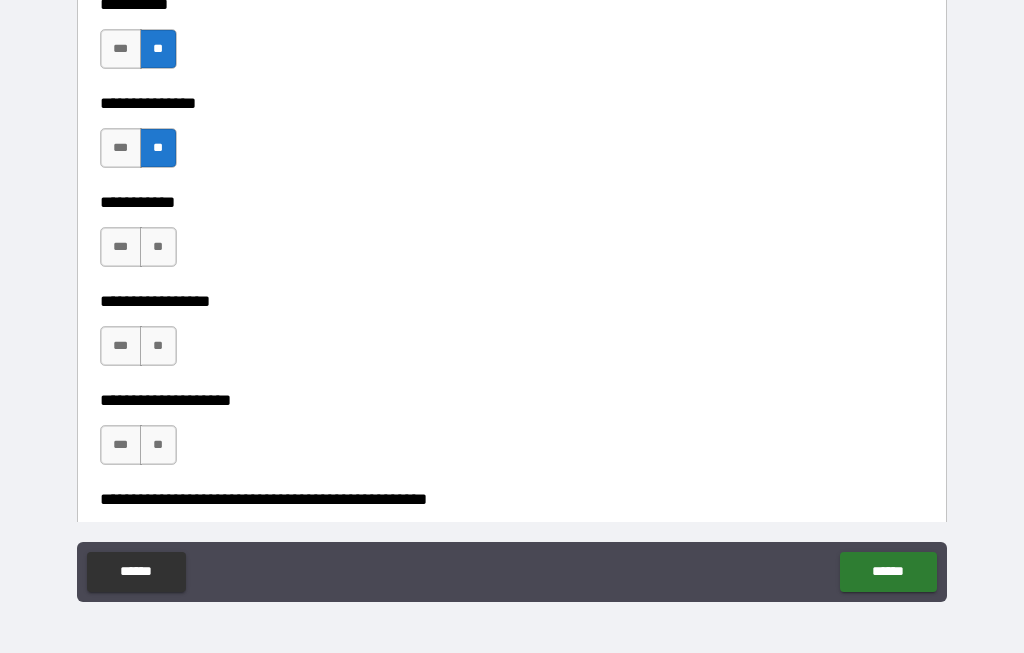 scroll, scrollTop: 3461, scrollLeft: 0, axis: vertical 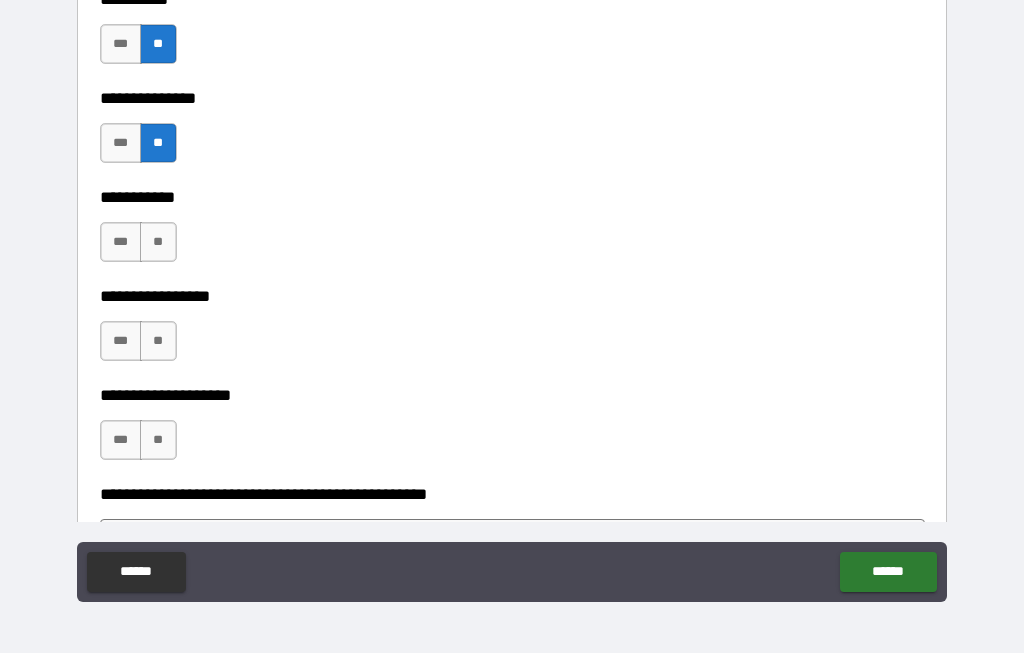 click on "**" at bounding box center [158, 242] 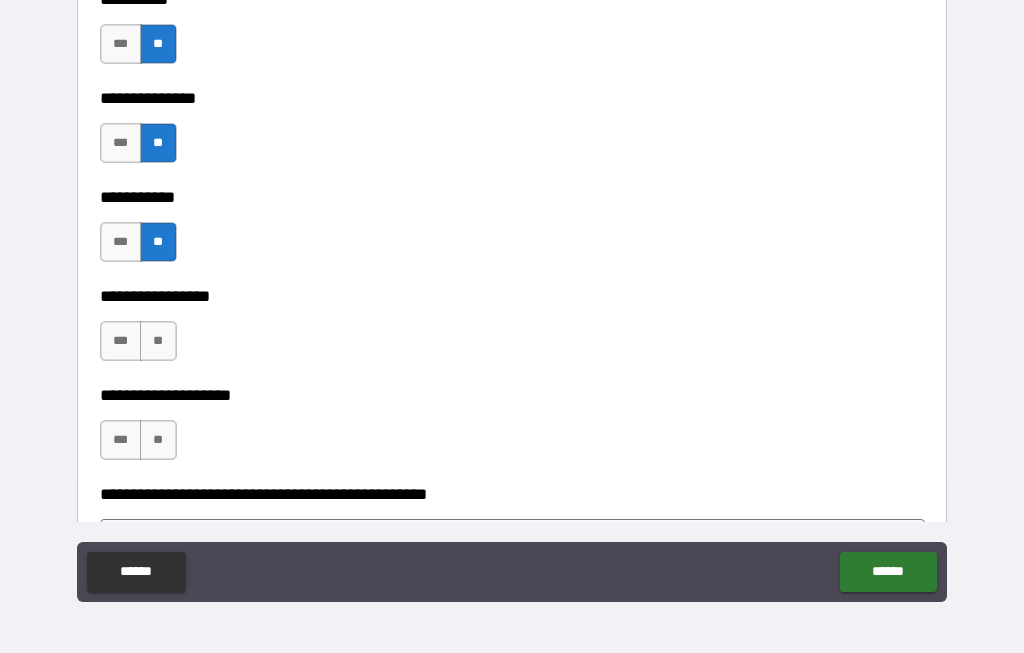 click on "**" at bounding box center (158, 341) 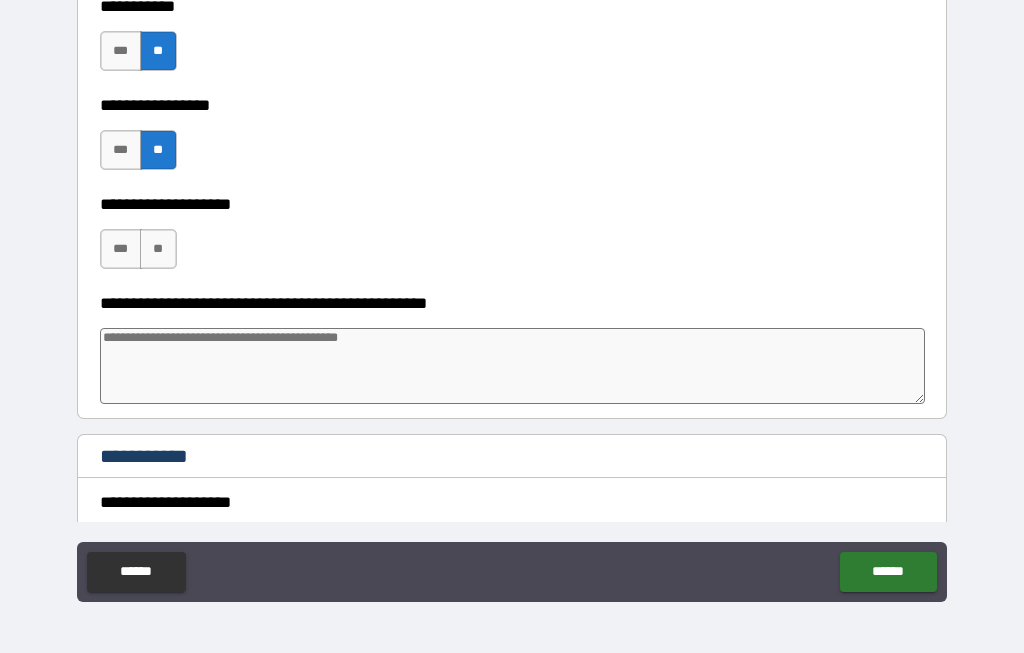 scroll, scrollTop: 3654, scrollLeft: 0, axis: vertical 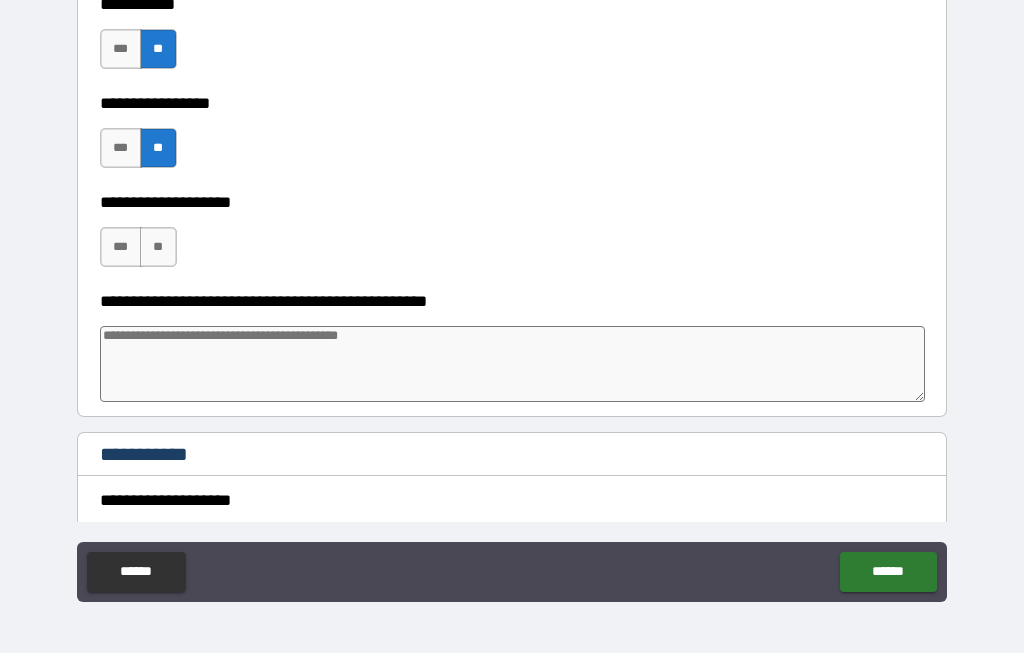 click on "**" at bounding box center (158, 247) 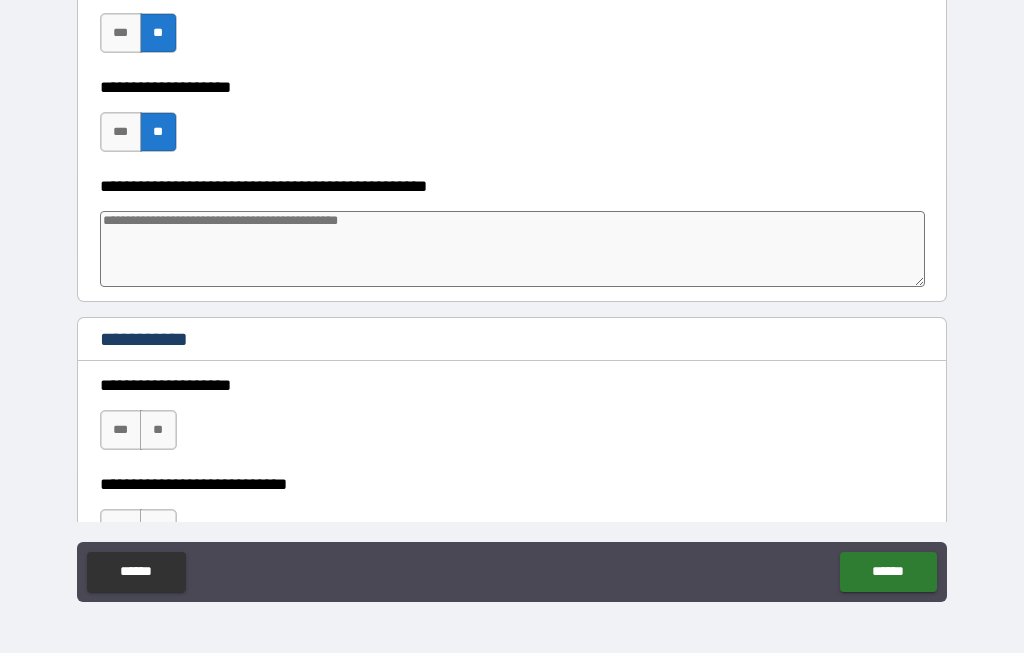 scroll, scrollTop: 3764, scrollLeft: 0, axis: vertical 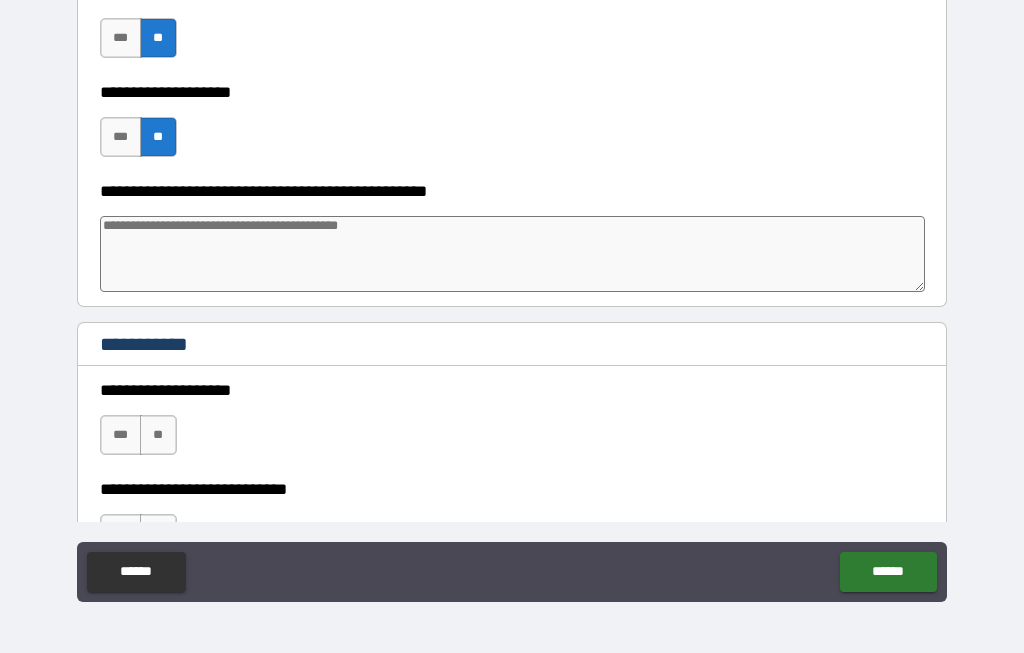 click at bounding box center [513, 254] 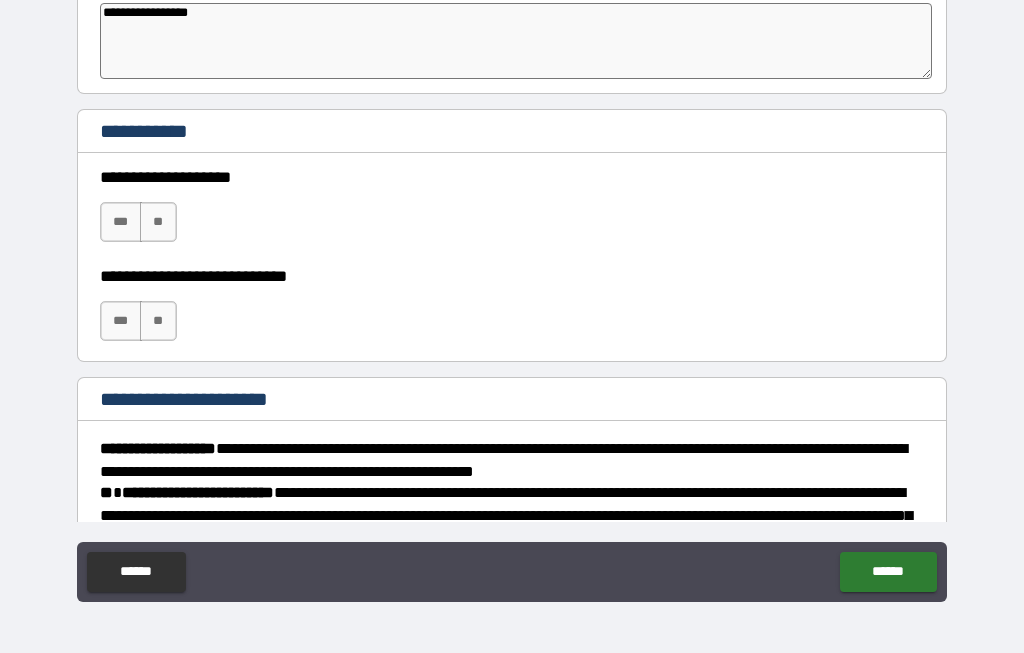 scroll, scrollTop: 3983, scrollLeft: 0, axis: vertical 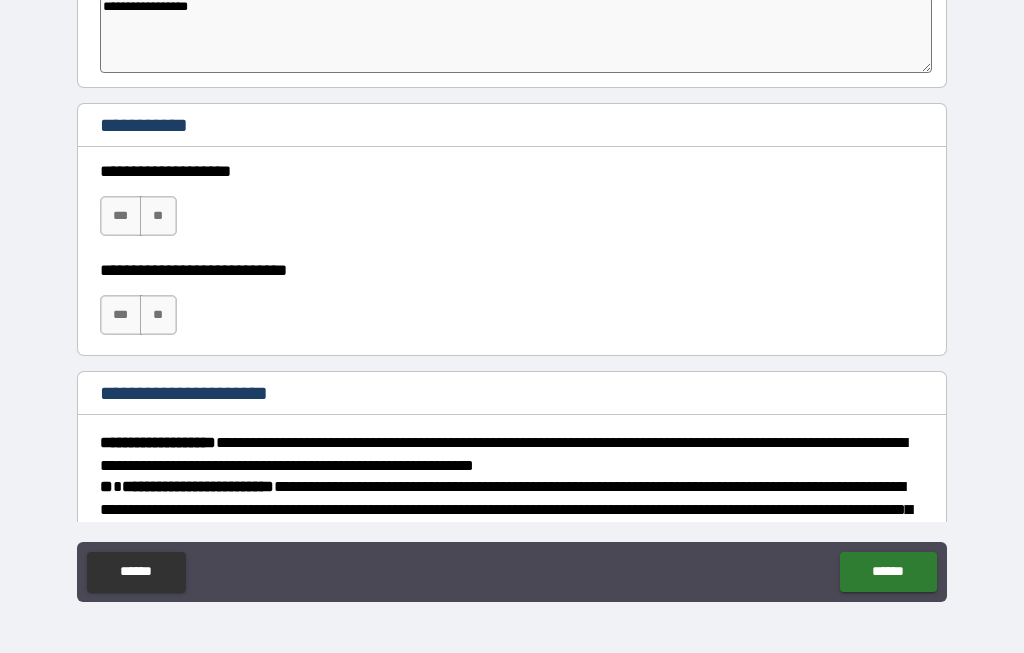 click on "**" at bounding box center [158, 216] 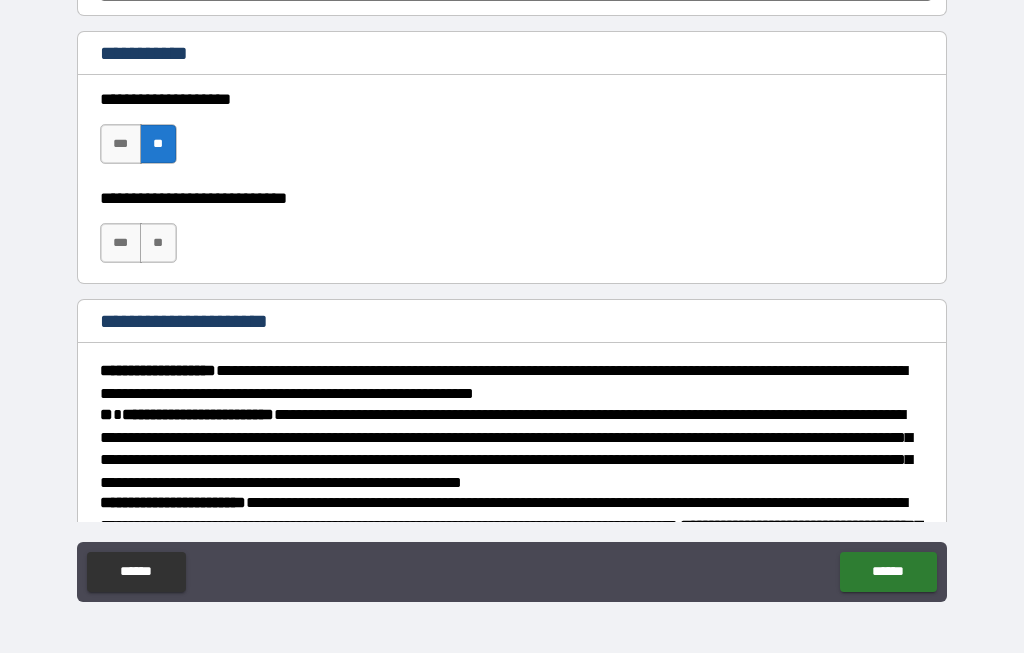 scroll, scrollTop: 4056, scrollLeft: 0, axis: vertical 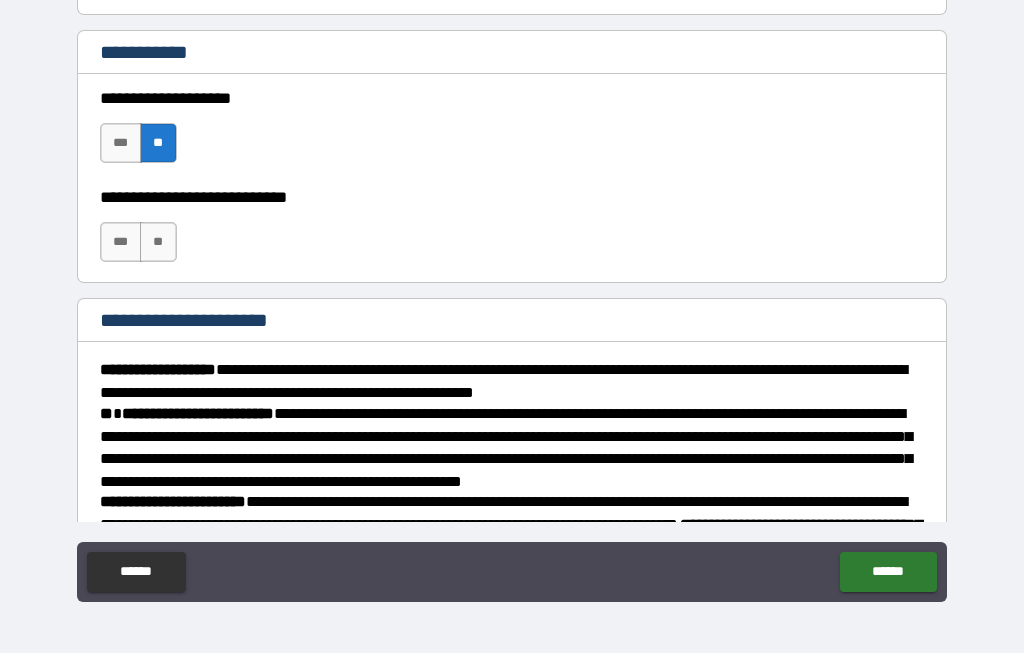 click on "**" at bounding box center (158, 242) 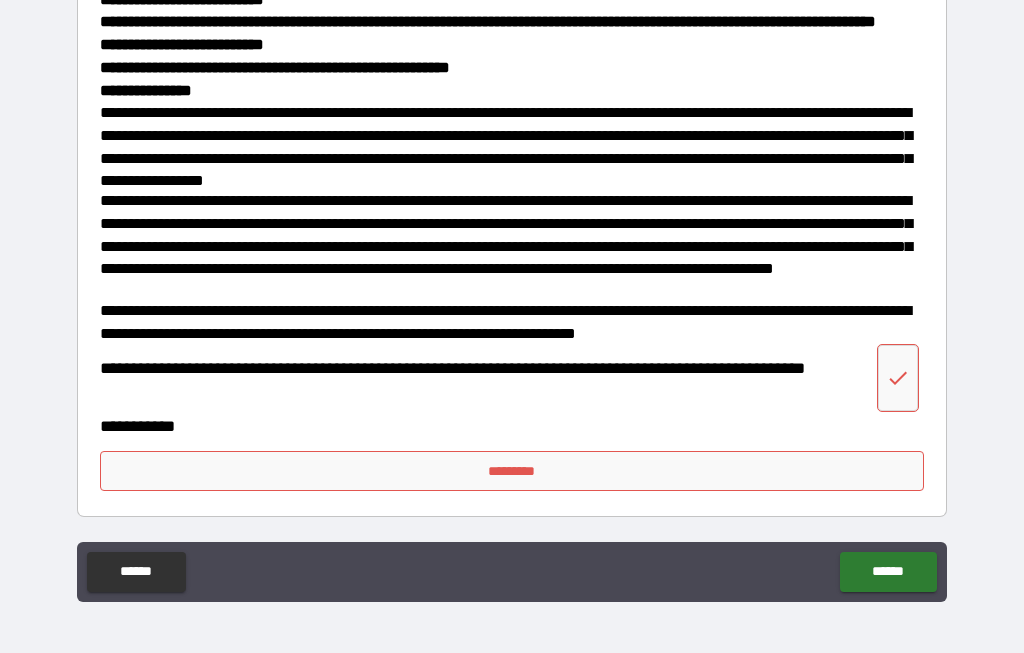 scroll, scrollTop: 5028, scrollLeft: 0, axis: vertical 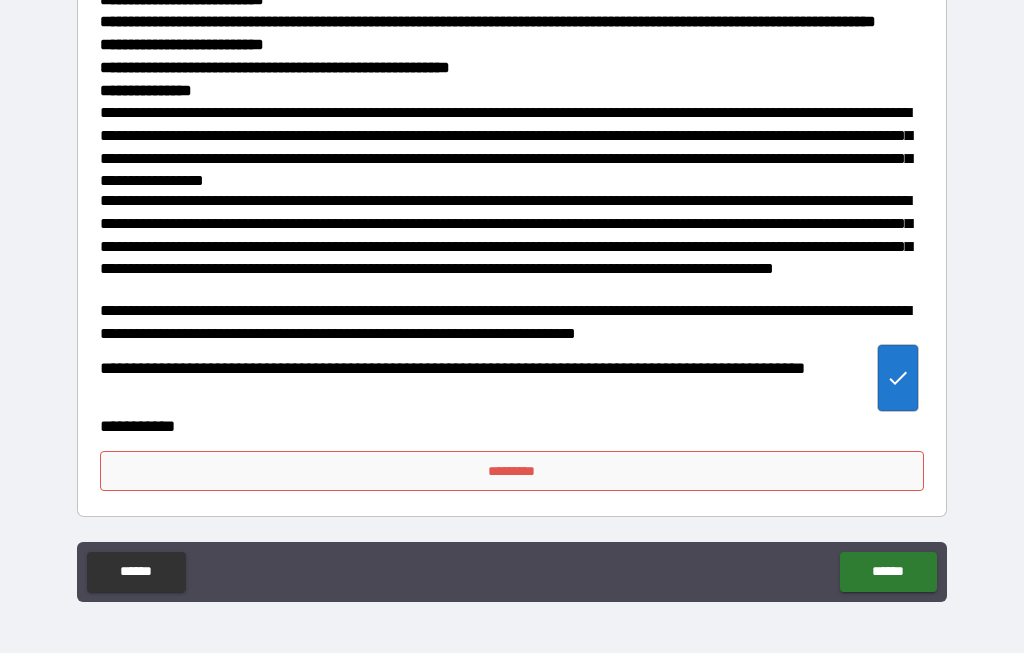 click on "*********" at bounding box center [512, 471] 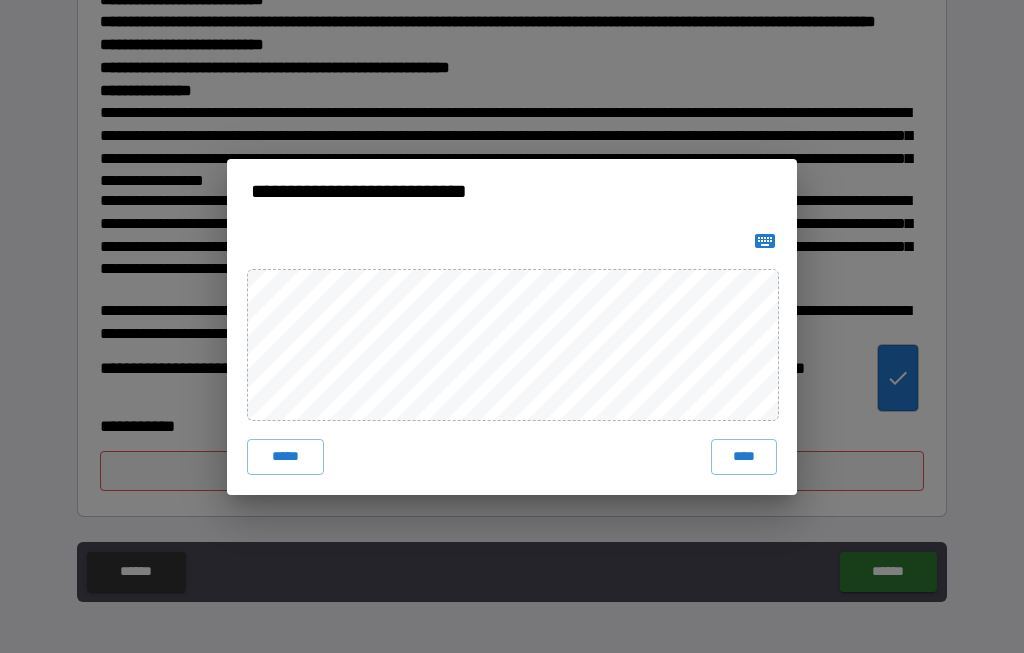 click on "*****" at bounding box center (285, 457) 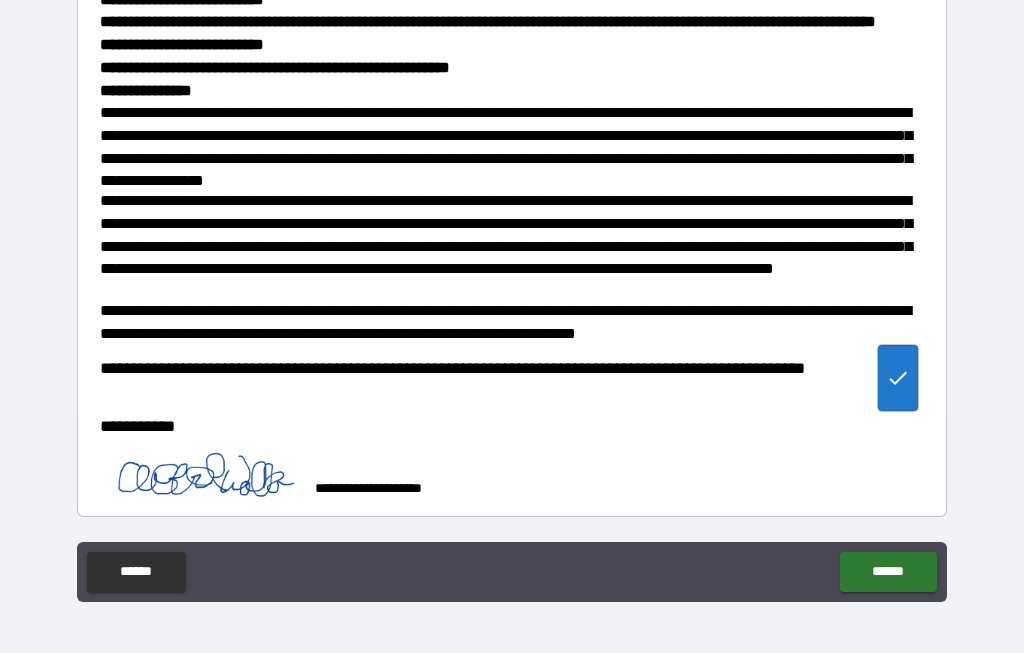 scroll, scrollTop: 5018, scrollLeft: 0, axis: vertical 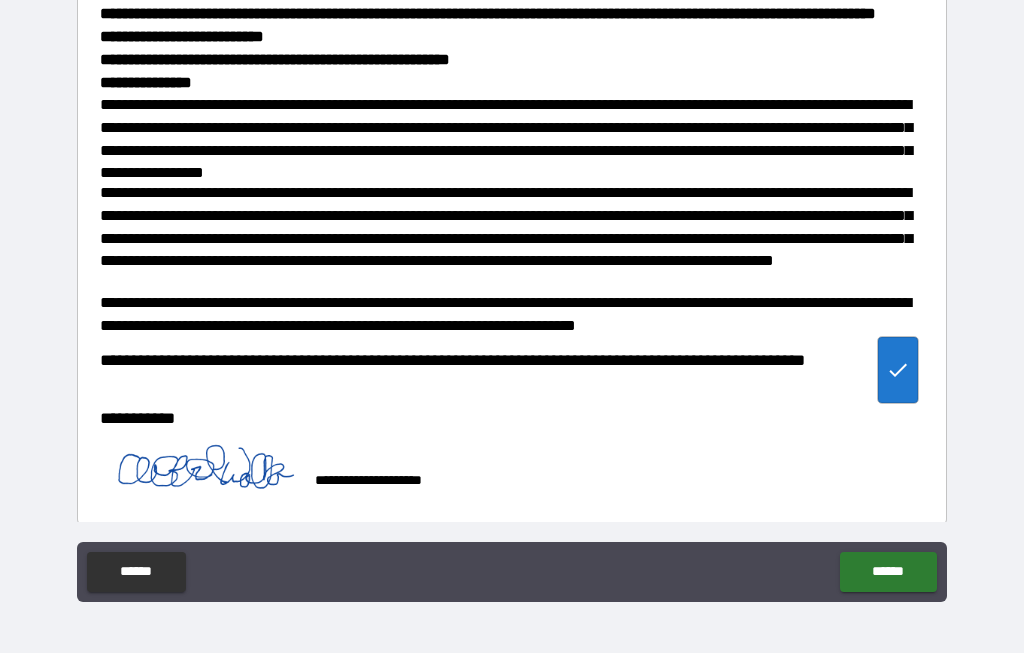 click on "******" at bounding box center (888, 572) 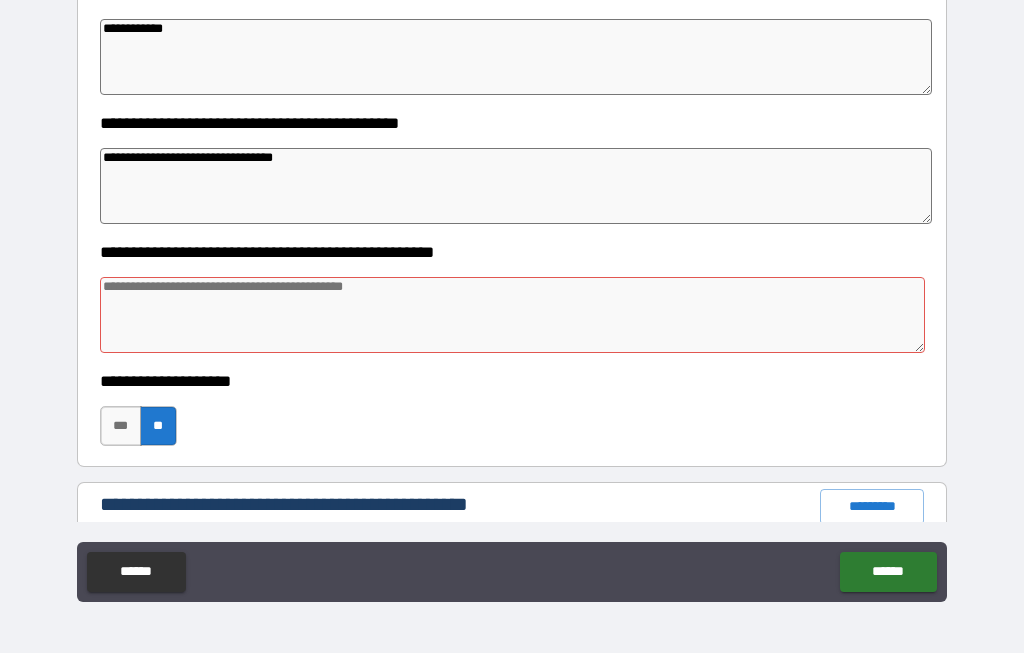 scroll, scrollTop: 1318, scrollLeft: 0, axis: vertical 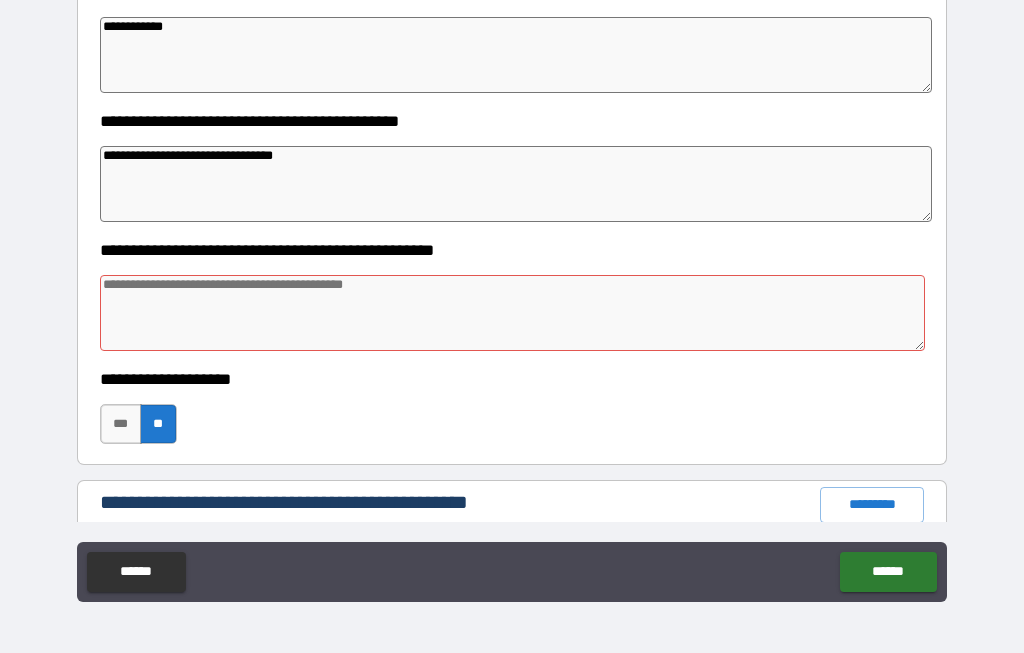 click at bounding box center (513, 313) 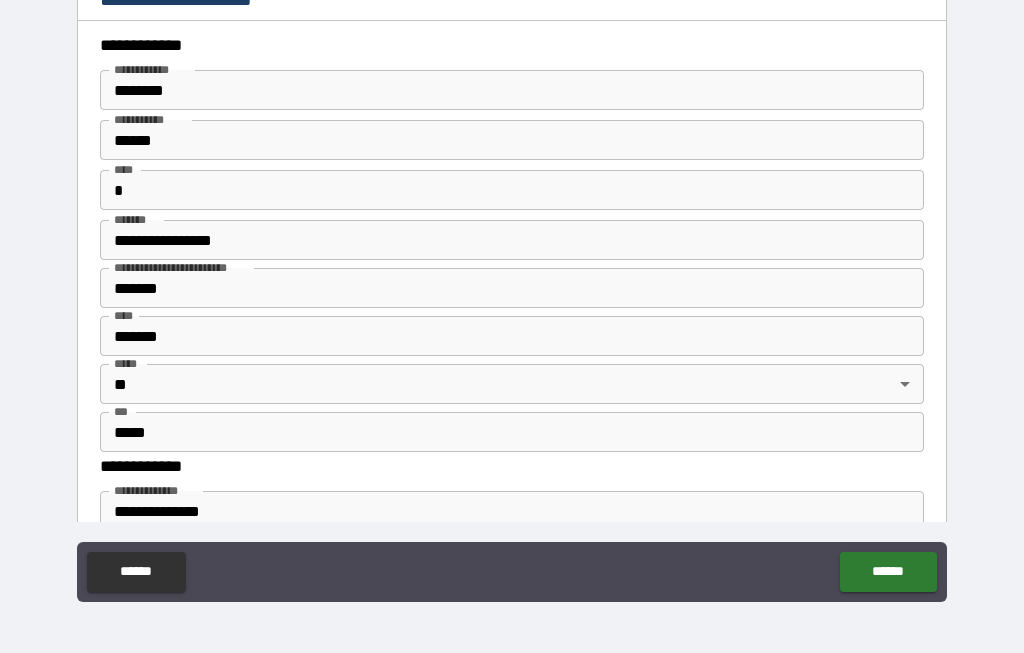 scroll, scrollTop: 0, scrollLeft: 0, axis: both 